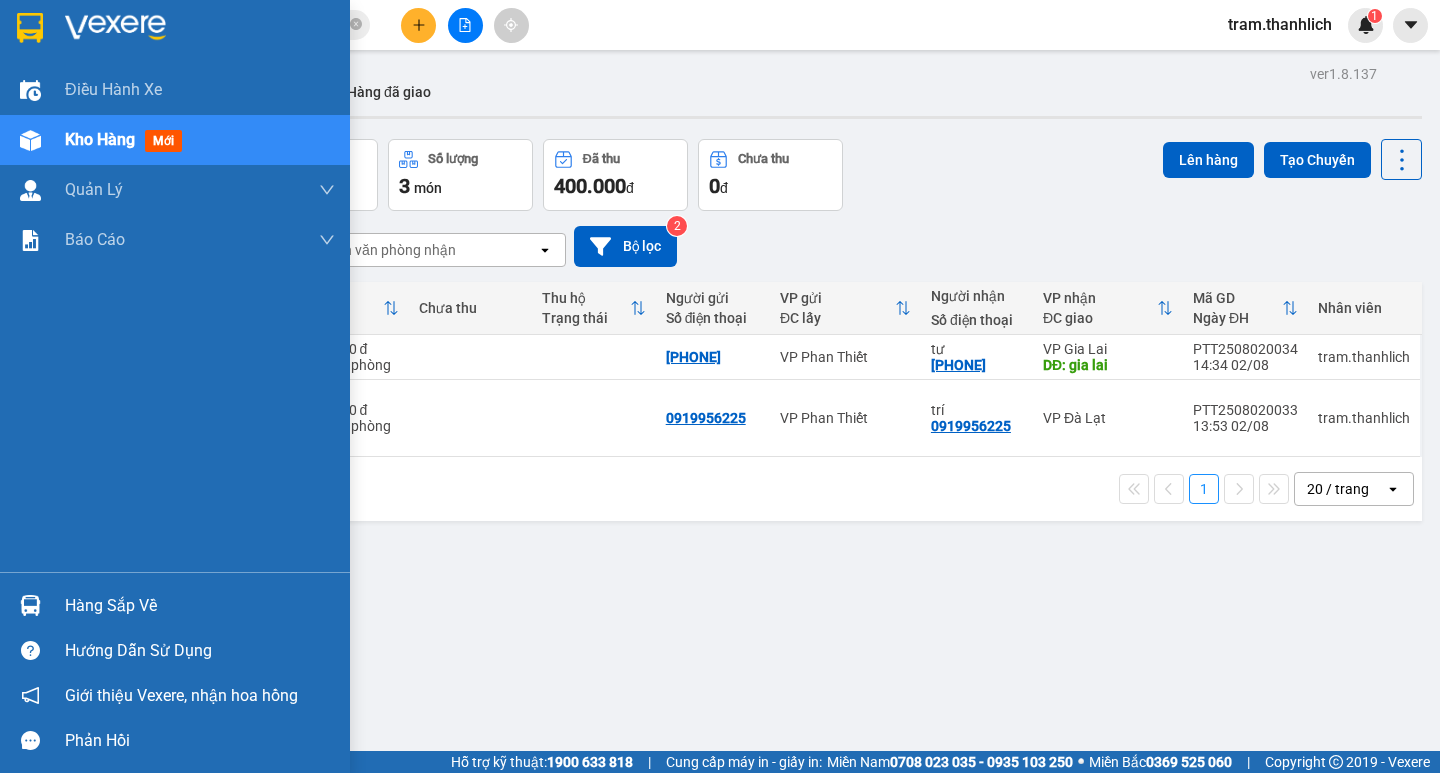 scroll, scrollTop: 0, scrollLeft: 0, axis: both 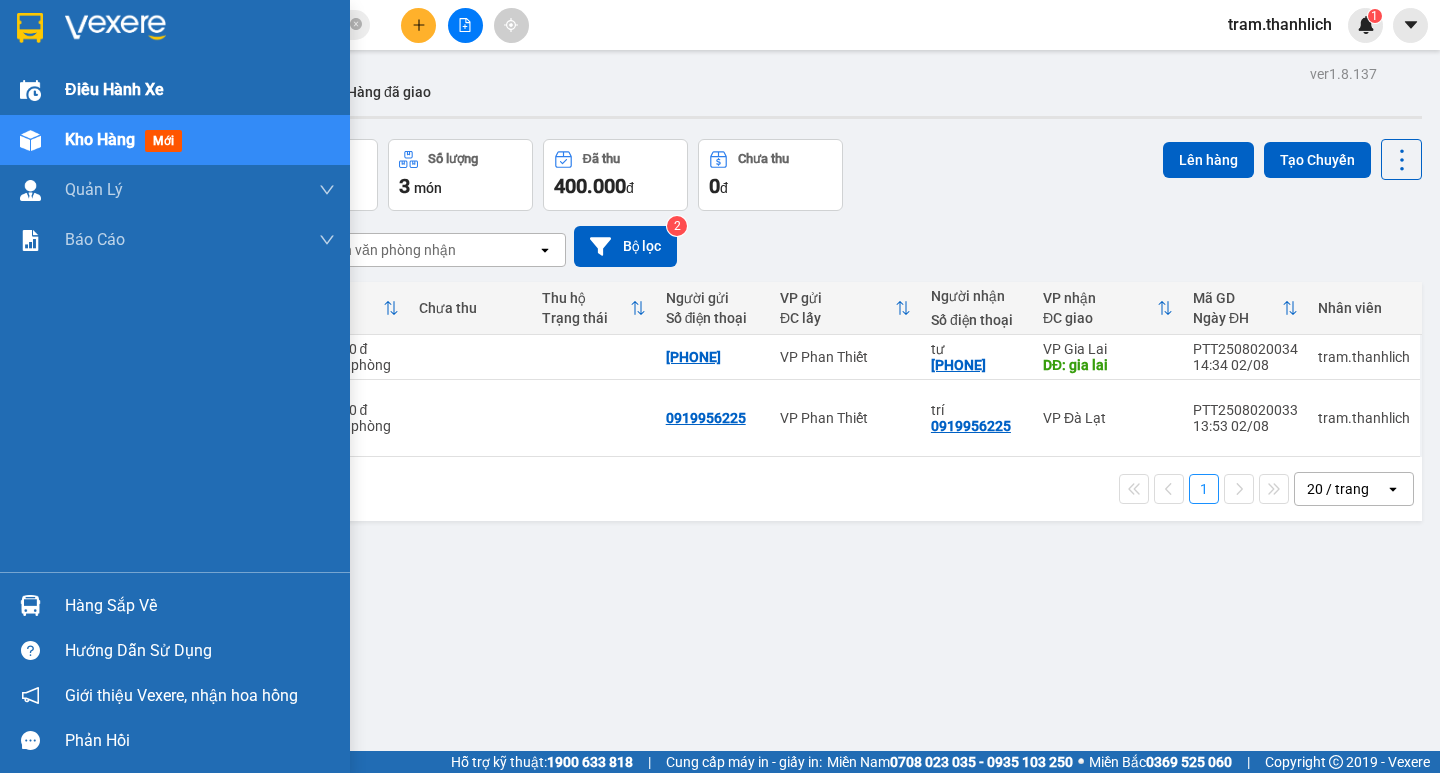 click at bounding box center [30, 90] 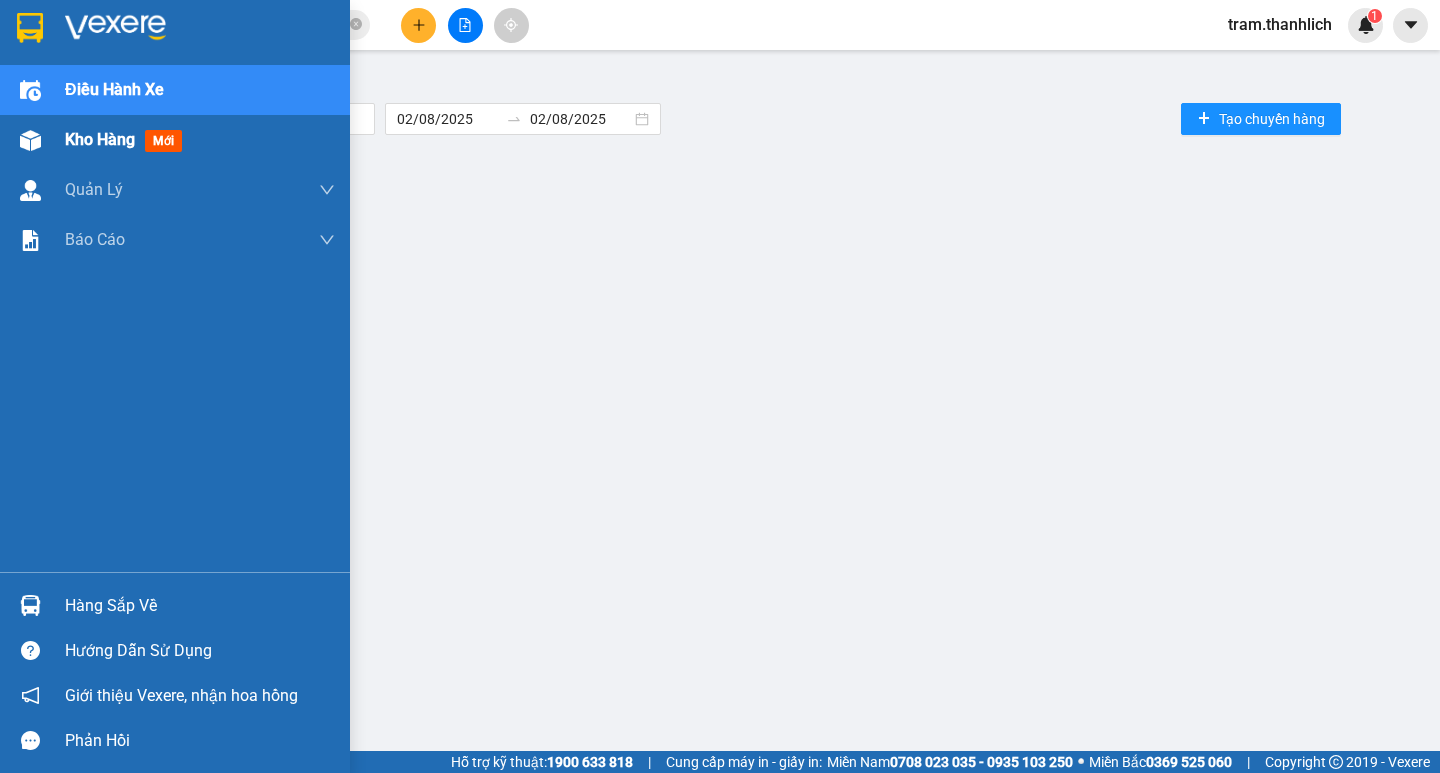 click at bounding box center [30, 140] 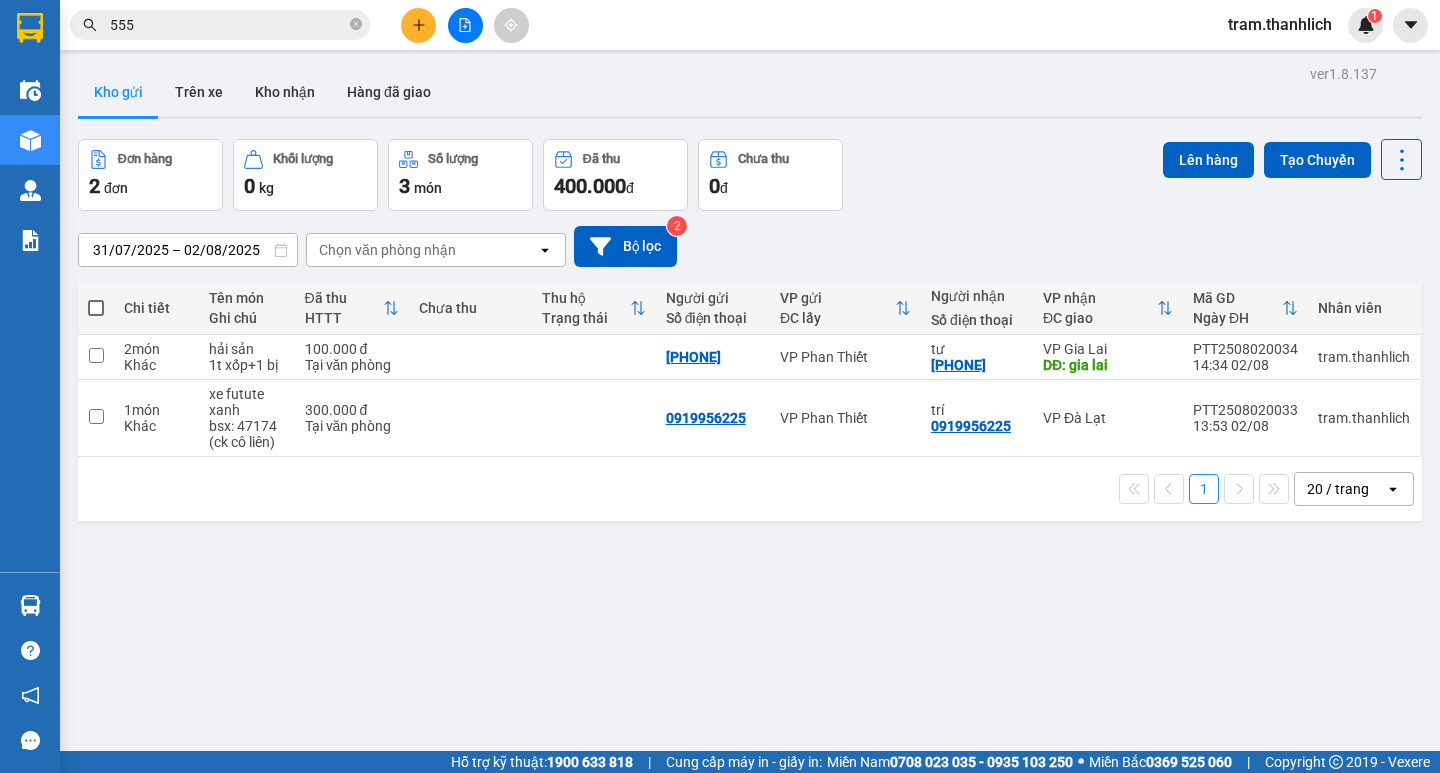 click on "ver  1.8.137 Kho gửi Trên xe Kho nhận Hàng đã giao Đơn hàng 2 đơn Khối lượng 0 kg Số lượng 3 món Đã thu 400.000  đ Chưa thu 0  đ Lên hàng Tạo Chuyến 31/07/2025 – 02/08/2025 Press the down arrow key to interact with the calendar and select a date. Press the escape button to close the calendar. Selected date range is from 31/07/2025 to 02/08/2025. Chọn văn phòng nhận open Bộ lọc 2 Chi tiết Tên món Ghi chú Đã thu HTTT Chưa thu Thu hộ Trạng thái Người gửi Số điện thoại VP gửi ĐC lấy Người nhận Số điện thoại VP nhận ĐC giao Mã GD Ngày ĐH Nhân viên 2  món Khác hải sản 1t xốp+1 bị 100.000 đ Tại văn phòng 0902598000 VP Phan Thiết tư  0975632050 VP Gia Lai DĐ: gia lai PTT2508020034 14:34 02/08 tram.thanhlich 1  món Khác xe futute xanh bsx:  47174 (ck cô liên) 300.000 đ Tại văn phòng 0919956225 VP Phan Thiết trí 0919956225 VP Đà Lạt PTT2508020033 13:53 02/08 tram.thanhlich 1 20 / trang" at bounding box center (750, 446) 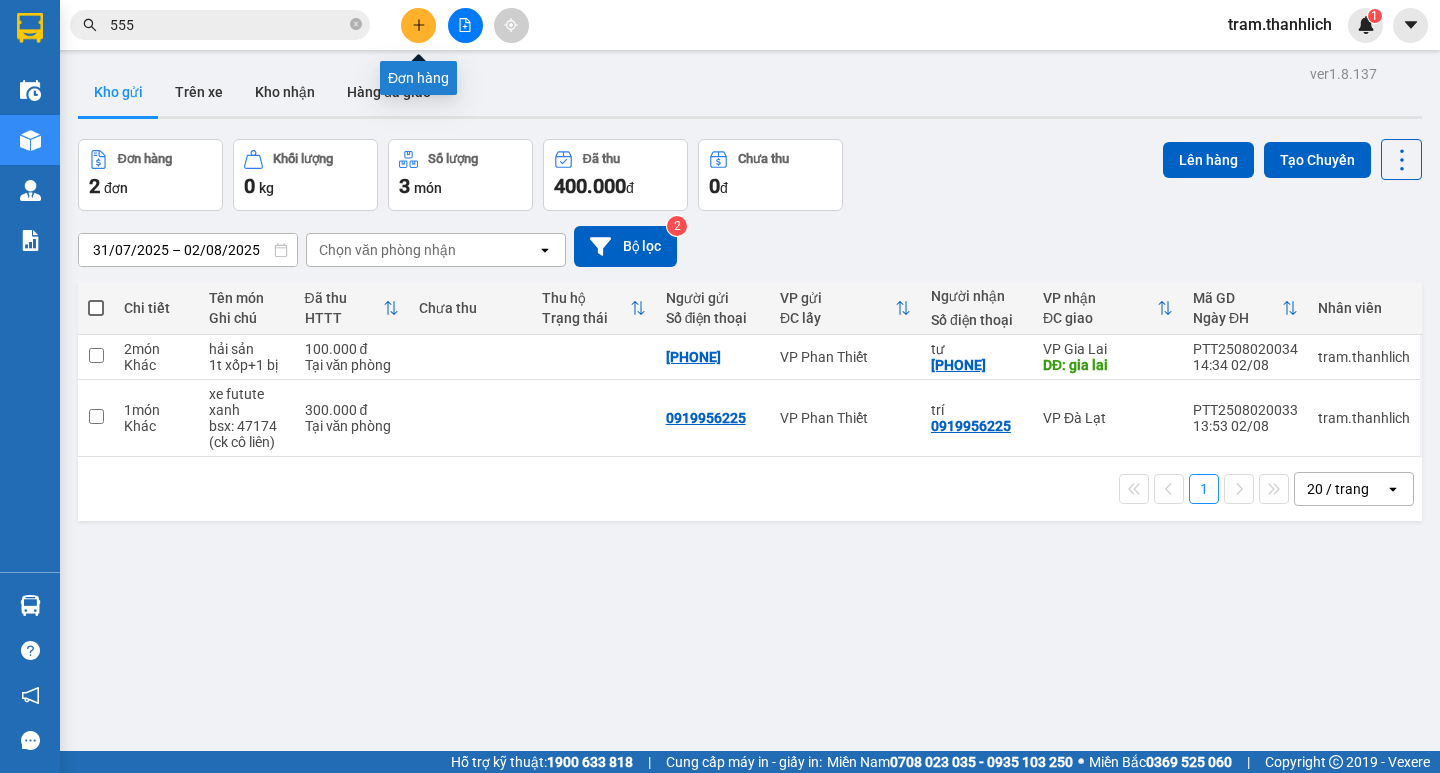 click at bounding box center [418, 25] 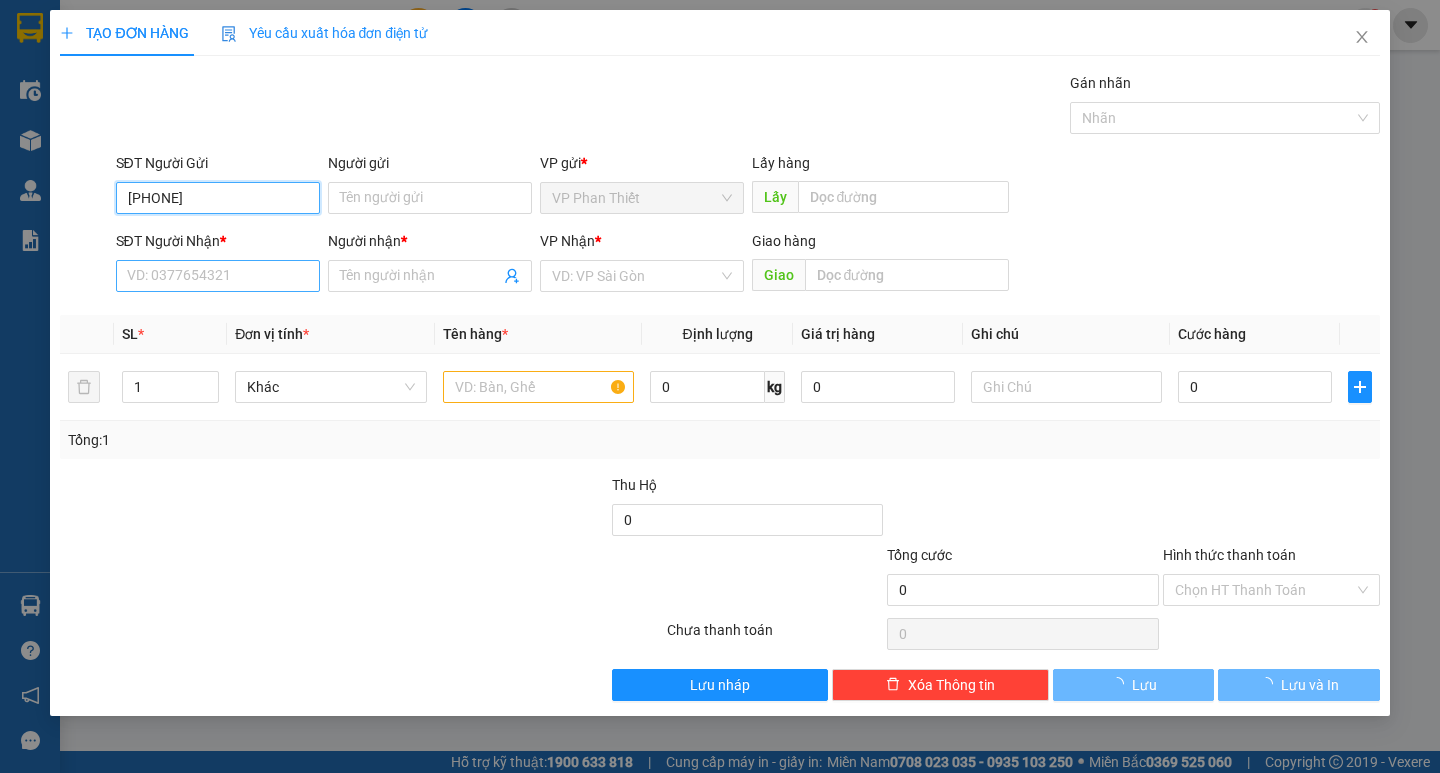 type on "[PHONE]" 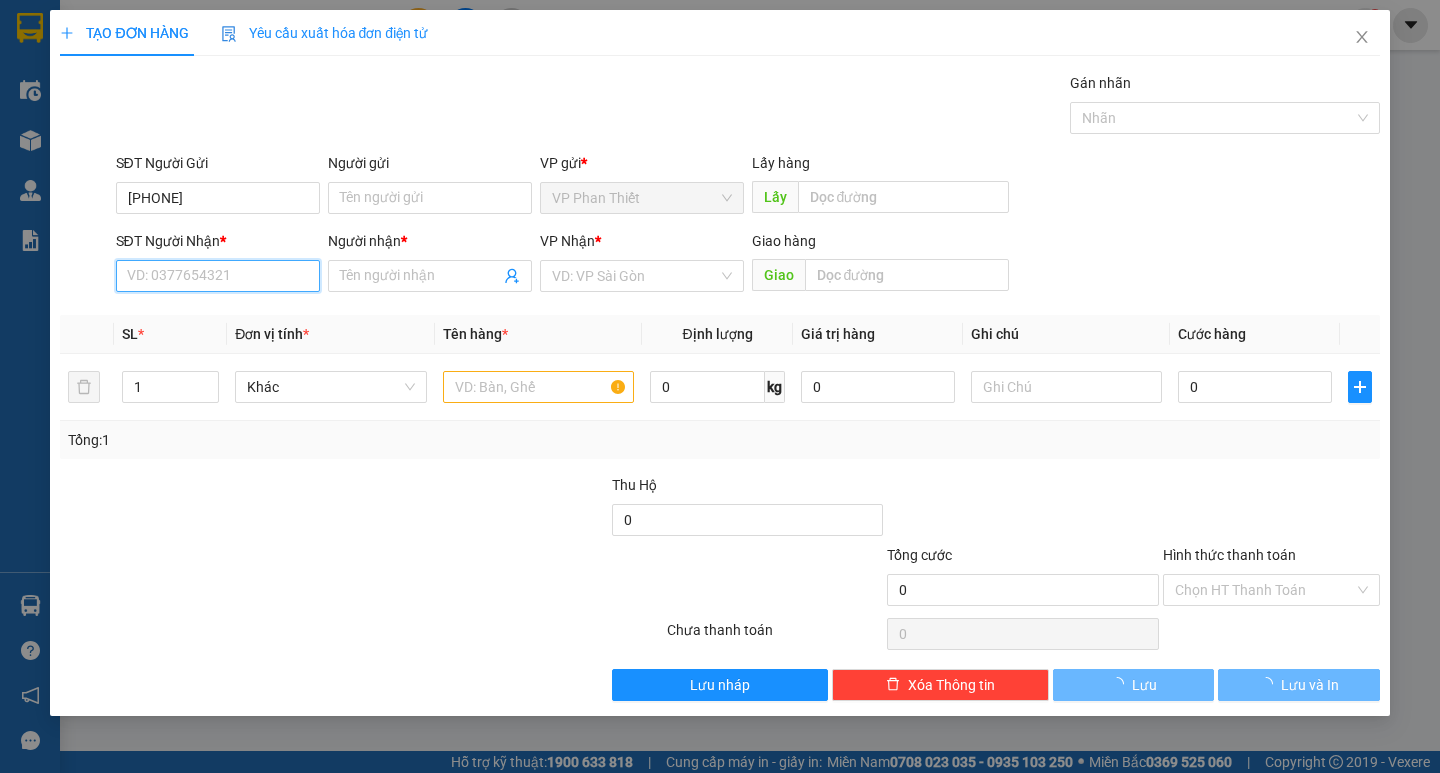 click on "SĐT Người Nhận  *" at bounding box center (218, 276) 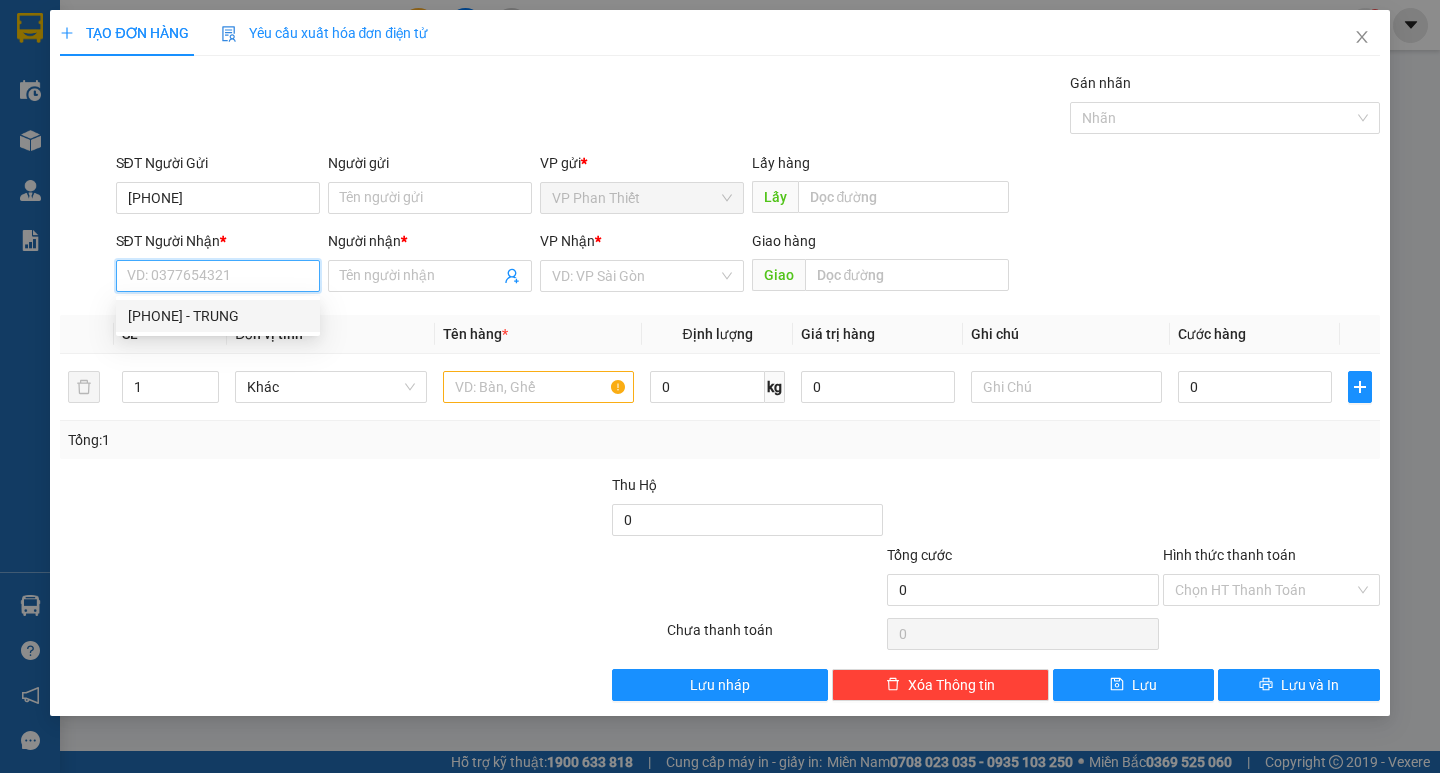 click on "0947345268 - TRUNG" at bounding box center (218, 316) 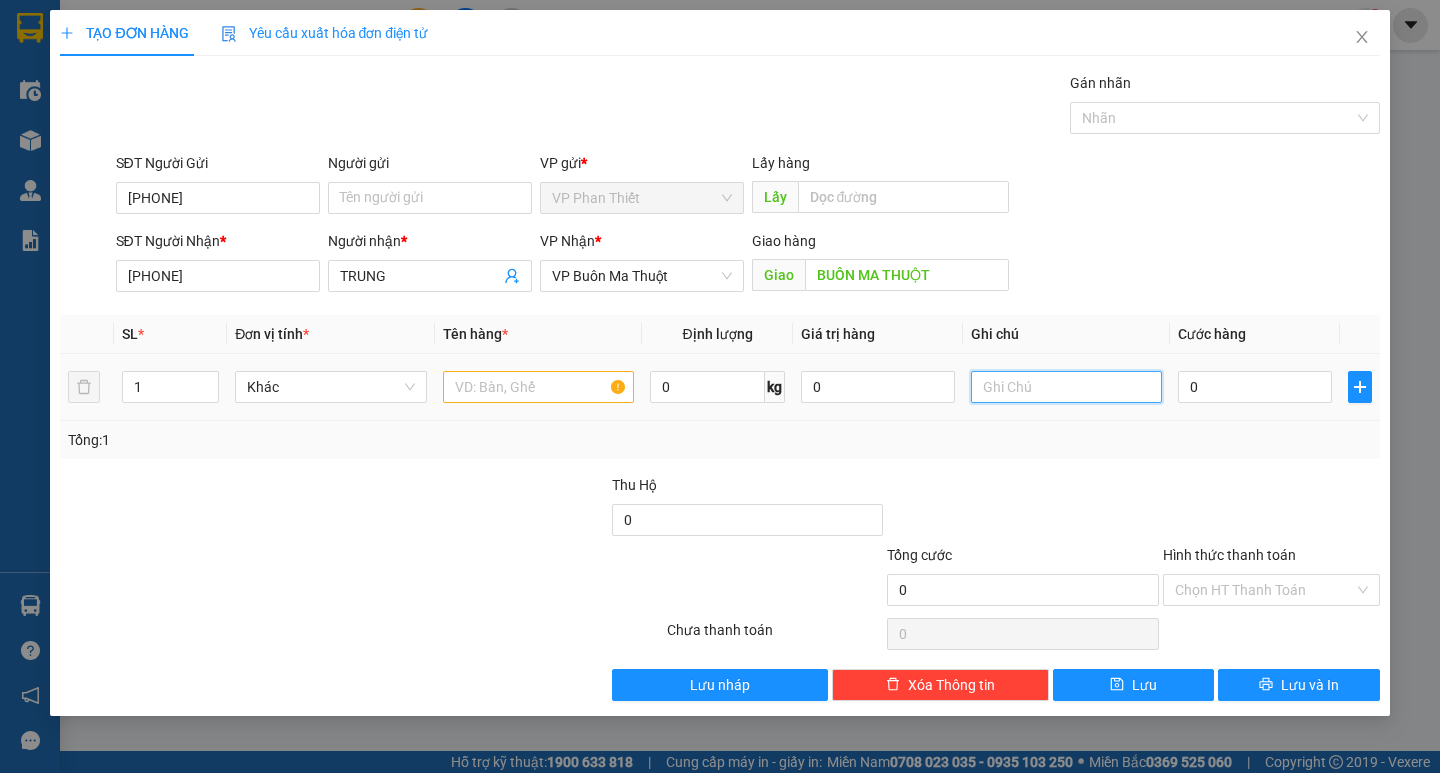 click at bounding box center (1066, 387) 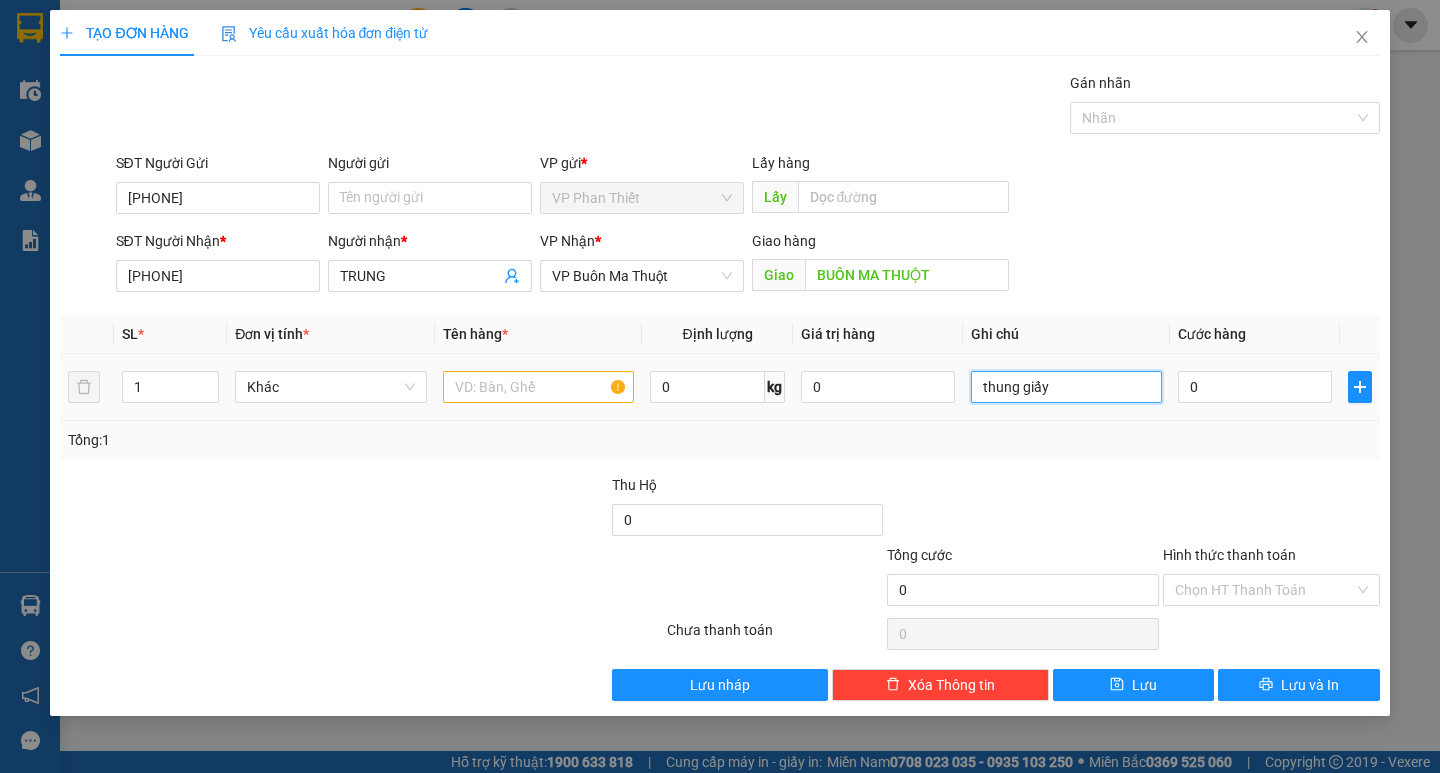 type on "thung giấy" 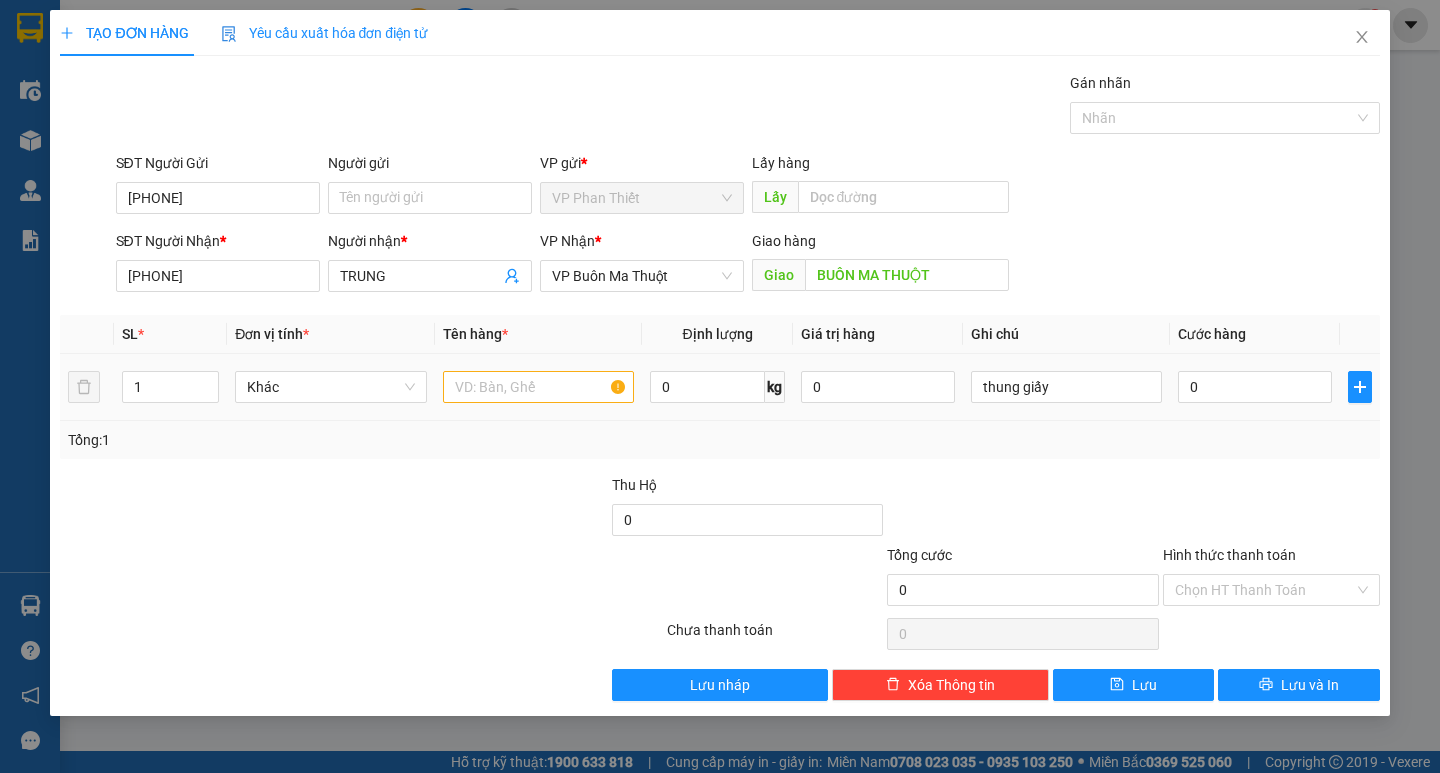 click at bounding box center [538, 387] 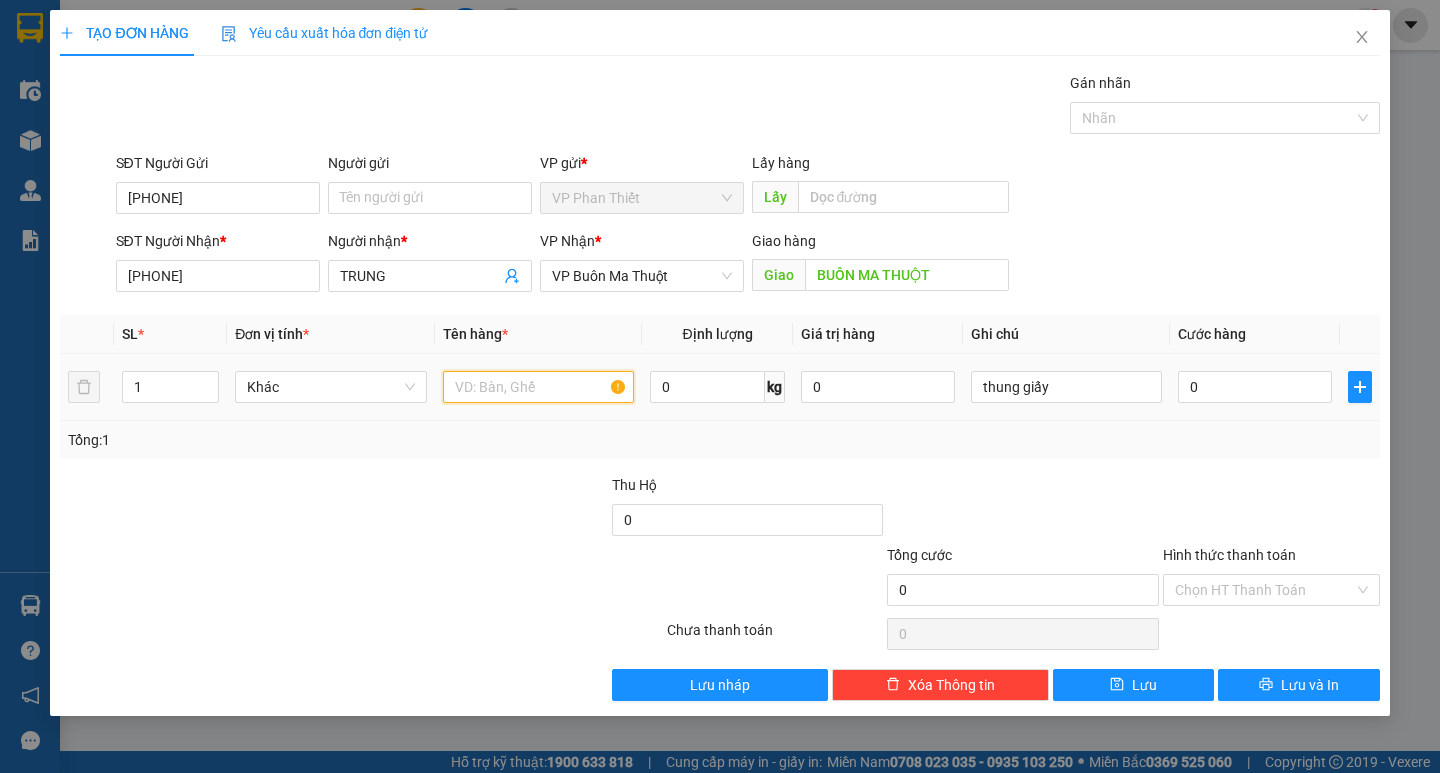 click at bounding box center (538, 387) 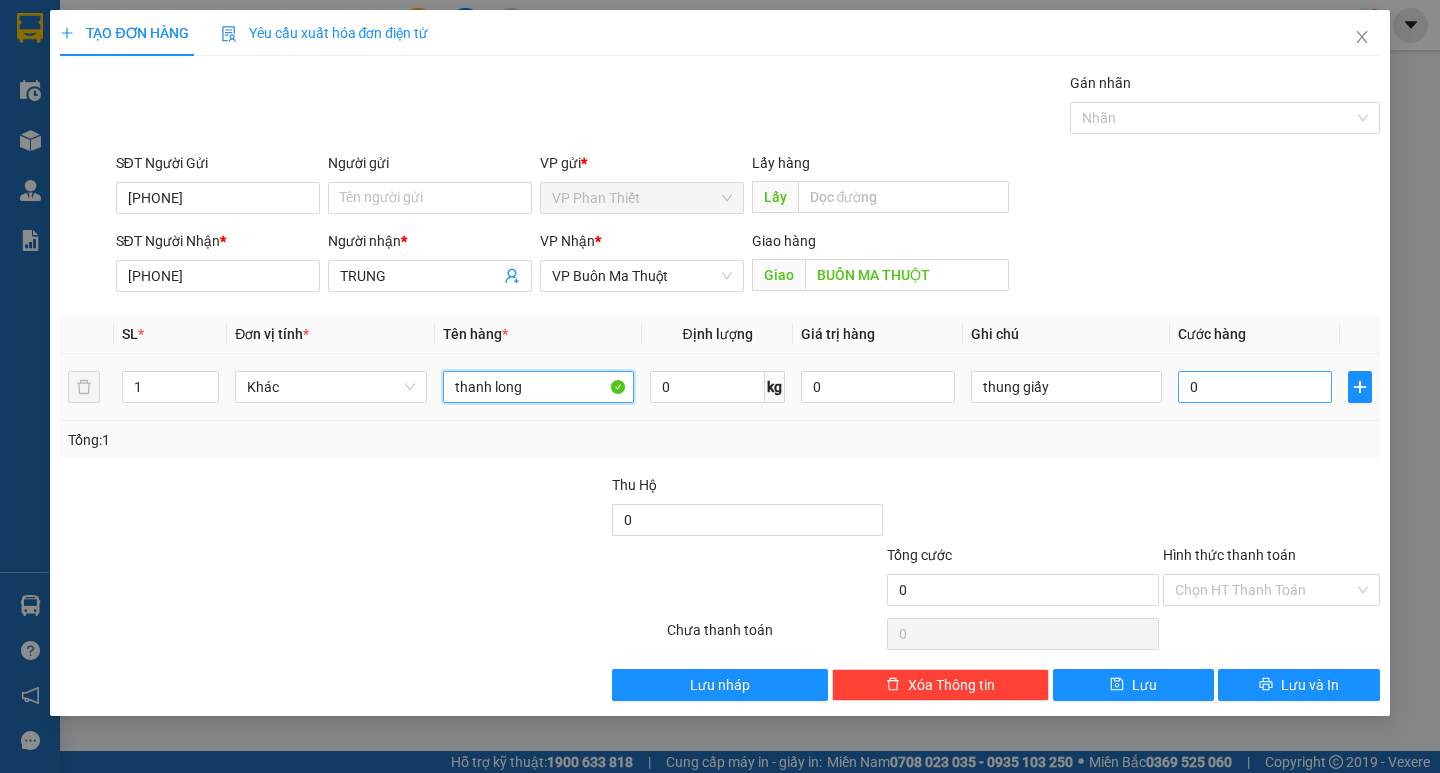 type on "thanh long" 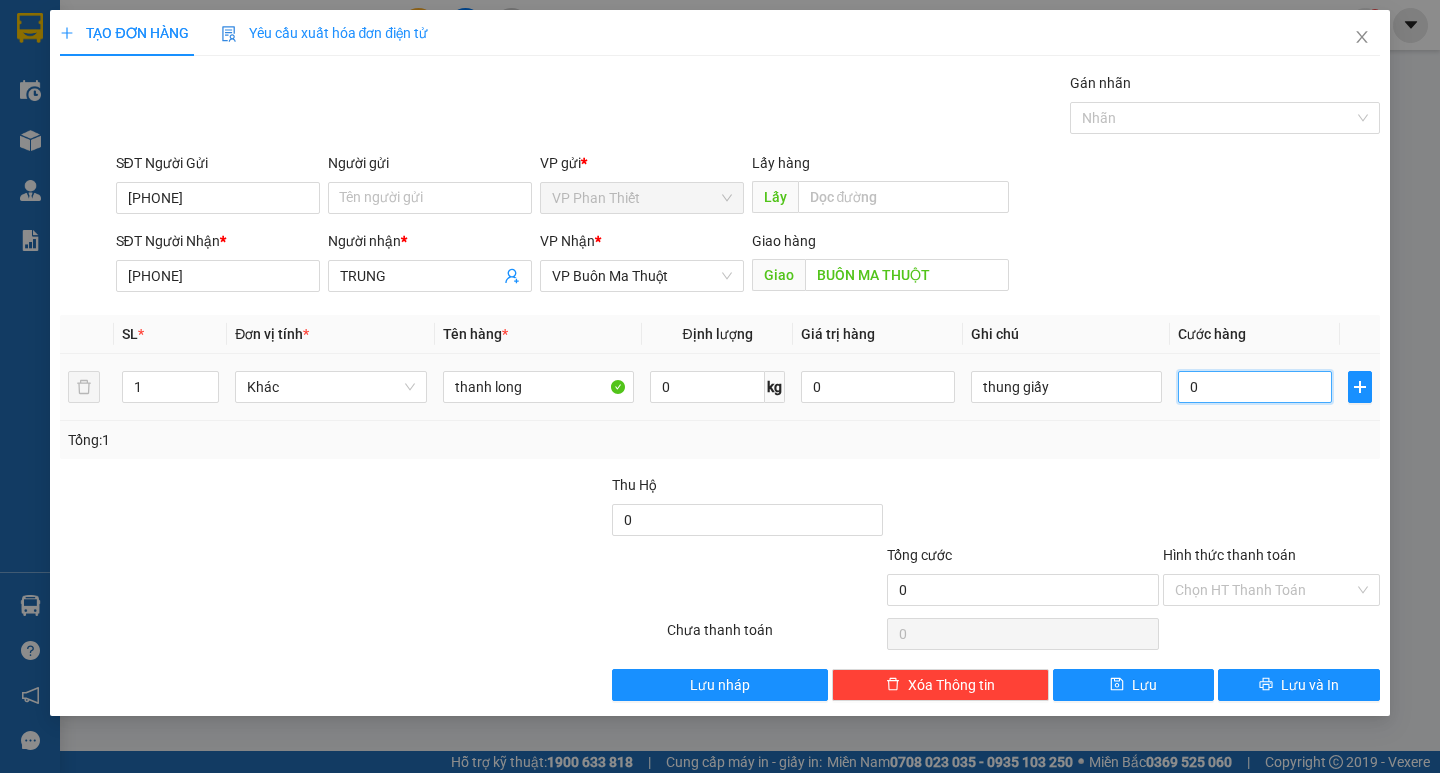 click on "0" at bounding box center [1255, 387] 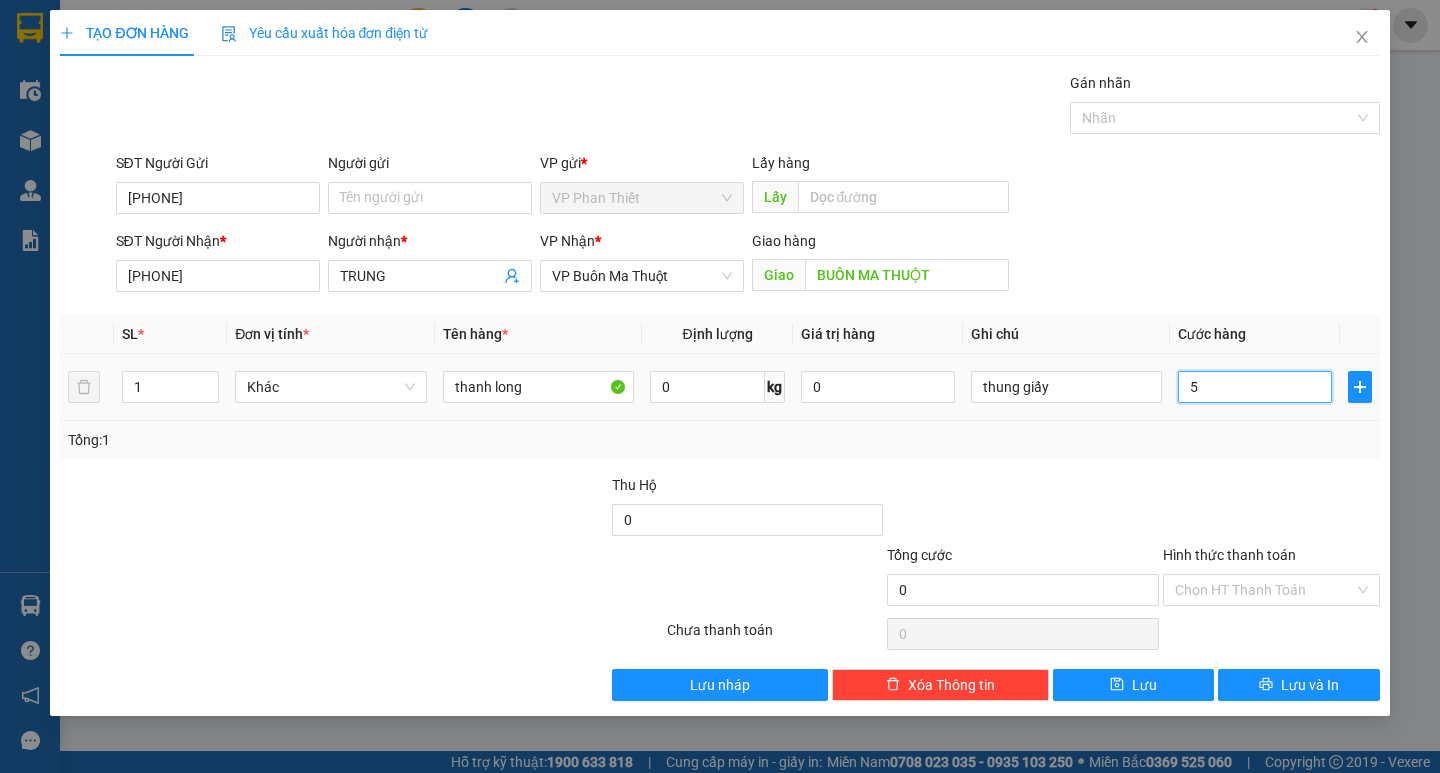 type on "5" 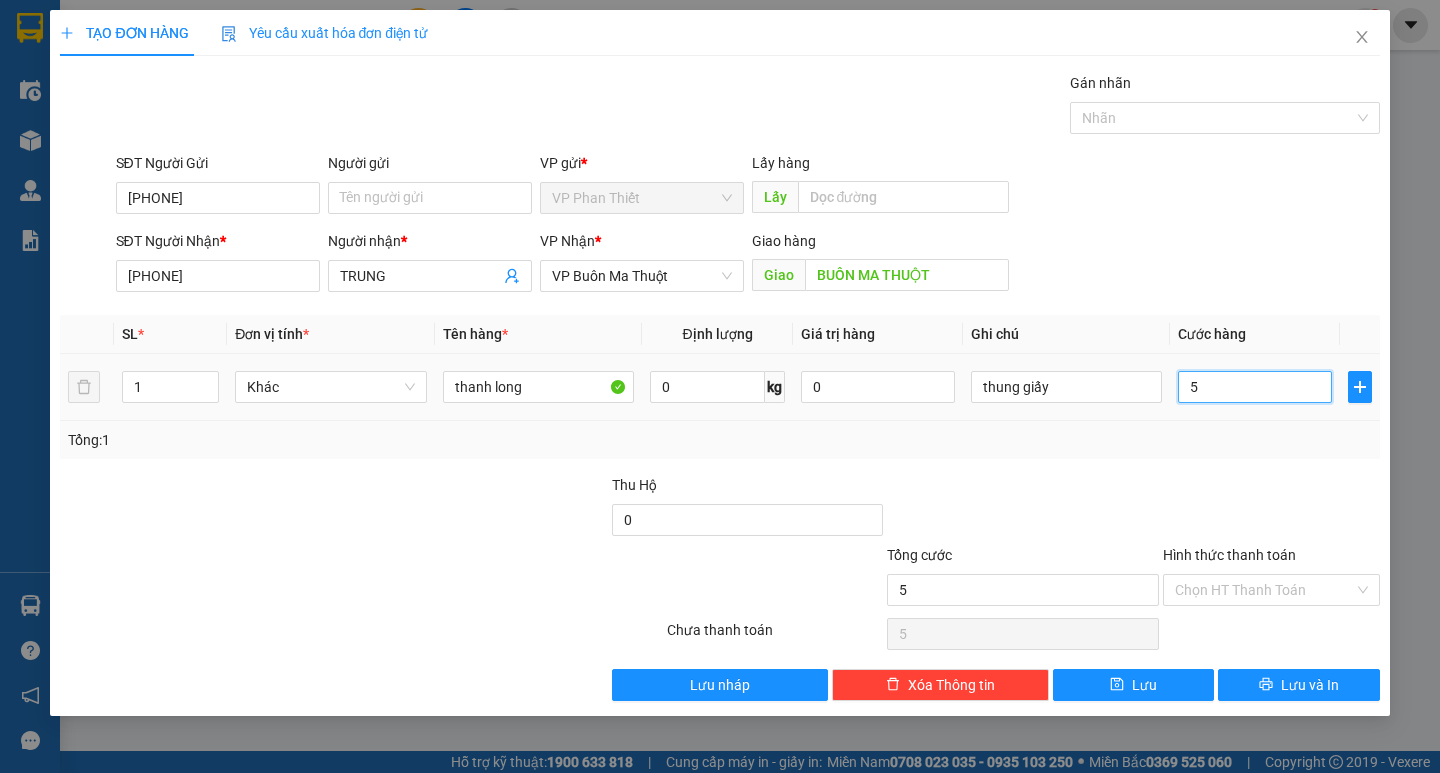 type on "50" 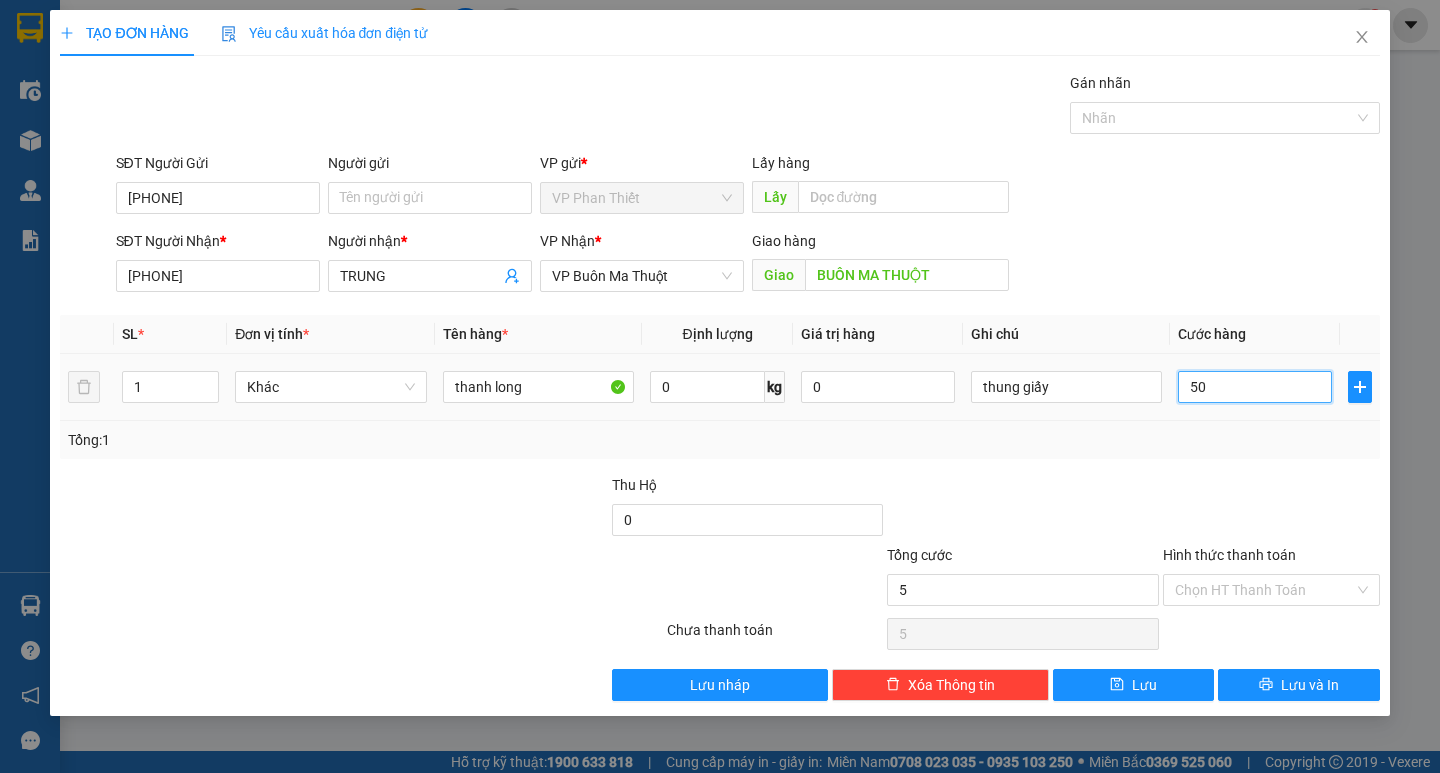 type on "50" 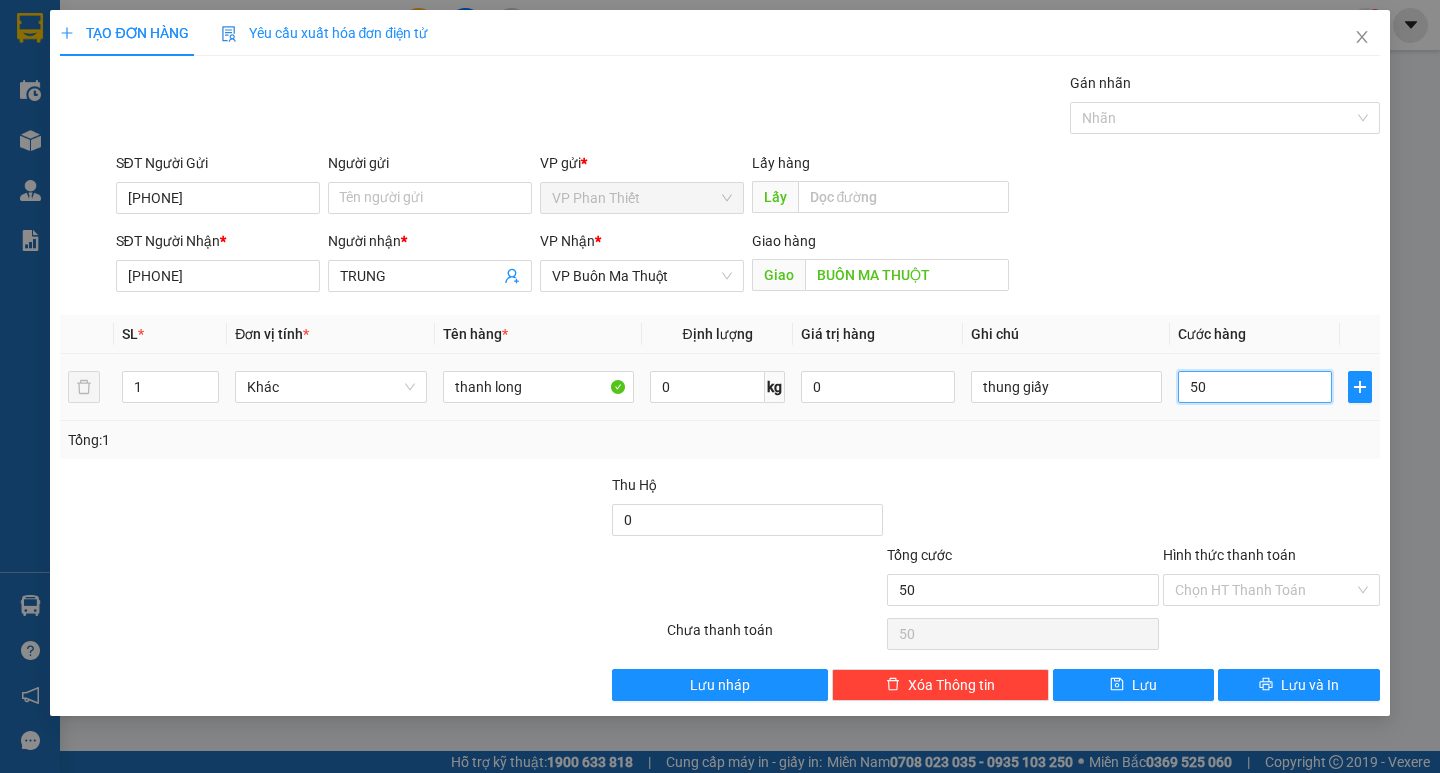 type on "500" 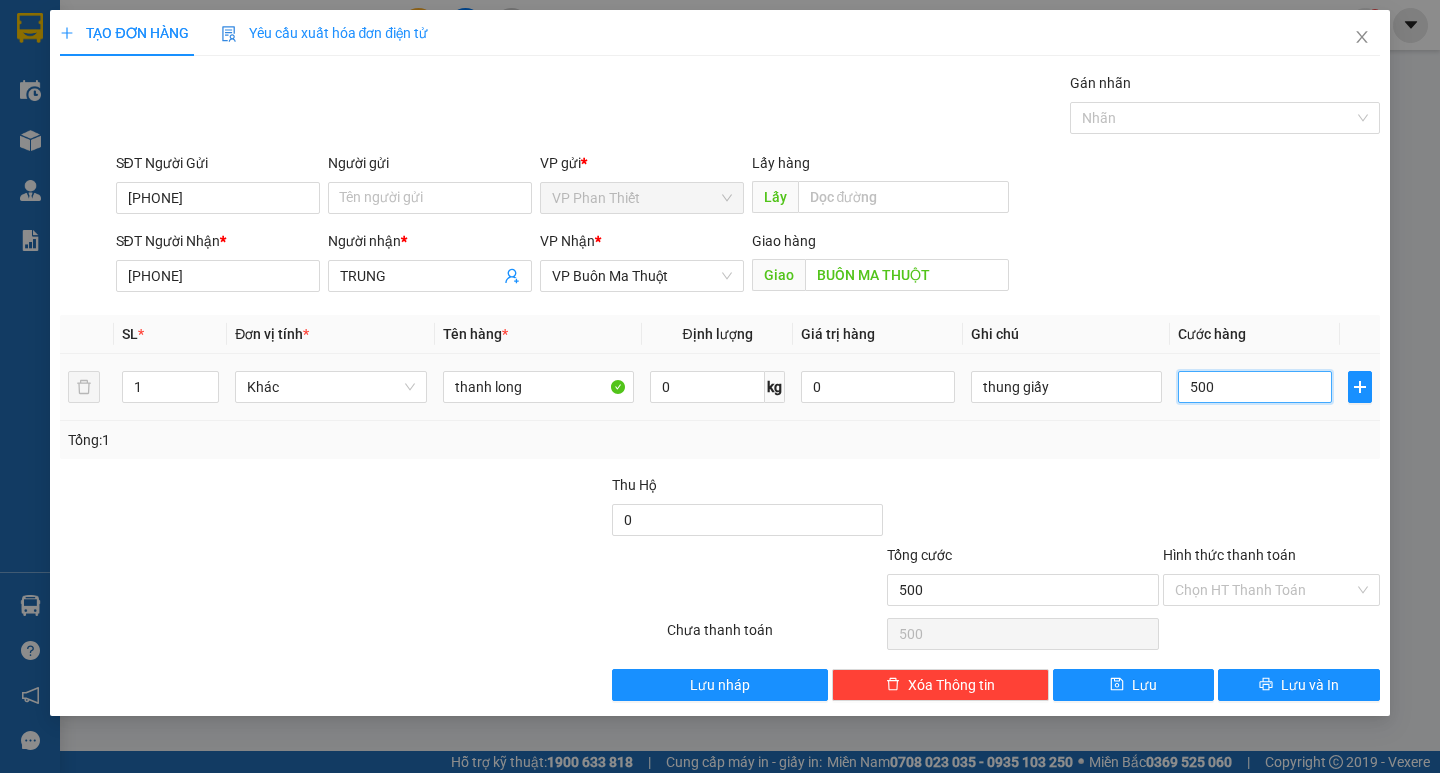 type on "5.000" 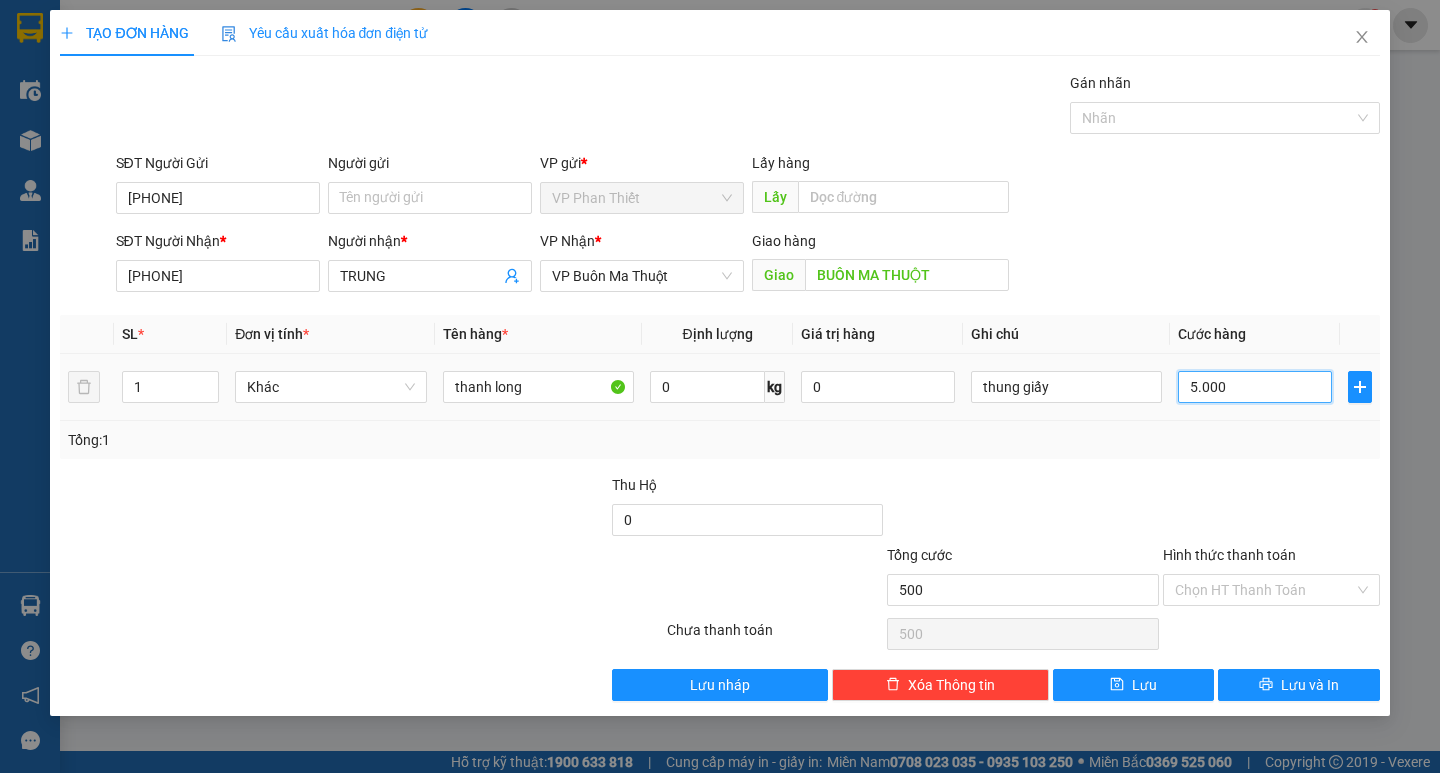 type on "5.000" 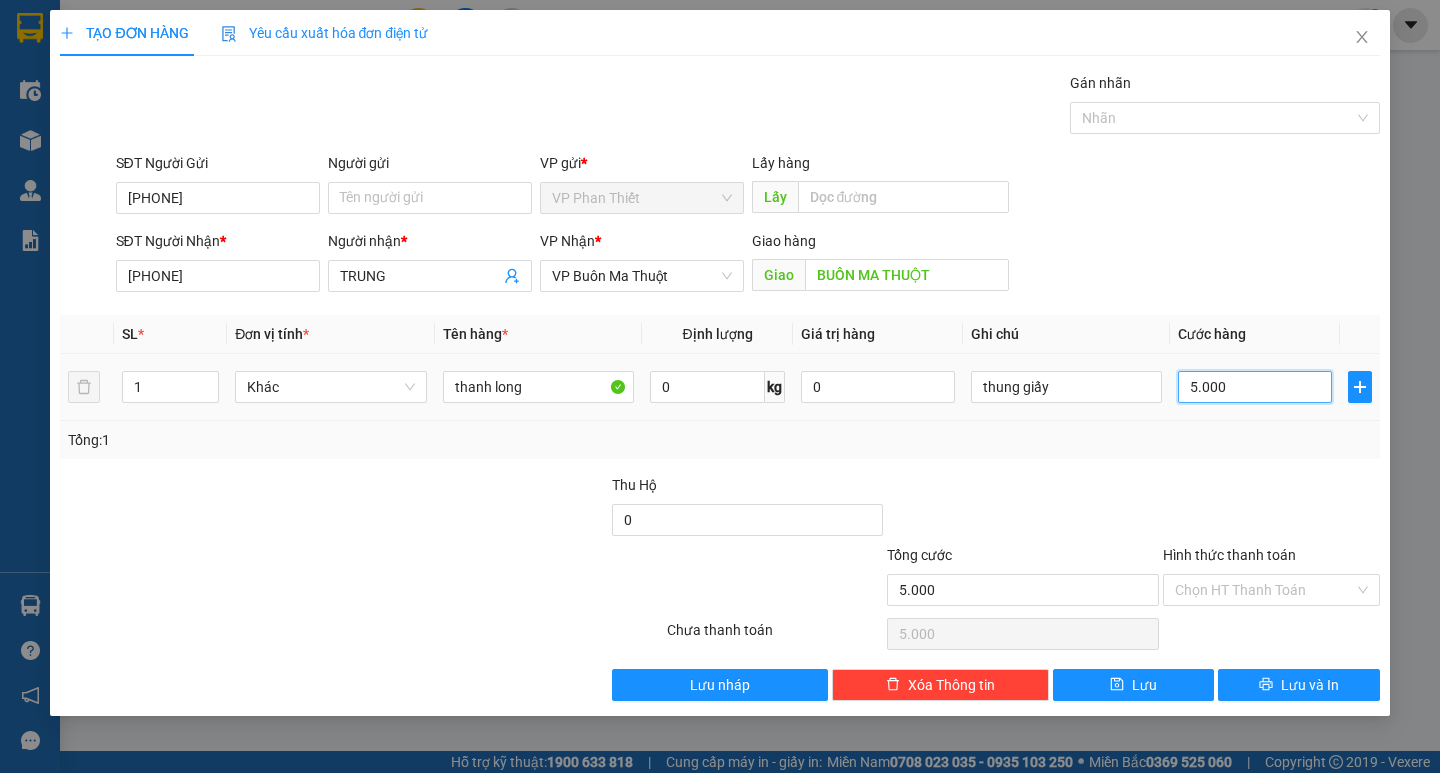 type on "50.000" 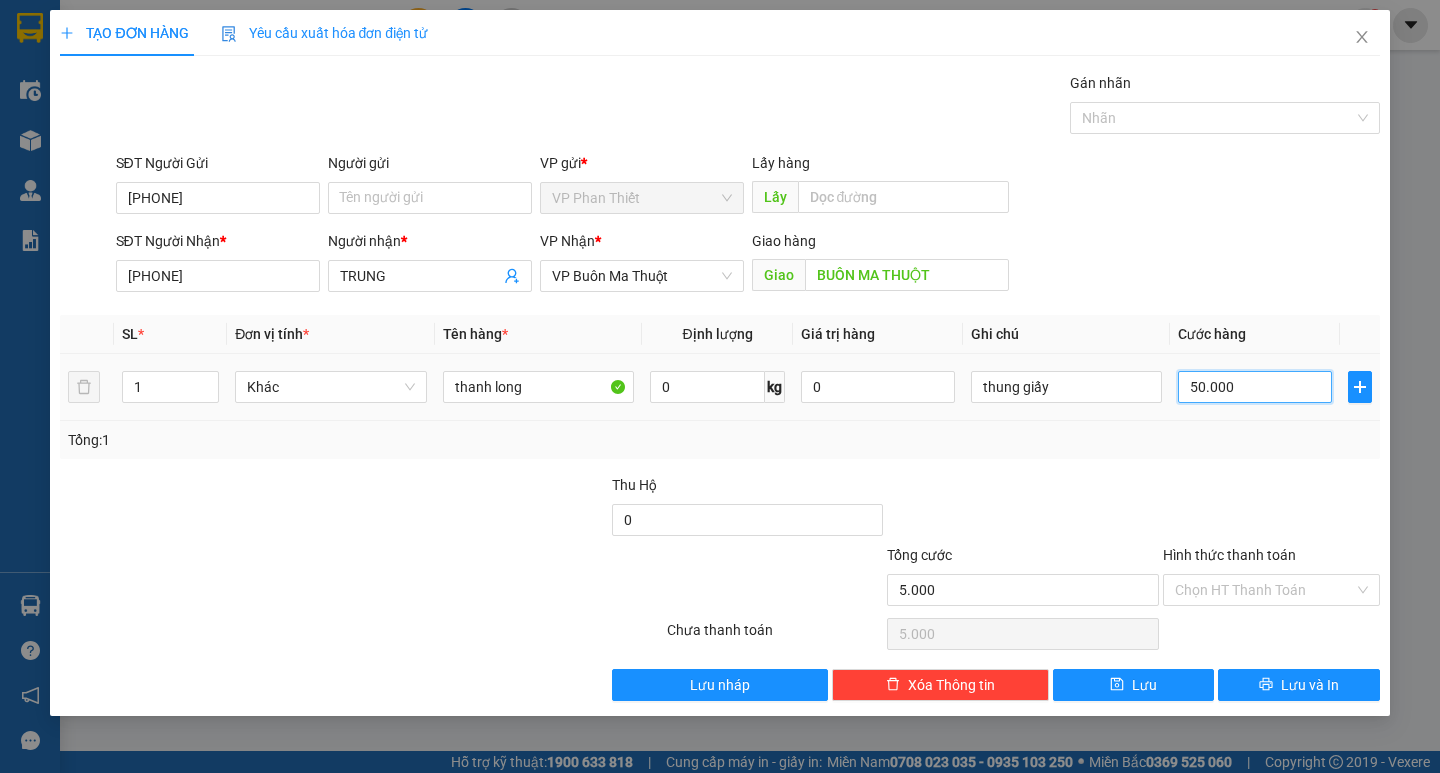 type on "50.000" 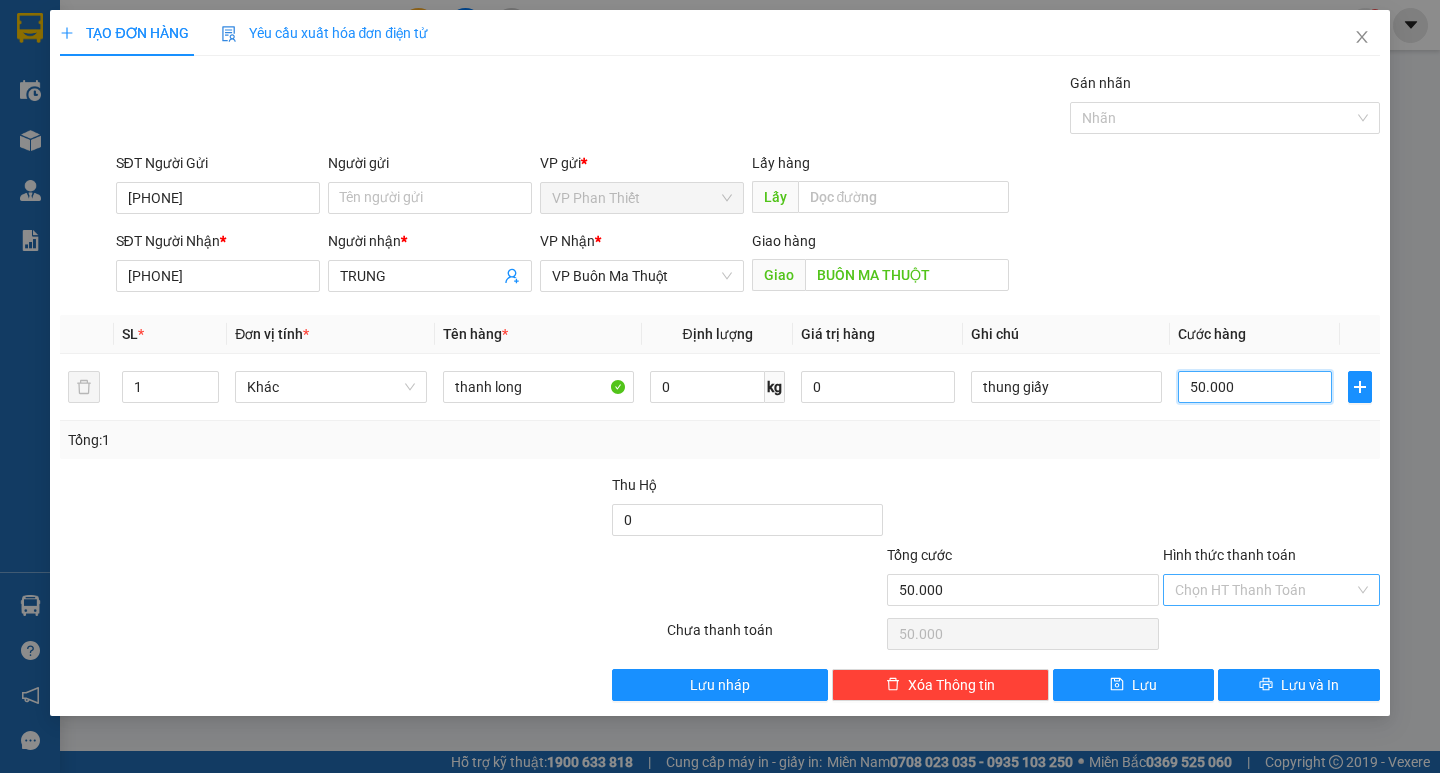 type on "50.000" 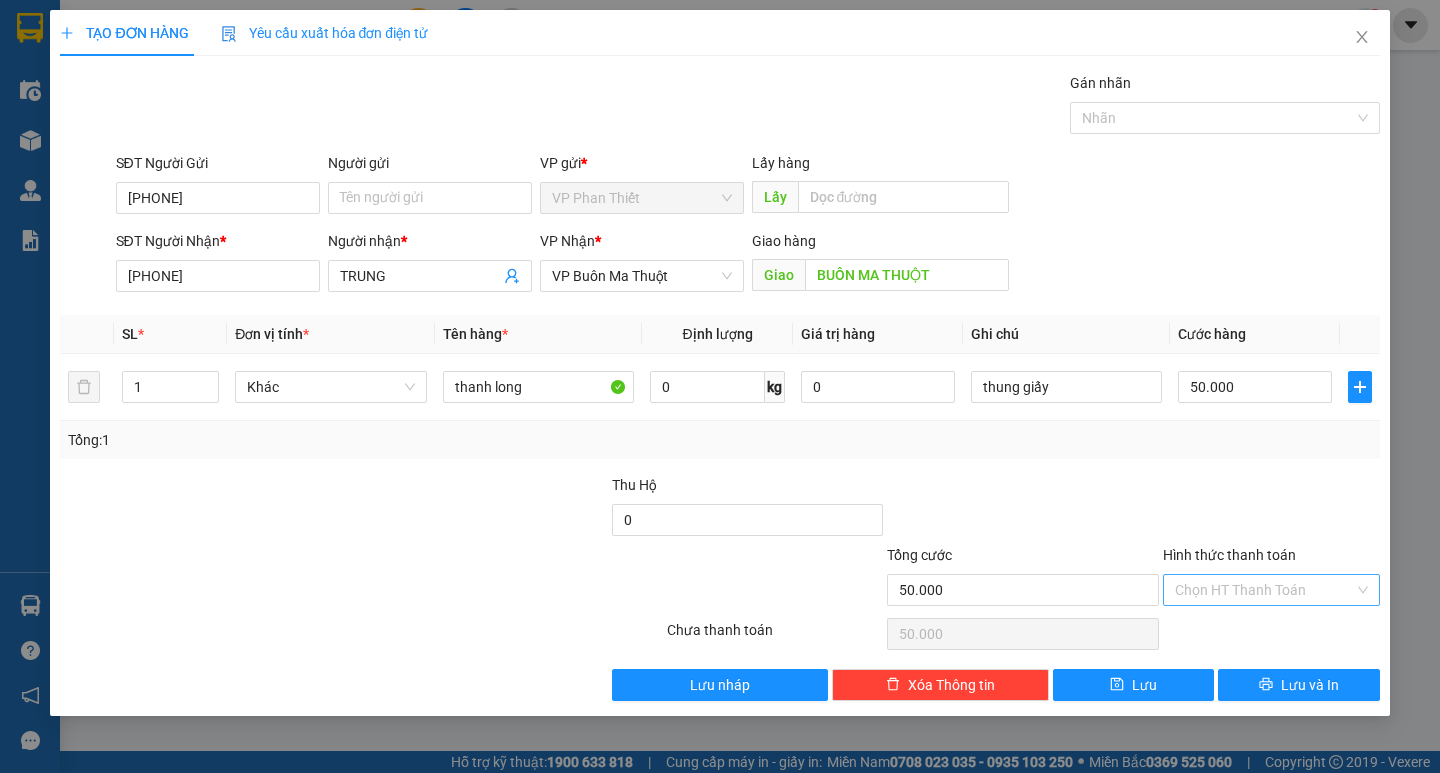 click on "Hình thức thanh toán" at bounding box center (1264, 590) 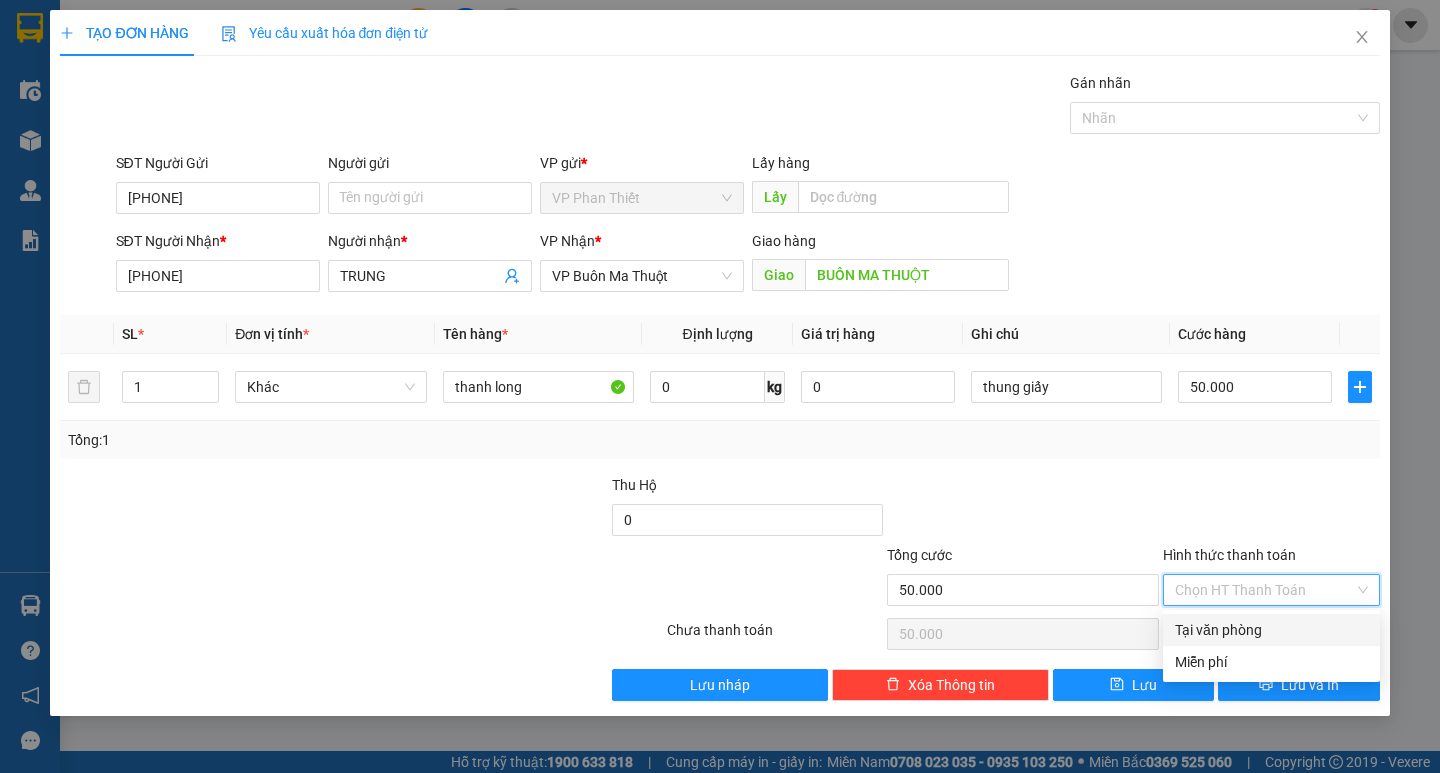 click on "Tại văn phòng" at bounding box center [1271, 630] 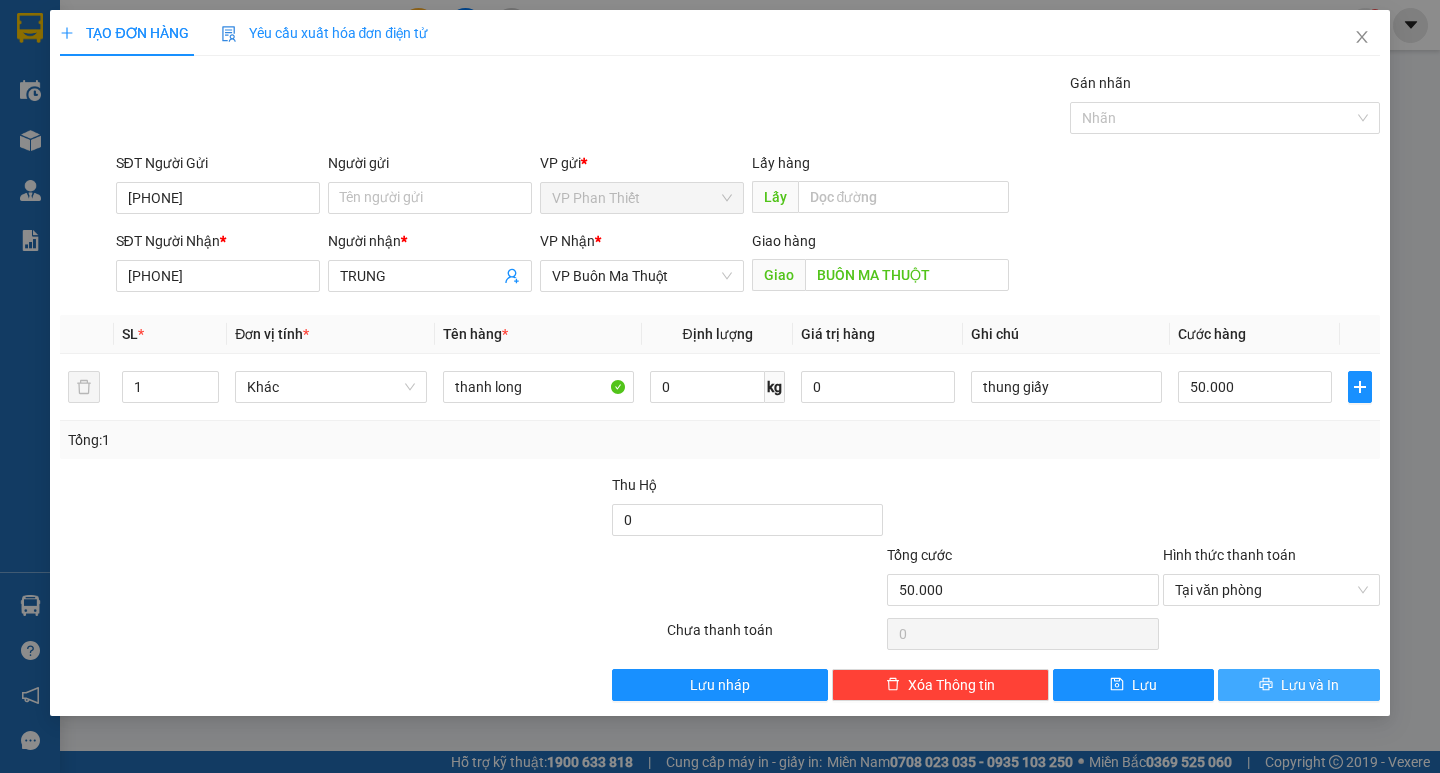 drag, startPoint x: 1256, startPoint y: 678, endPoint x: 1235, endPoint y: 658, distance: 29 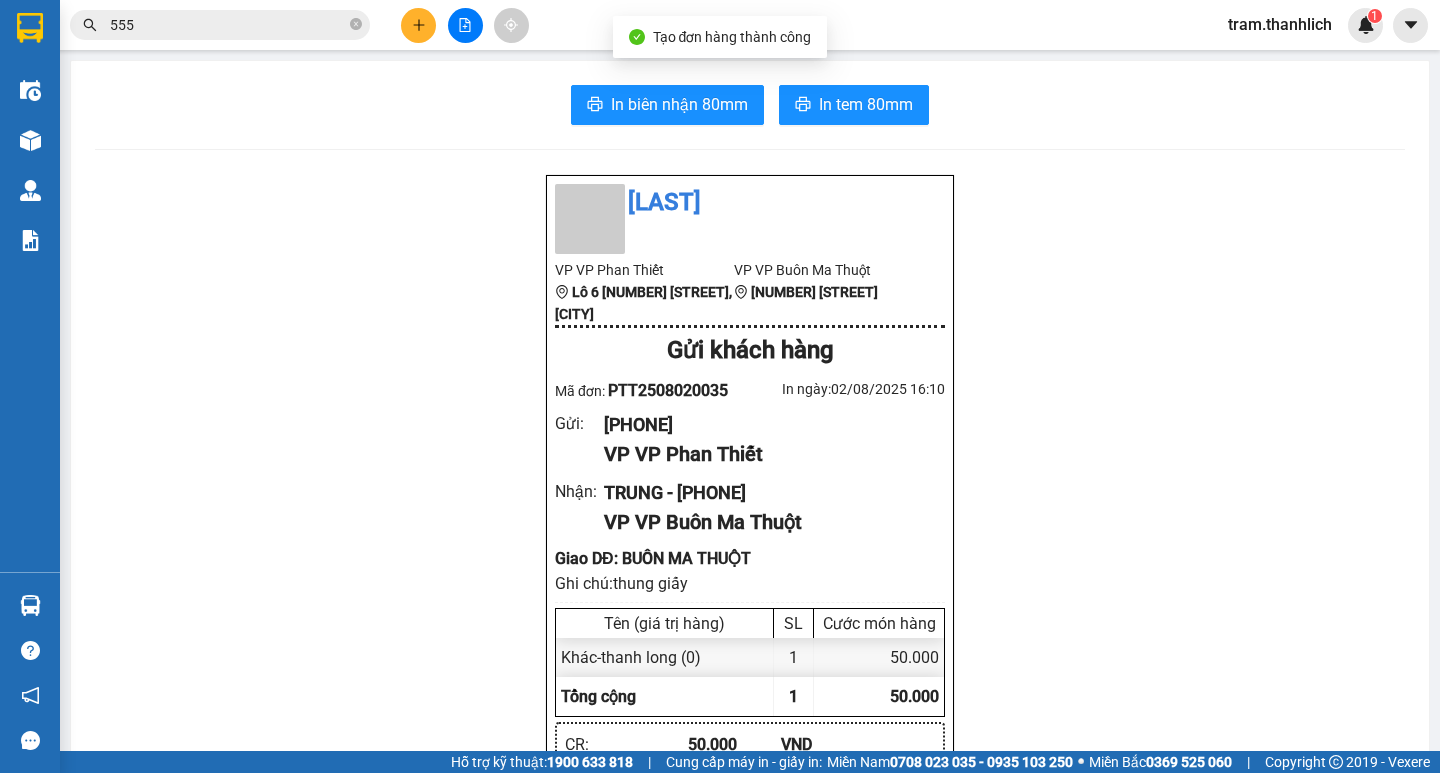 click on "In biên nhận 80mm In tem 80mm
Thanh Lịch VP VP Phan Thiết    Lô 6 0607 Võ Văn Kiệt, phường Phú Thủy VP VP Buôn Ma Thuột   71 Nguyễn Chí Thanh Gửi khách hàng Mã đơn:   PTT2508020035 In ngày:  02/08/2025   16:10 Gửi :     0896471248 VP VP Phan Thiết Nhận :   TRUNG - 0947345268 VP VP Buôn Ma Thuột Giao DĐ: BUÔN MA THUỘT Ghi chú:  thung giấy   Tên (giá trị hàng) SL Cước món hàng Khác - thanh long   (0) 1 50.000 Tổng cộng 1 50.000 Loading... CR : 50.000 VND Tổng phải thu : 0 VND Người gửi hàng xác nhận NV nhận hàng (Kí và ghi rõ họ tên) Hoàng Trâm NV nhận hàng (Kí và ghi rõ họ tên) Quy định nhận/gửi hàng : Vexere.com Copyright   2019 - Vexere PTT2508020035 Gửi:  VP Phan Thiết 0896471248 Nhận:   VP Buôn Ma Thuột TRUNG 0947345268 BUÔN MA THUỘT 1 Khác - thanh long KL: 0kg   Ghi chú:  thung giấy Tổng TT:  0 Tiêu chuẩn CR 50.000 CC 0 Thu hộ 0 Hotline:  0633 553 331 , 0913 242 433" at bounding box center [750, 820] 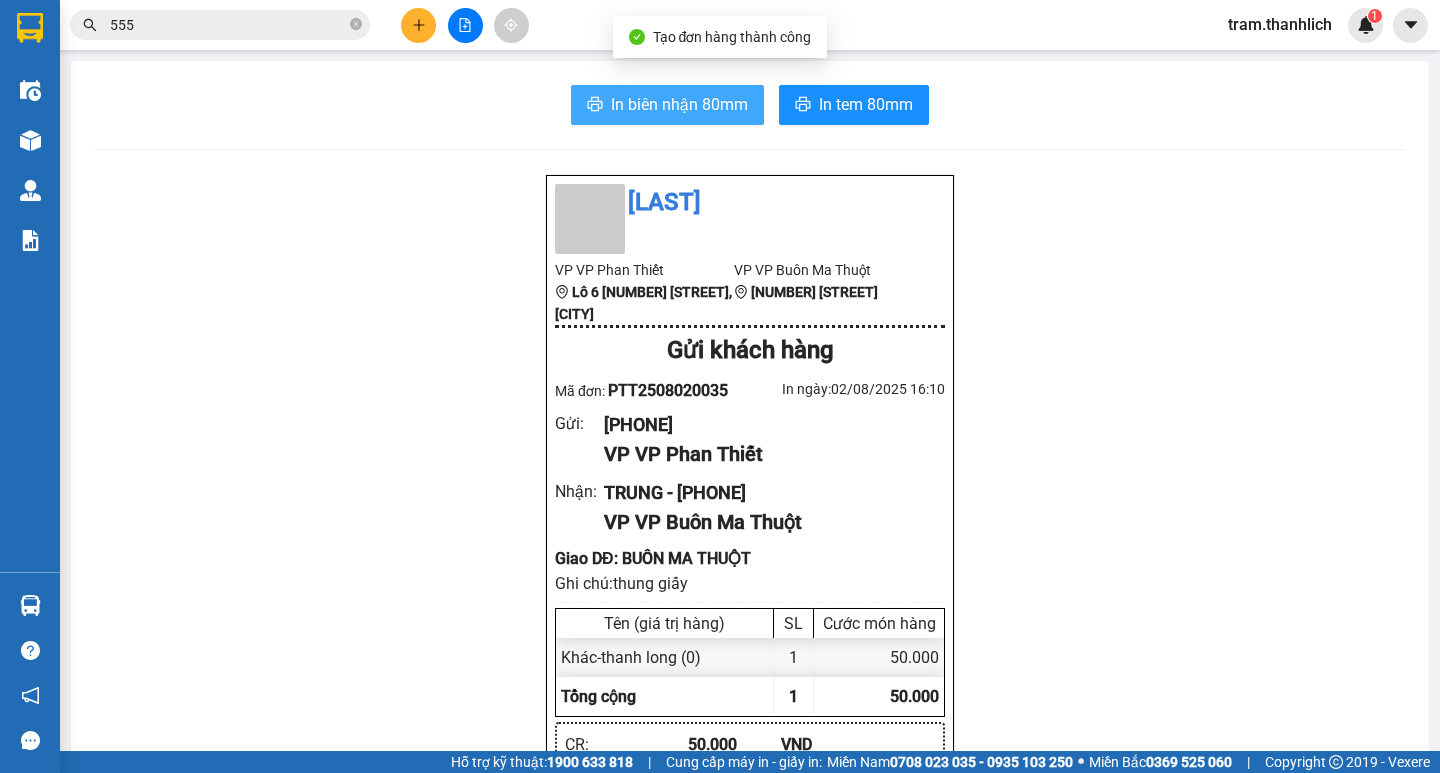 click on "In biên nhận 80mm" at bounding box center [679, 104] 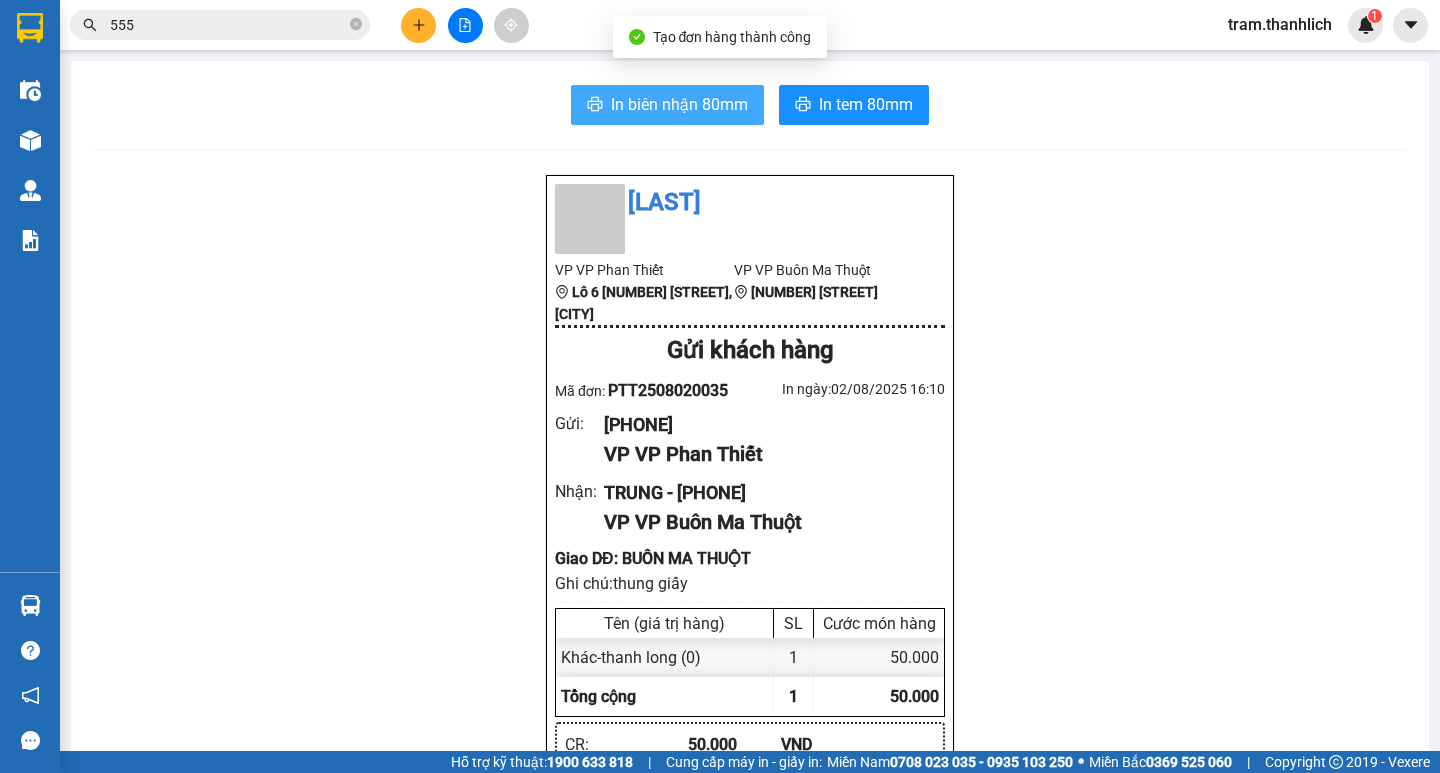 scroll, scrollTop: 0, scrollLeft: 0, axis: both 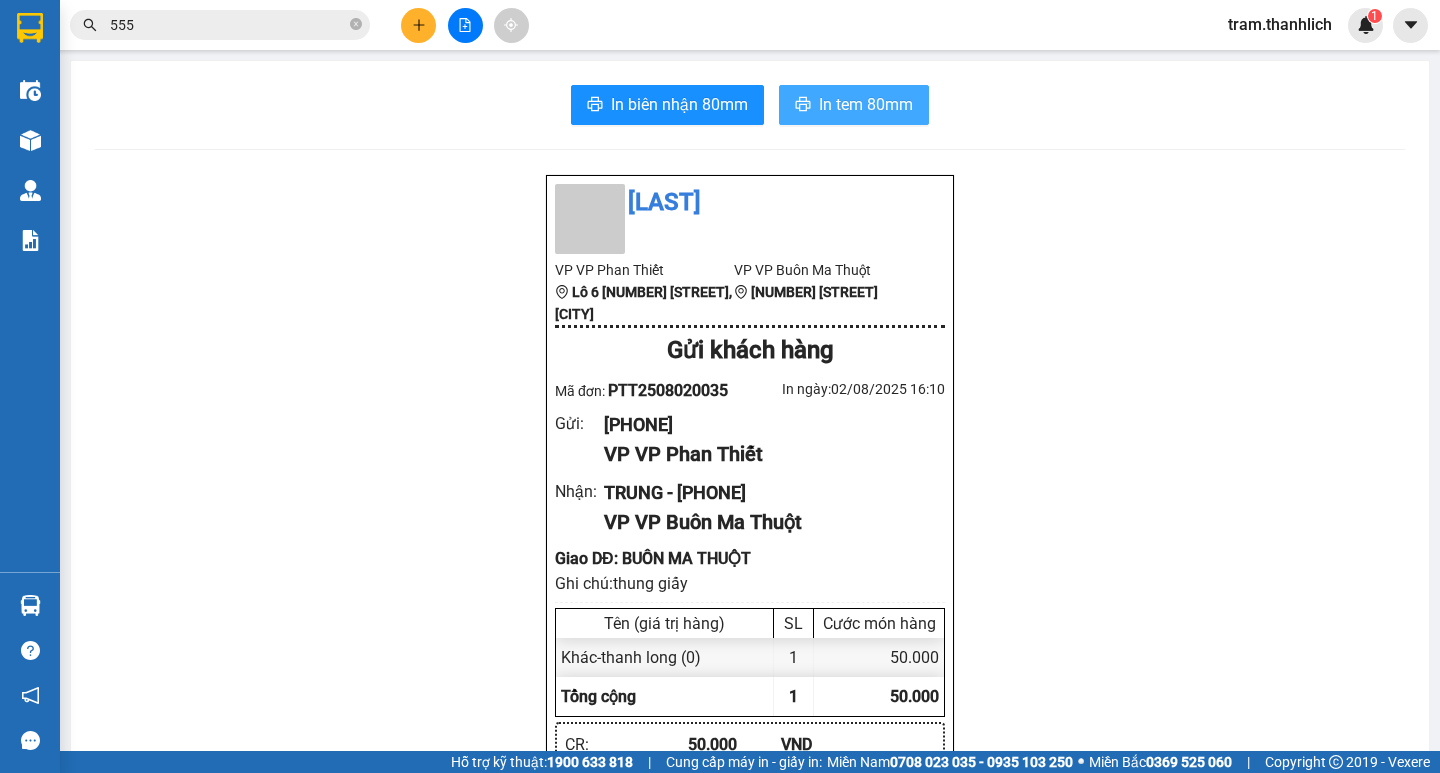 click on "In tem 80mm" at bounding box center [854, 105] 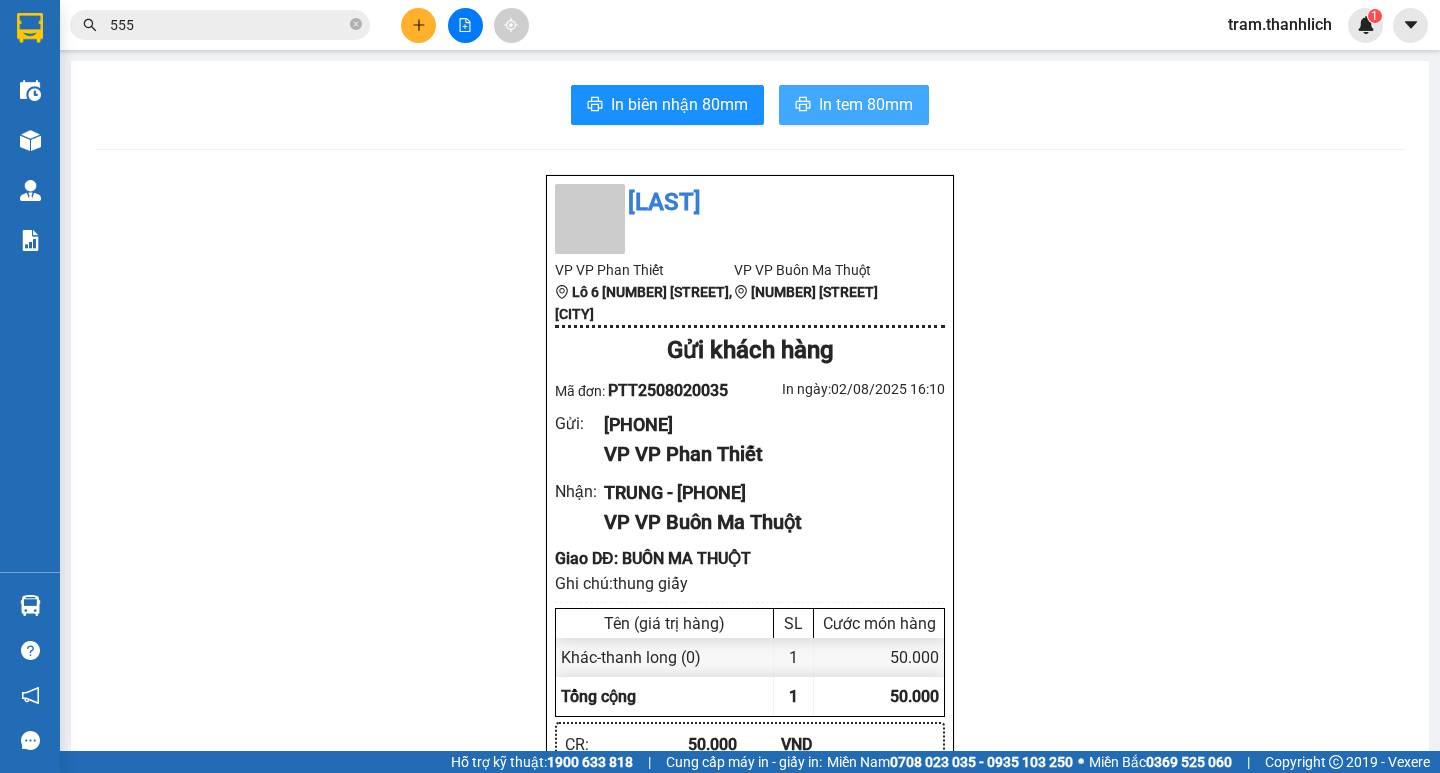 scroll, scrollTop: 0, scrollLeft: 0, axis: both 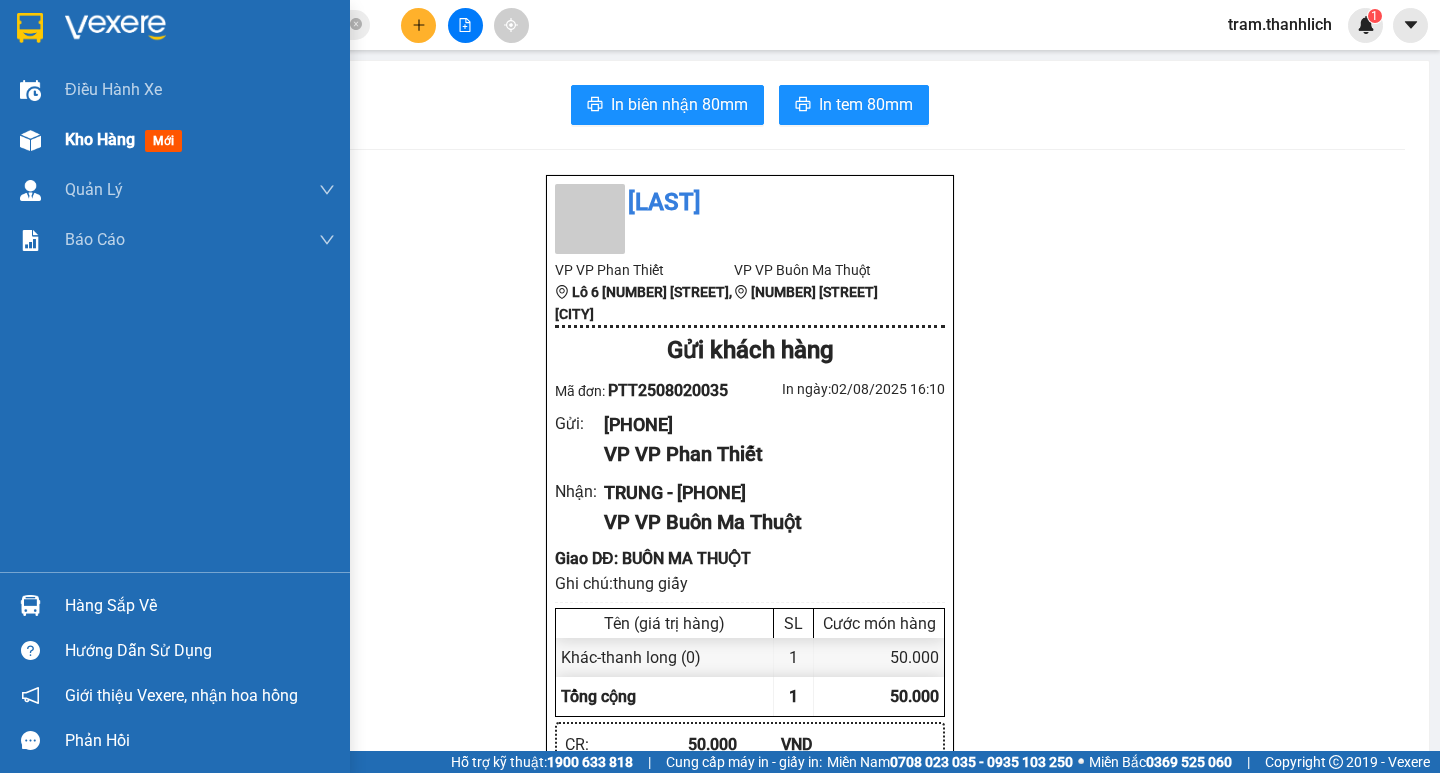 click on "Kho hàng" at bounding box center [100, 139] 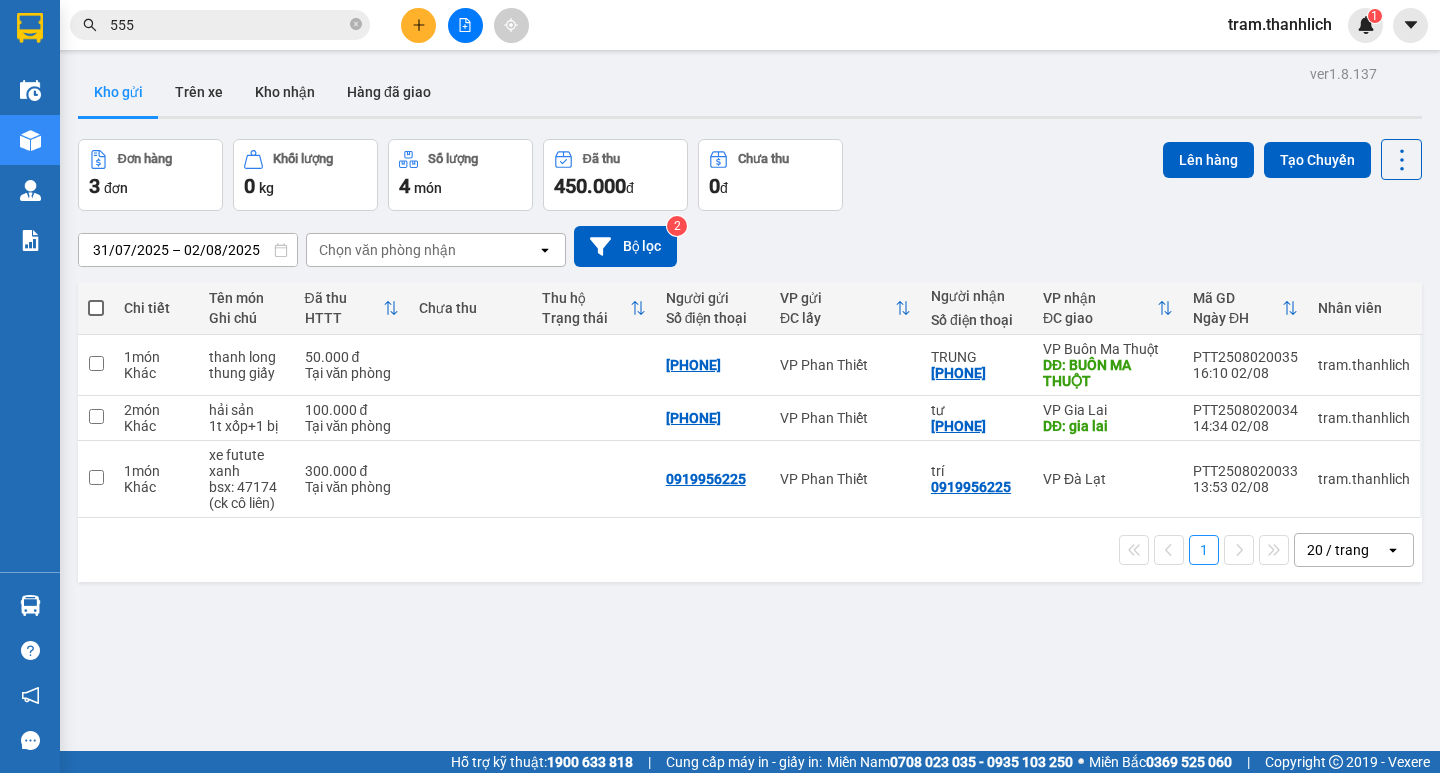 click at bounding box center [418, 25] 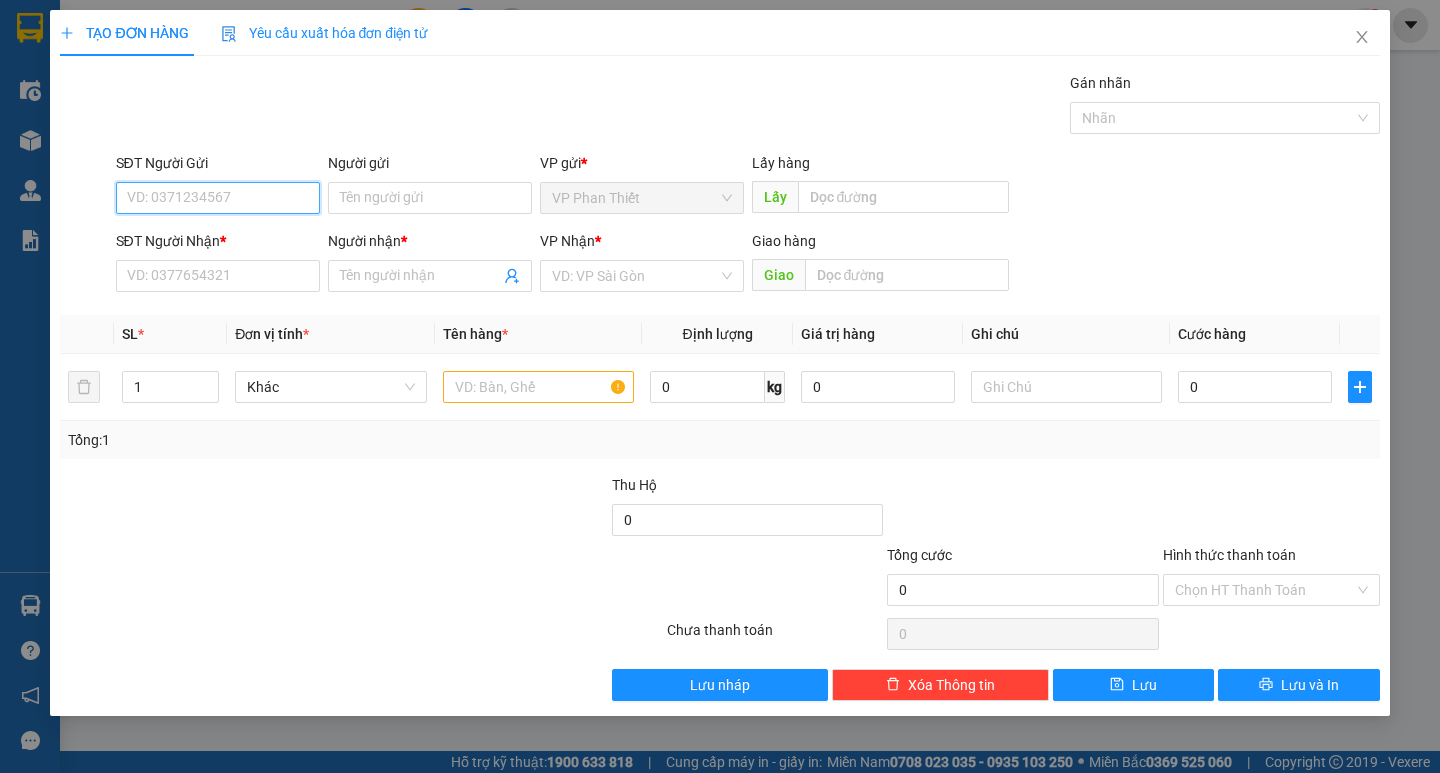 click on "SĐT Người Gửi" at bounding box center [218, 198] 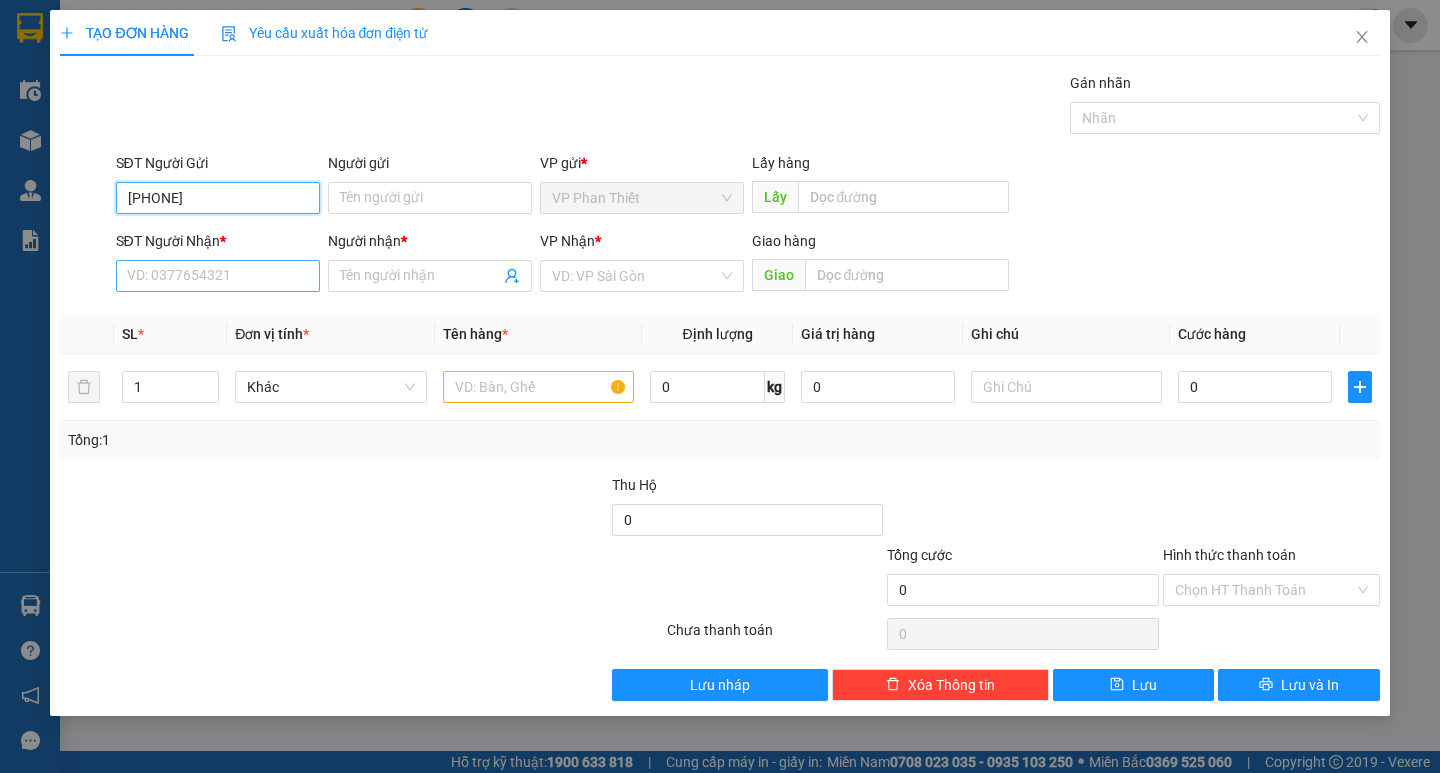 type on "[PHONE]" 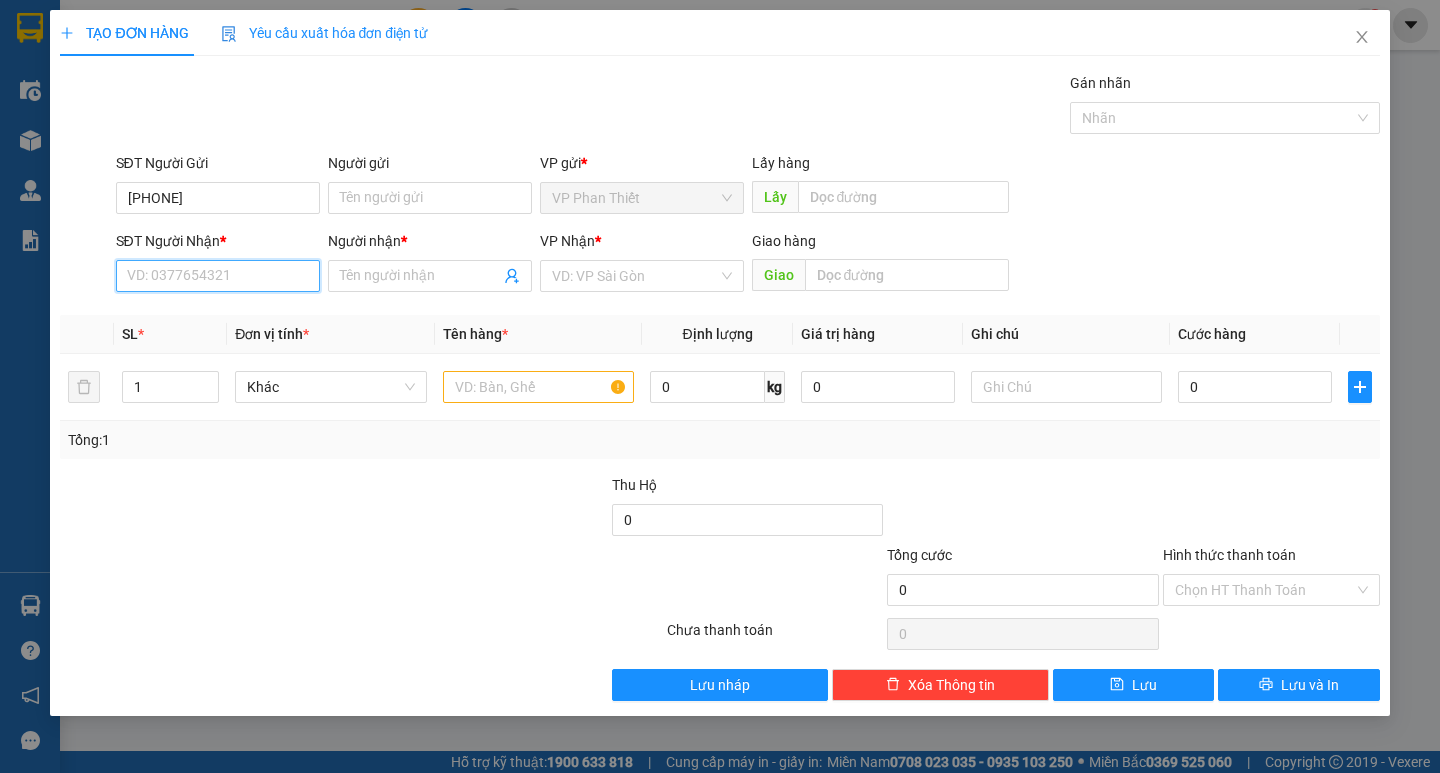 click on "SĐT Người Nhận  *" at bounding box center [218, 276] 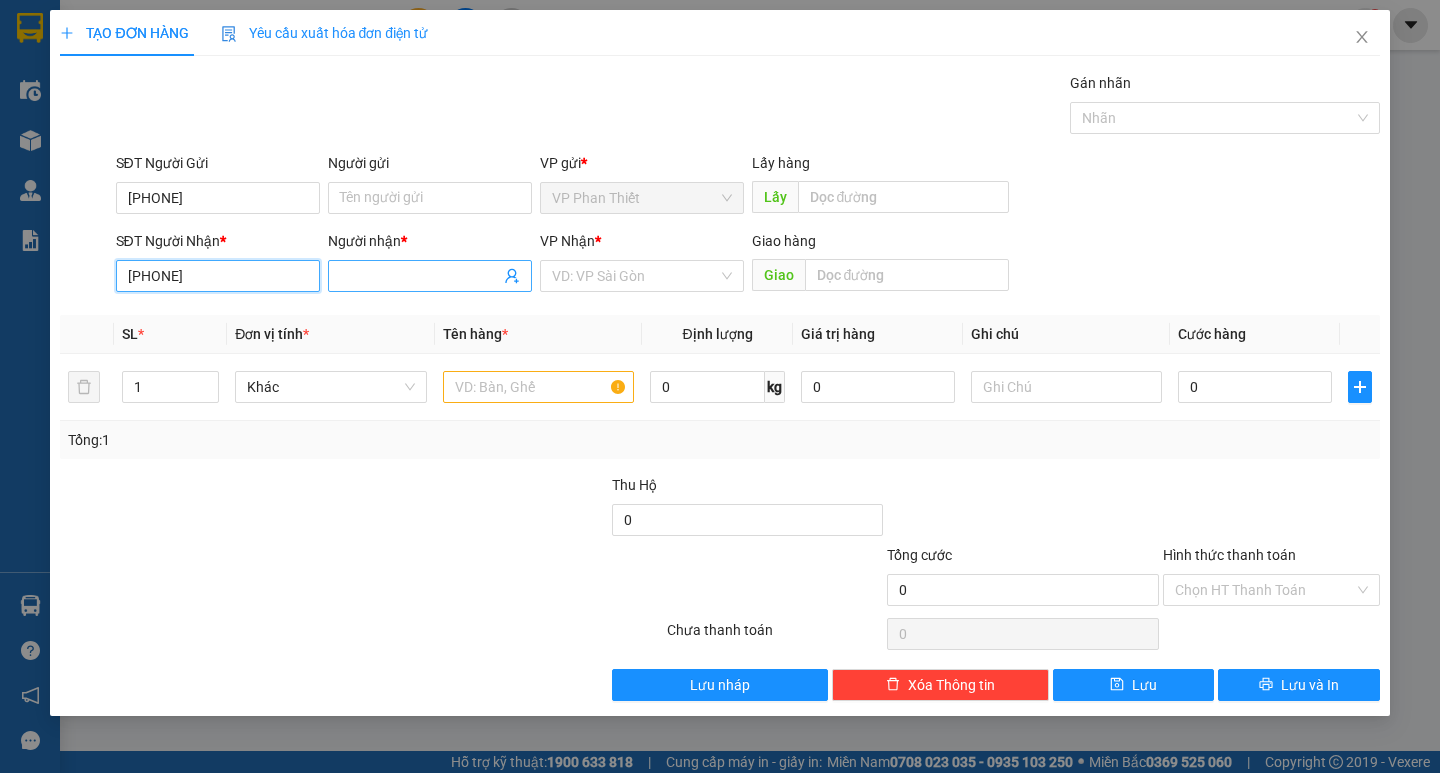 type on "[PHONE]" 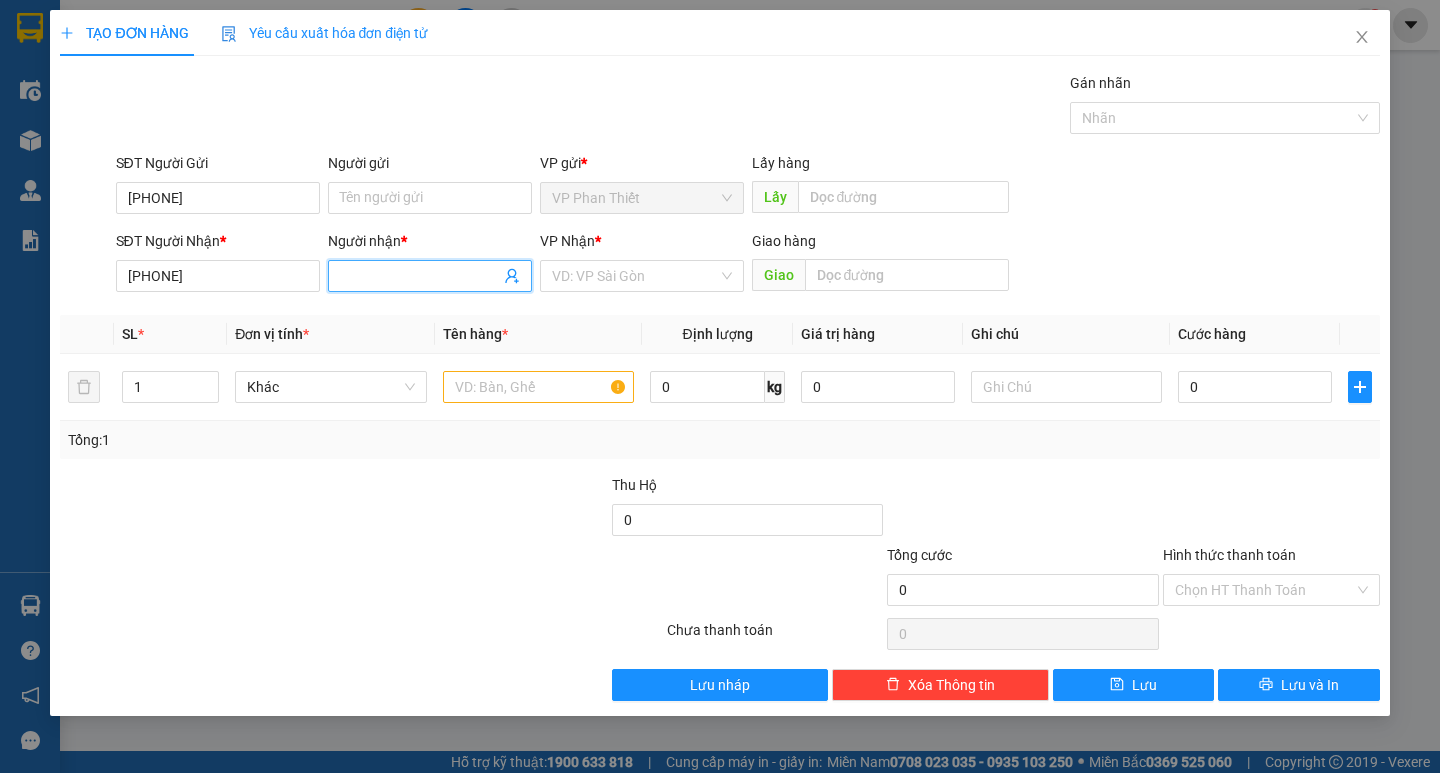 click on "Người nhận  *" at bounding box center (420, 276) 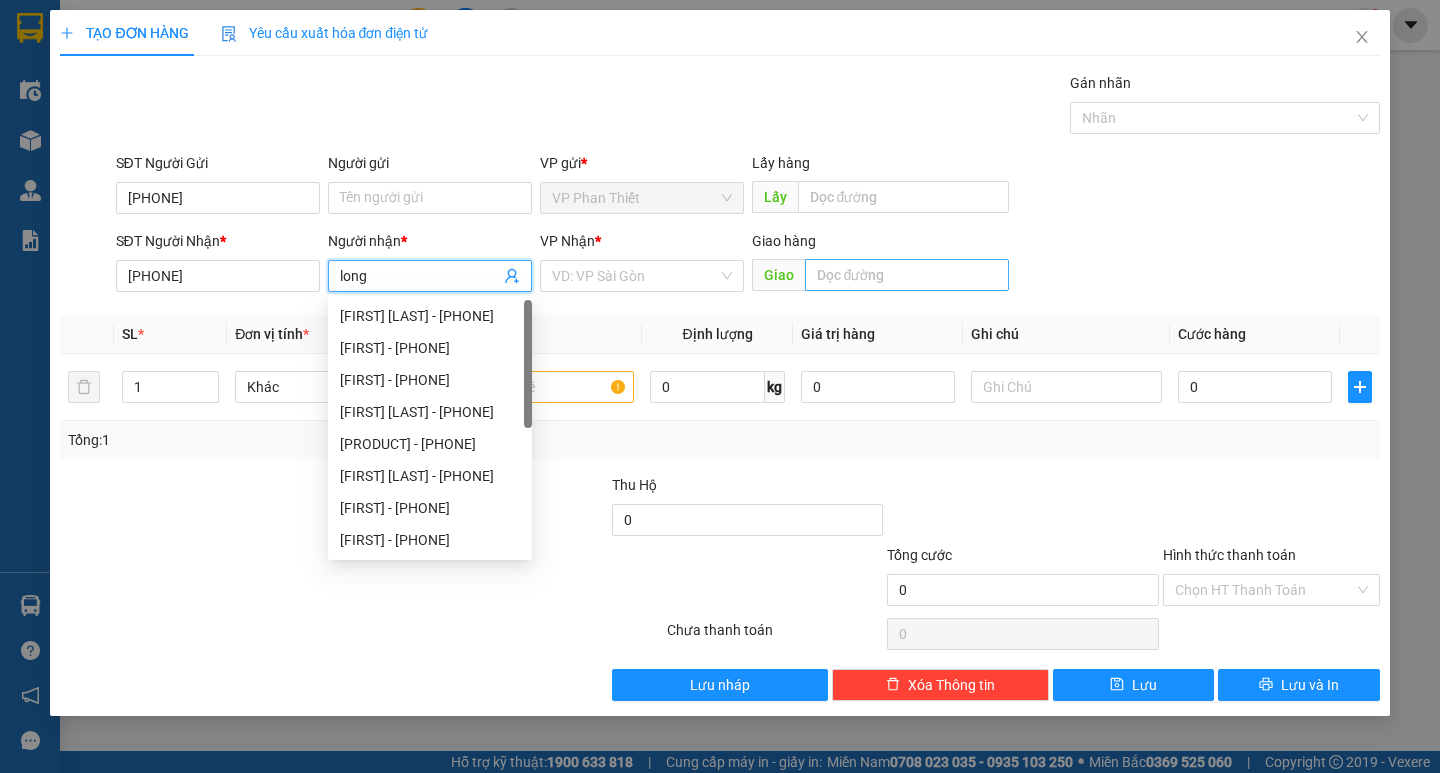 type on "long" 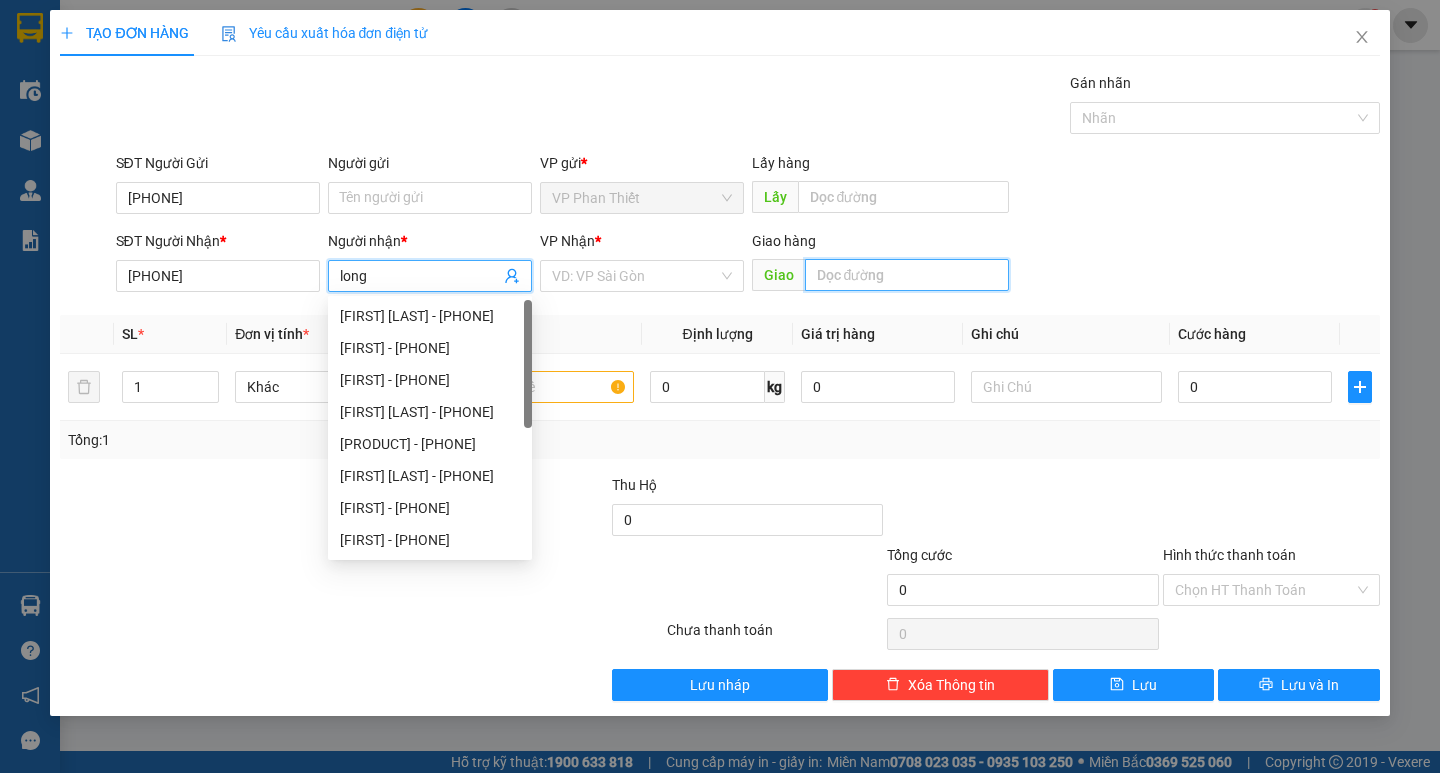 click at bounding box center (907, 275) 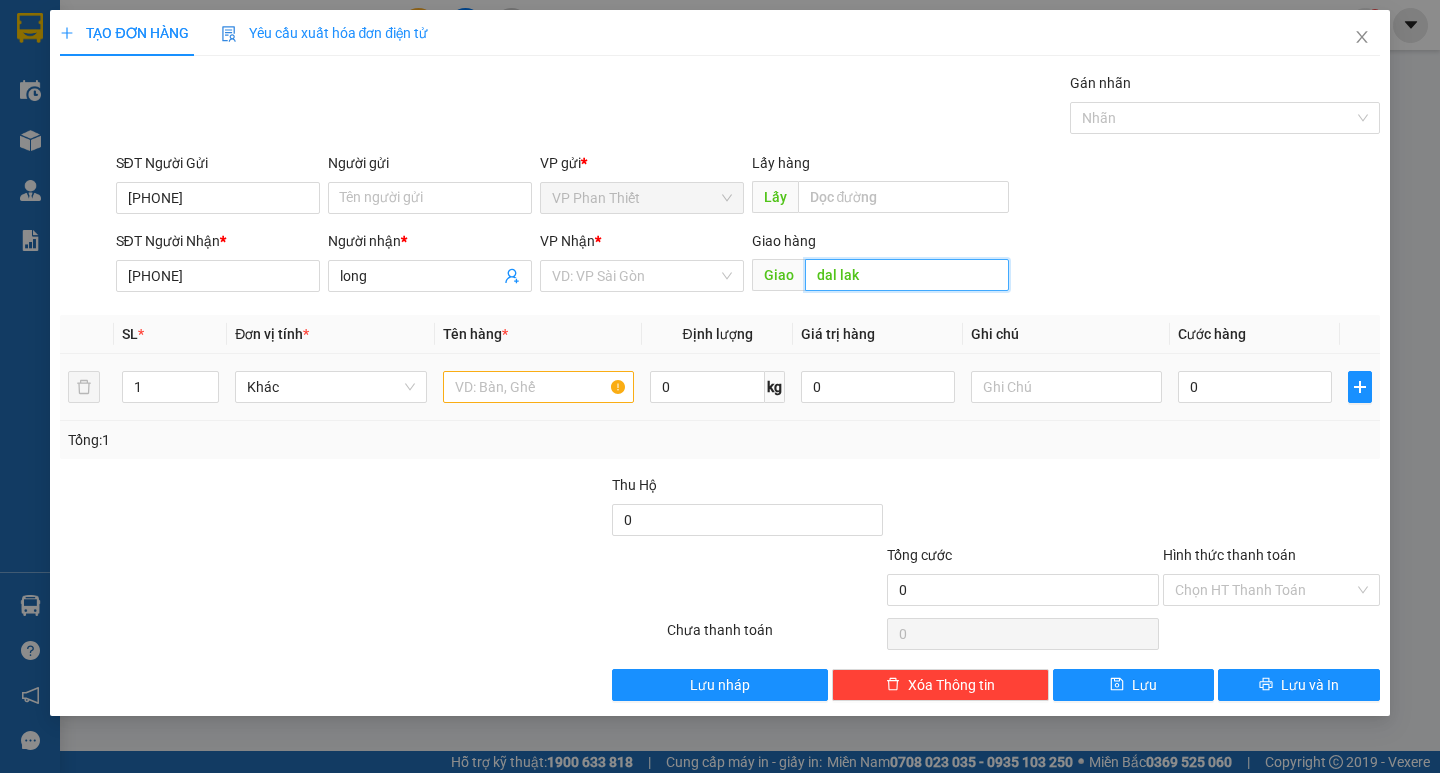 type on "dal lak" 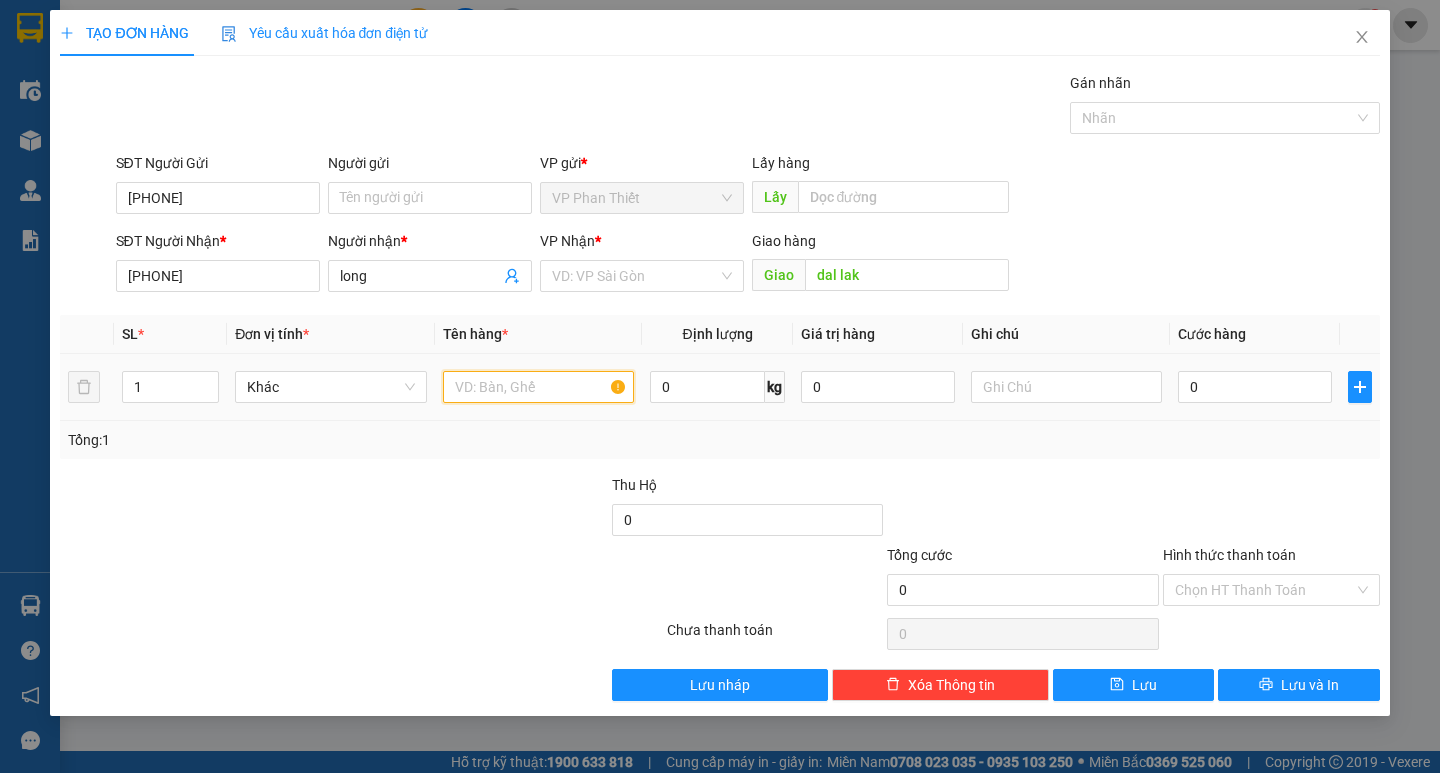 click at bounding box center [538, 387] 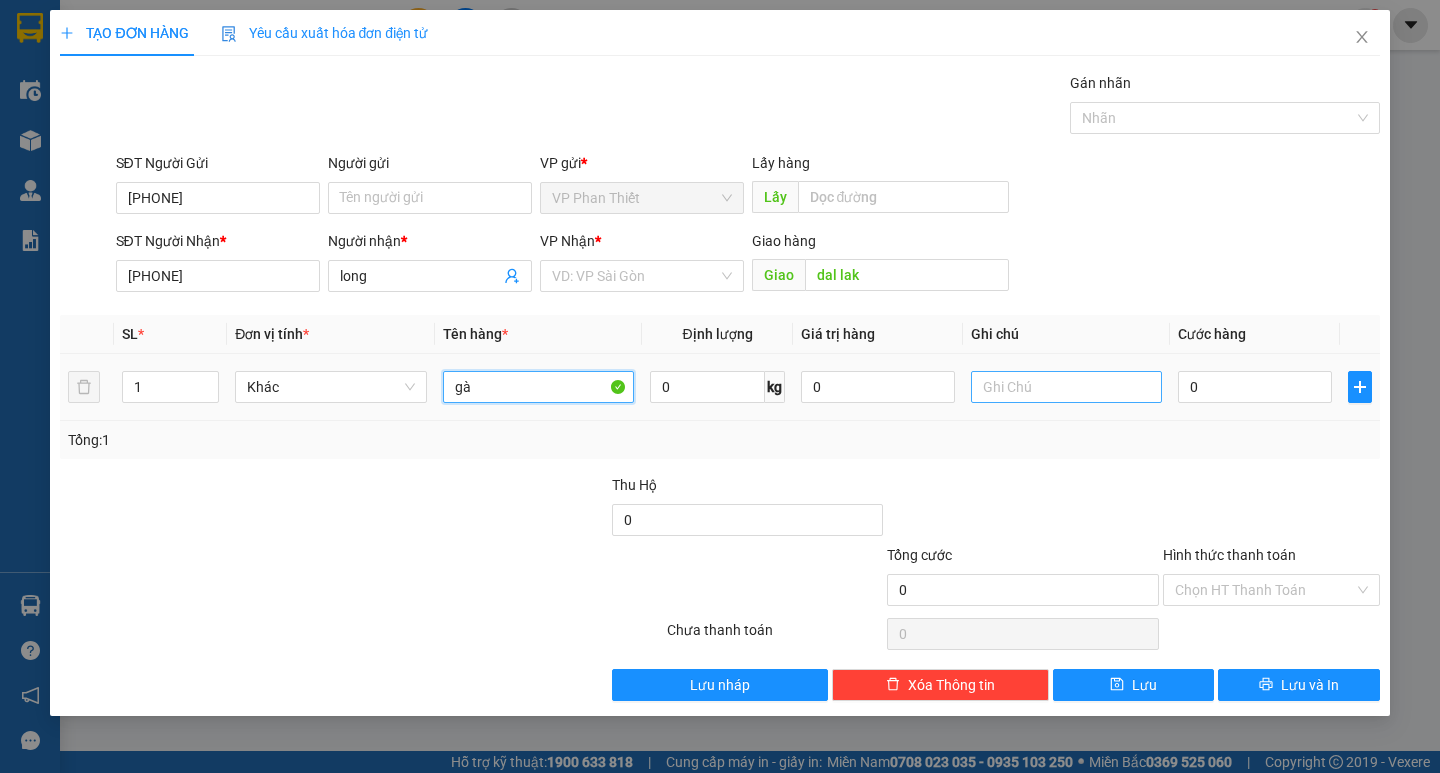 type on "gà" 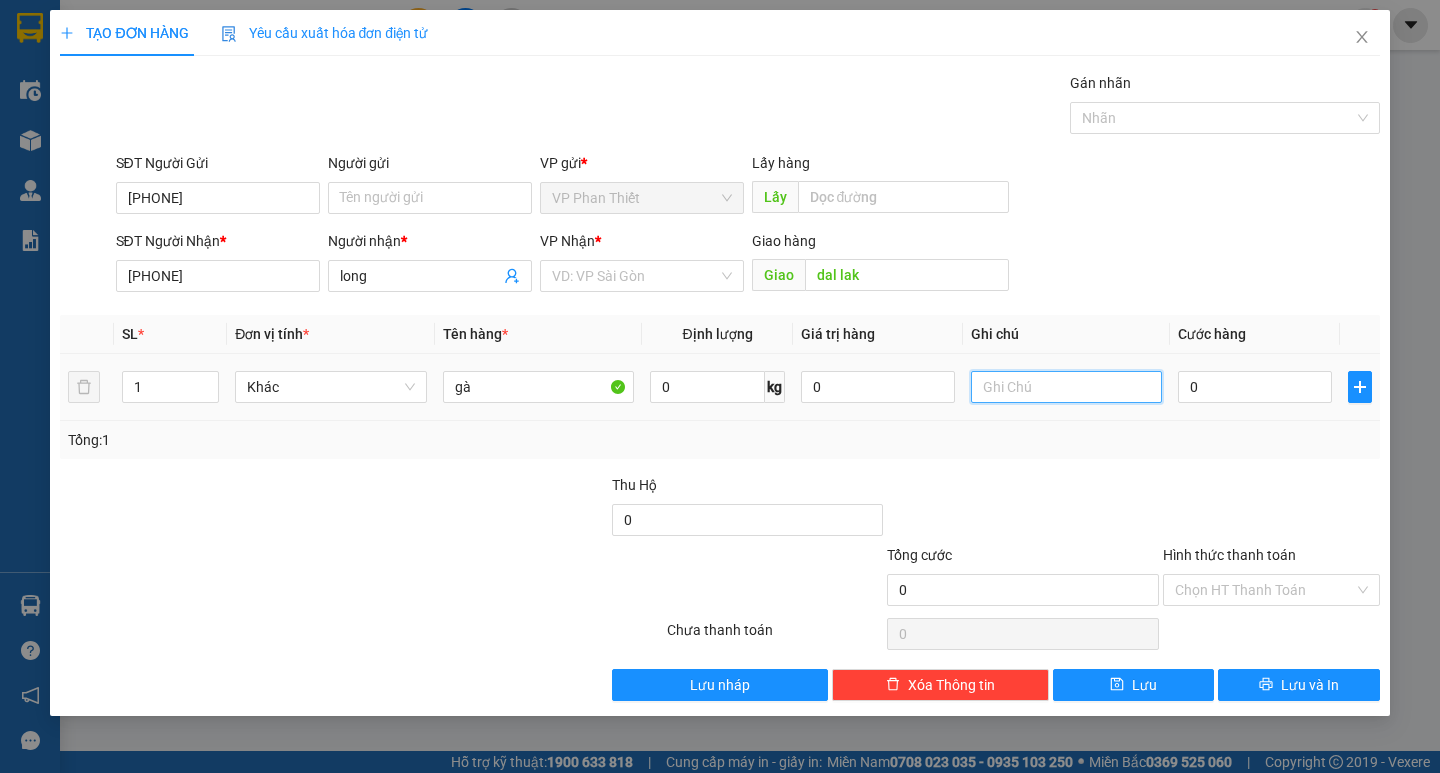 click at bounding box center [1066, 387] 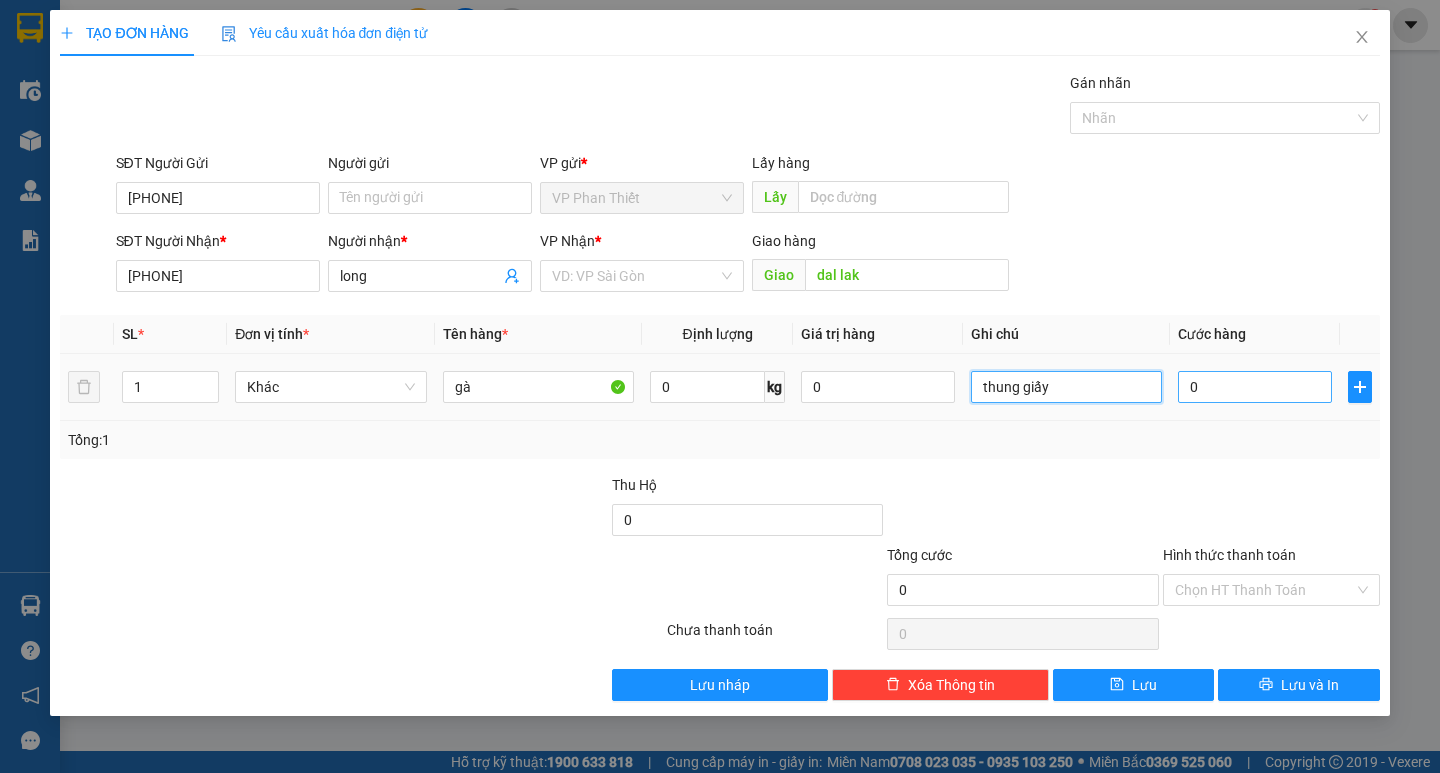 type on "thung giấy" 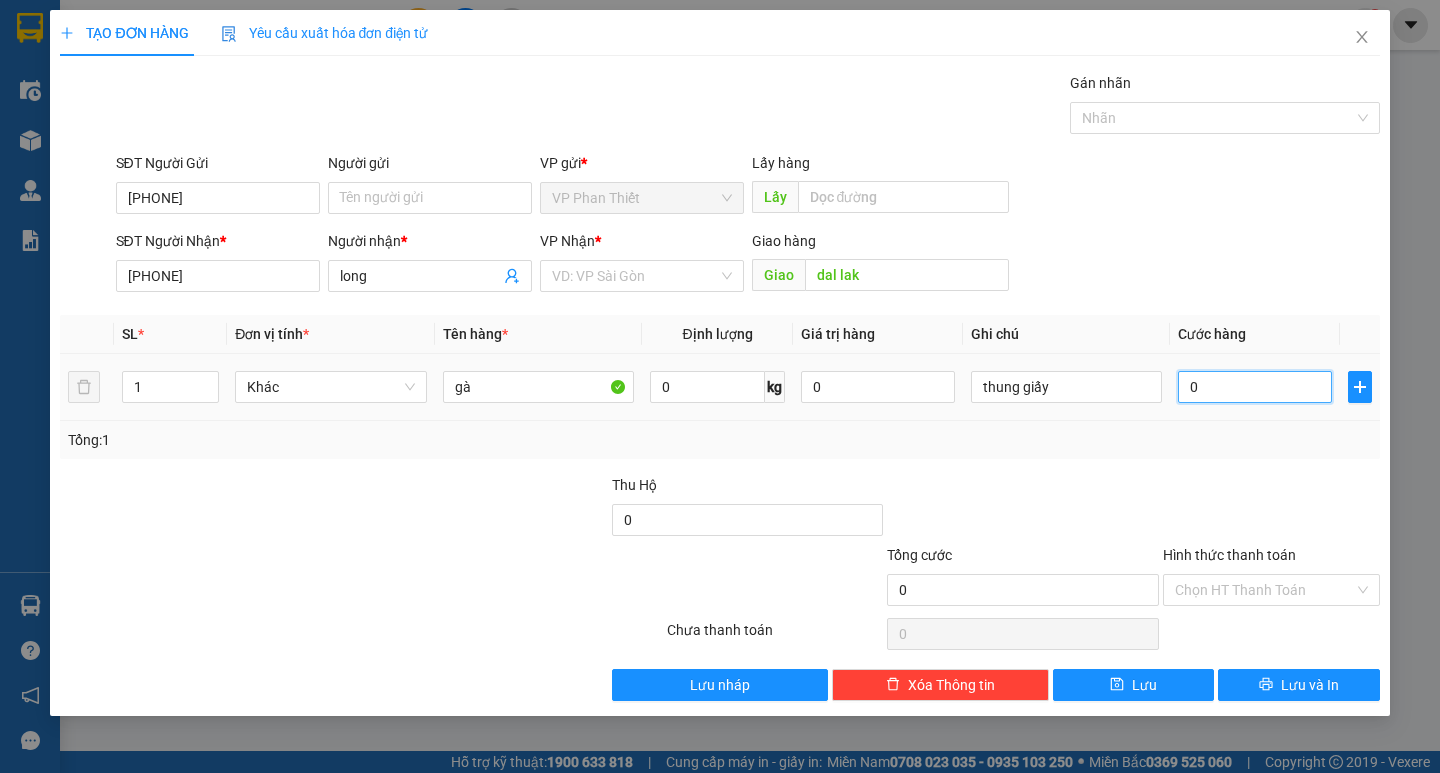 click on "0" at bounding box center [1255, 387] 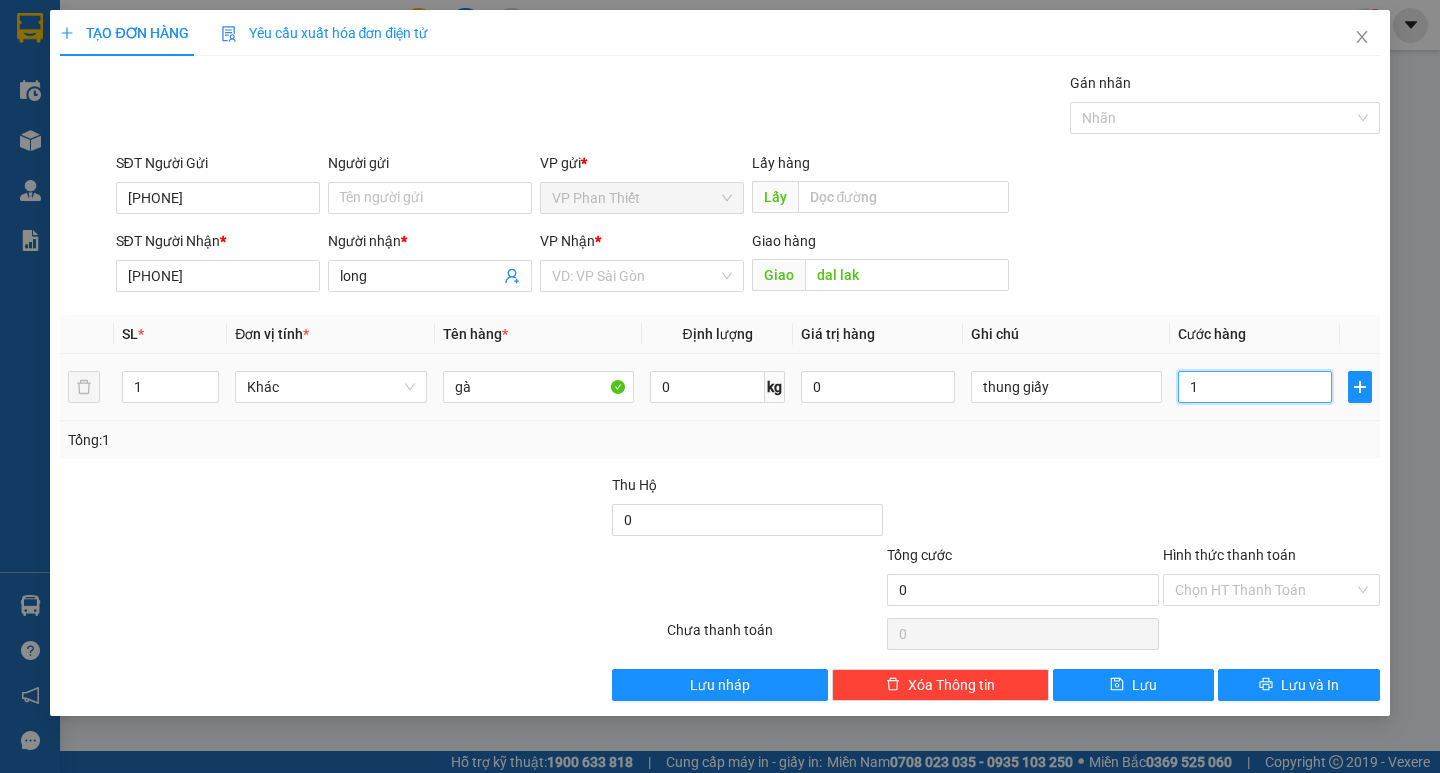 type on "1" 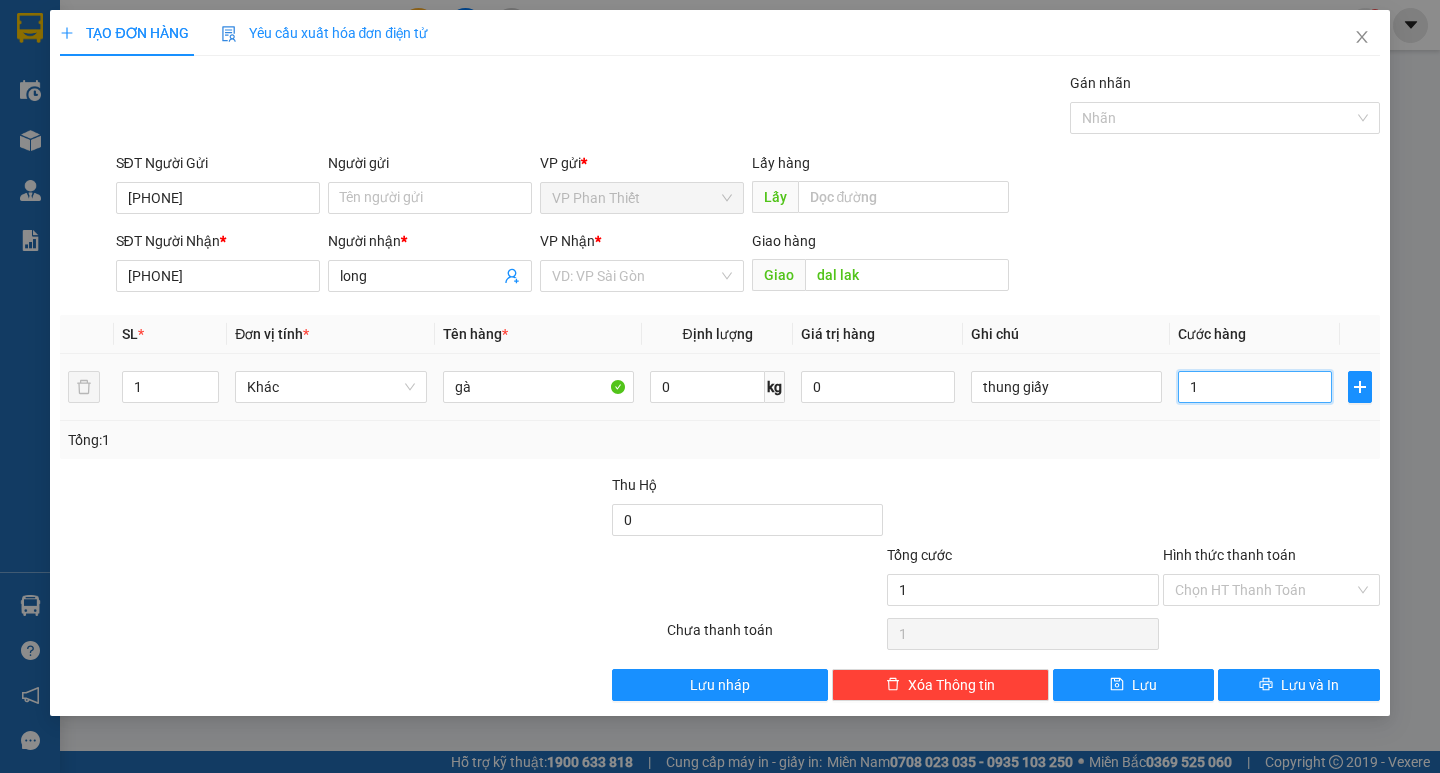 type on "15" 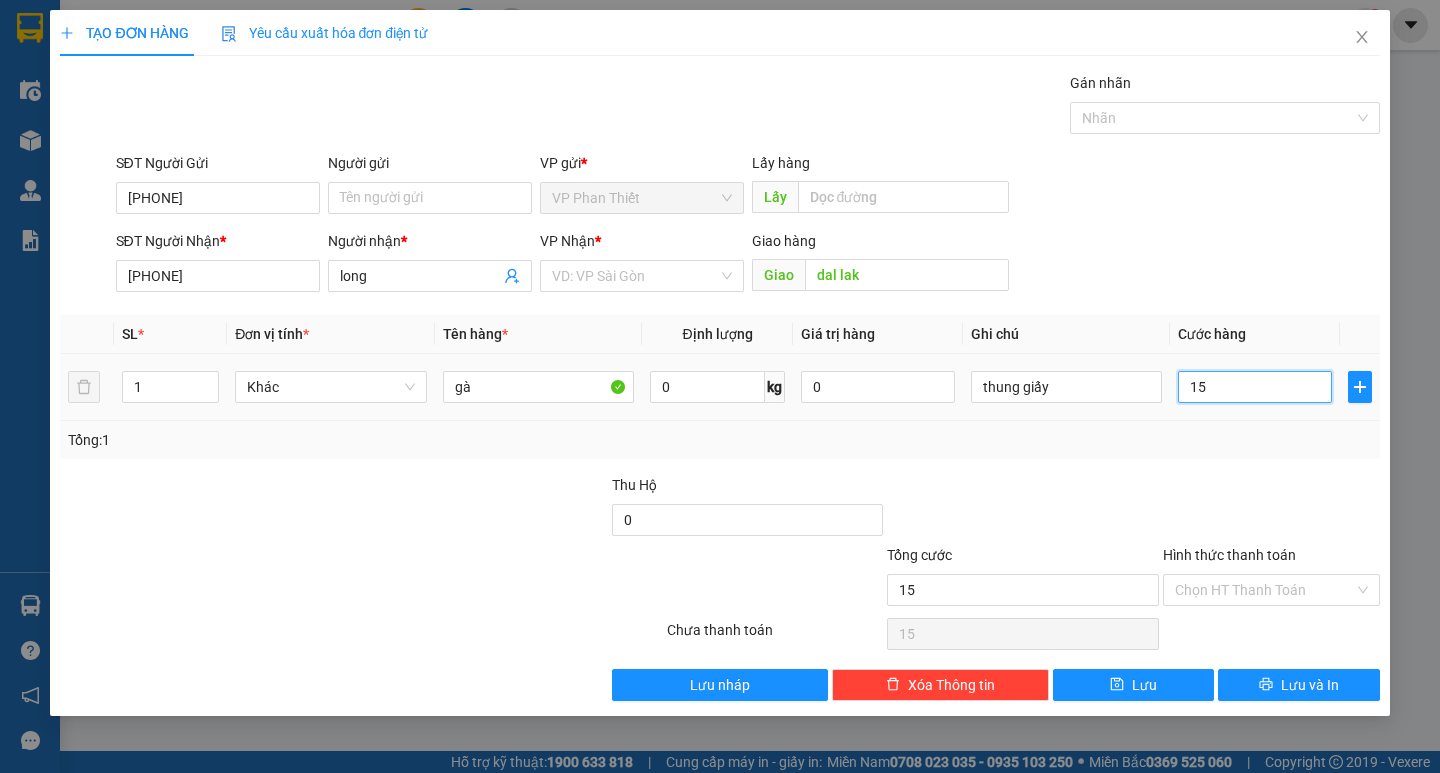 type on "150" 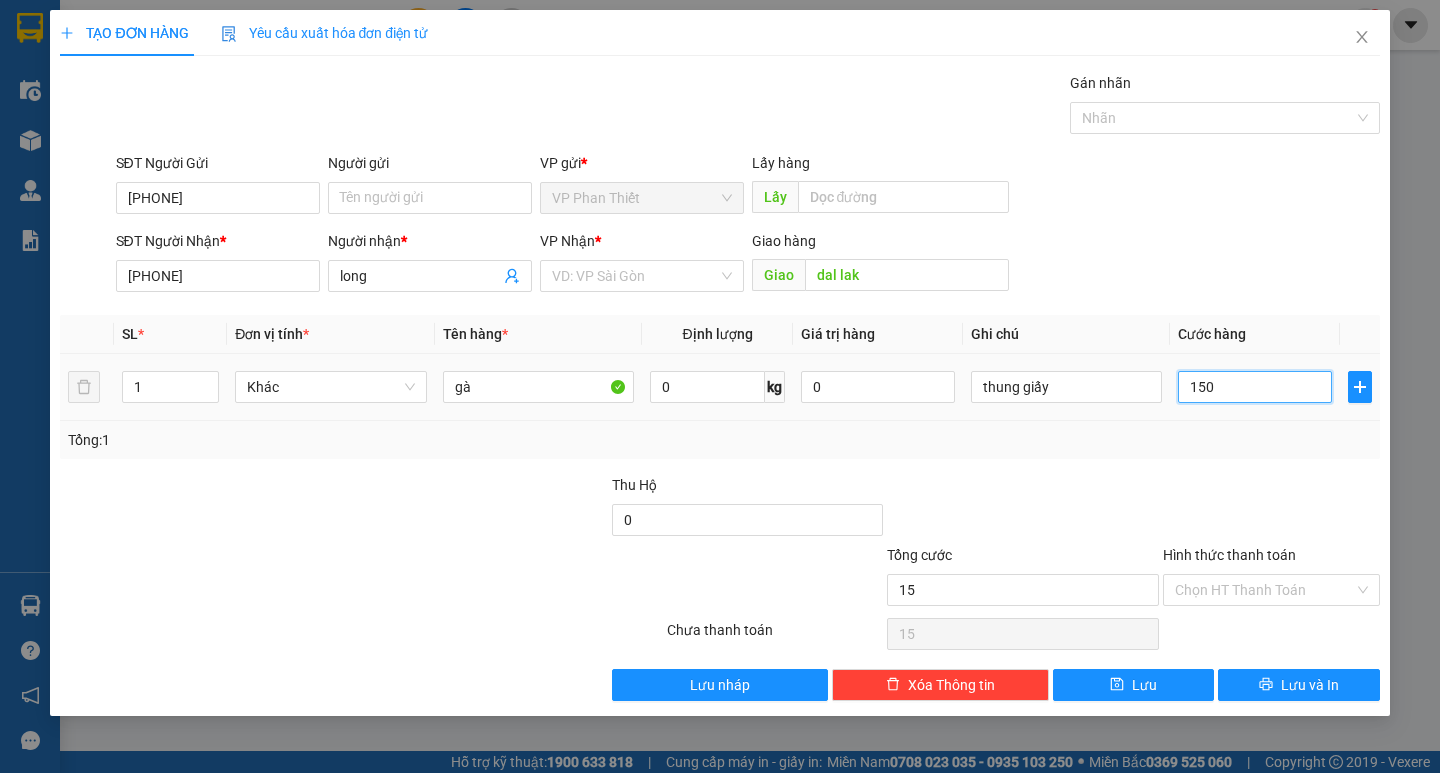 type on "150" 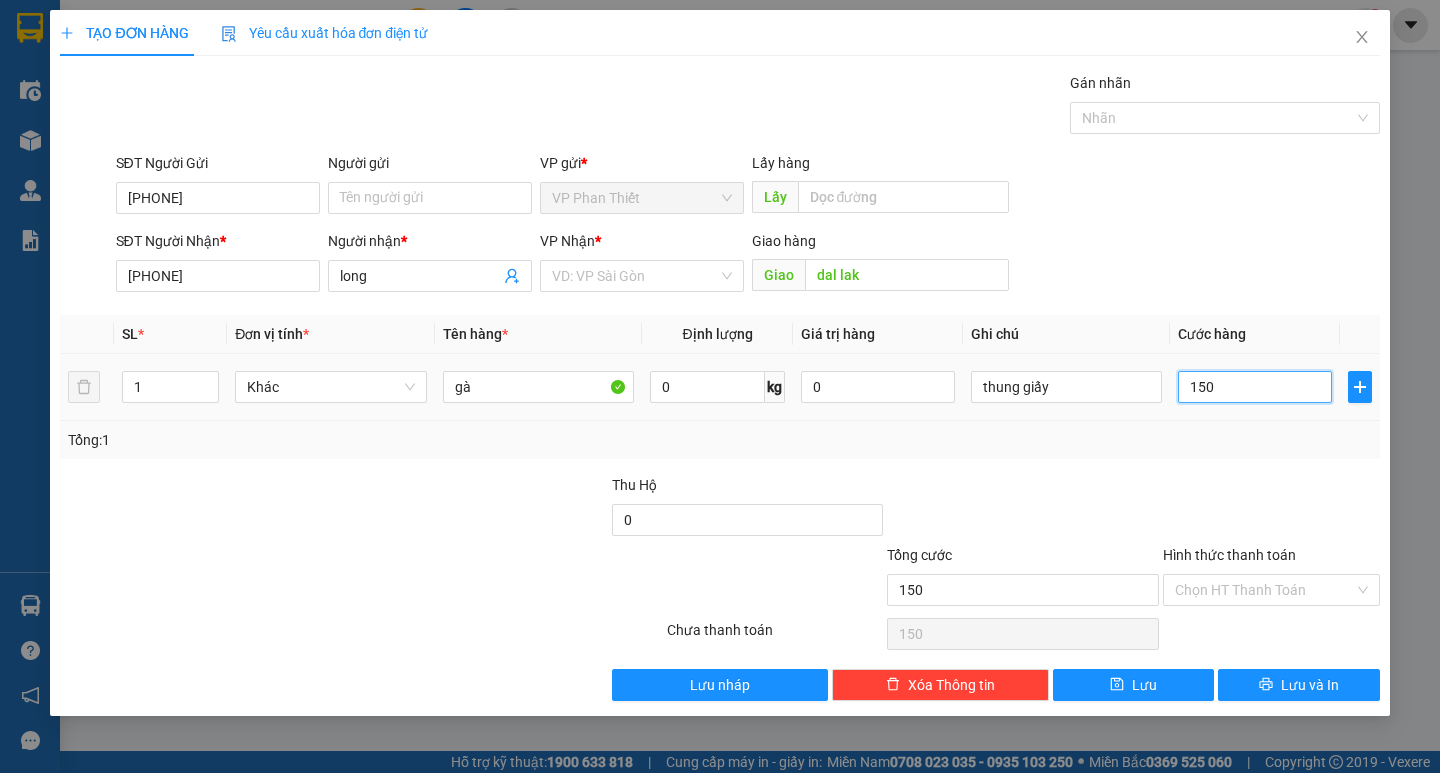 type on "1.500" 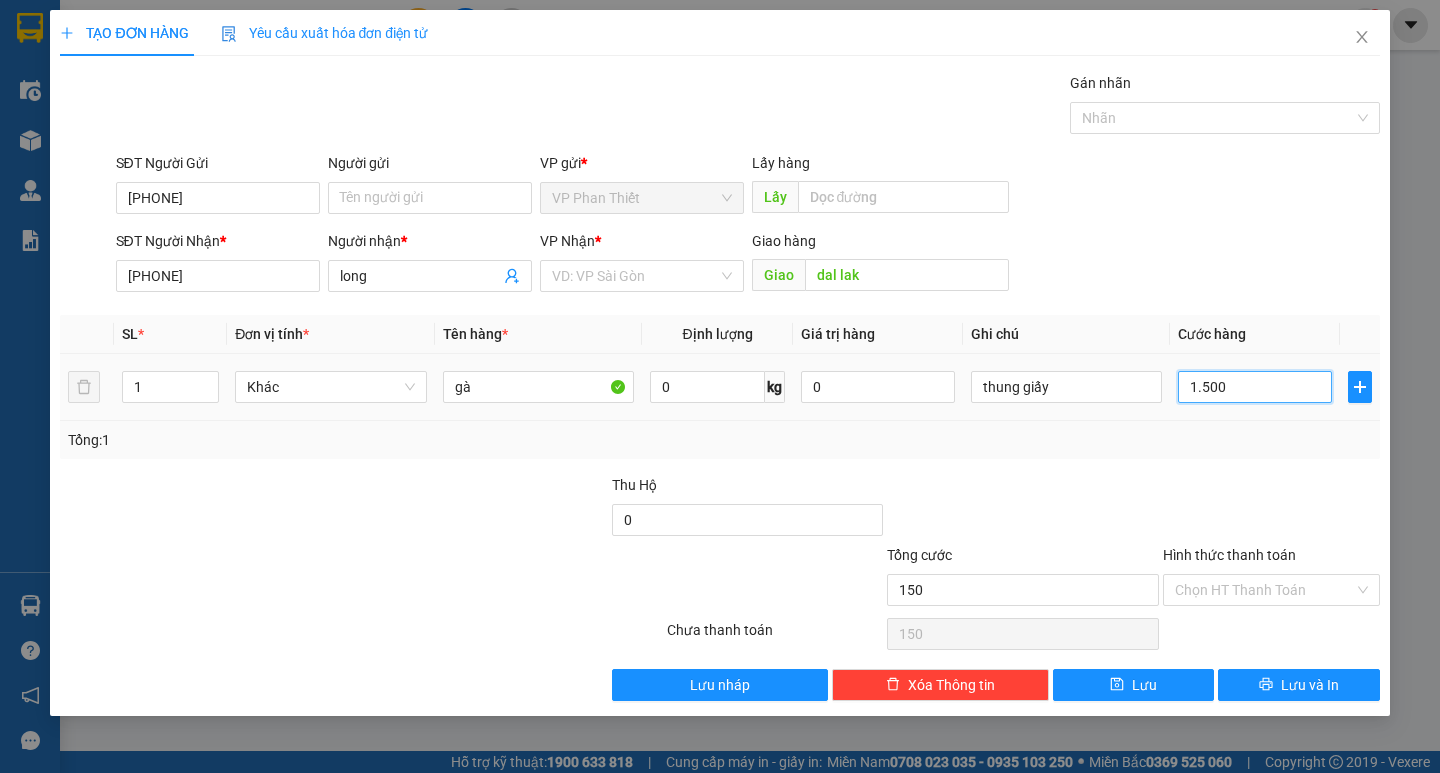 type on "1.500" 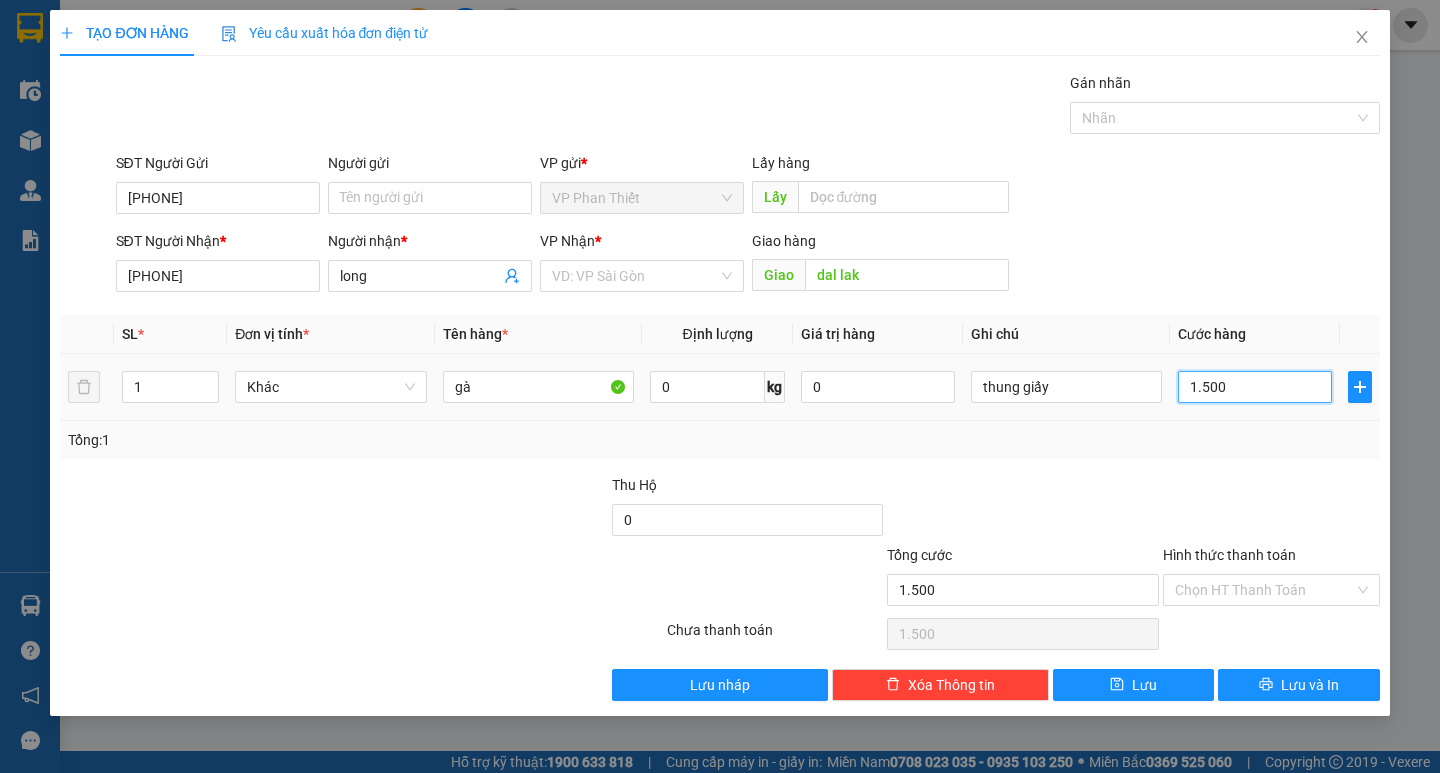 type on "15.000" 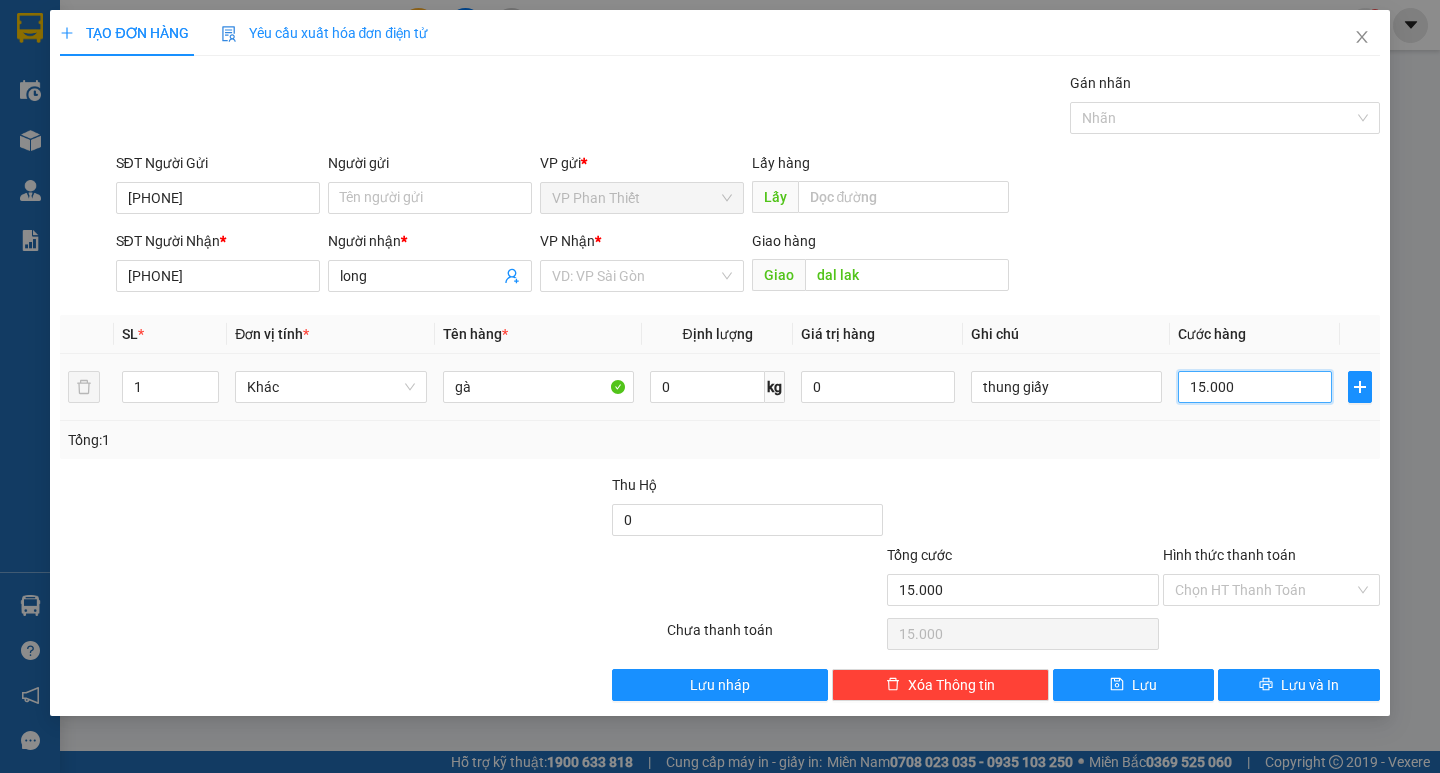 type on "150.000" 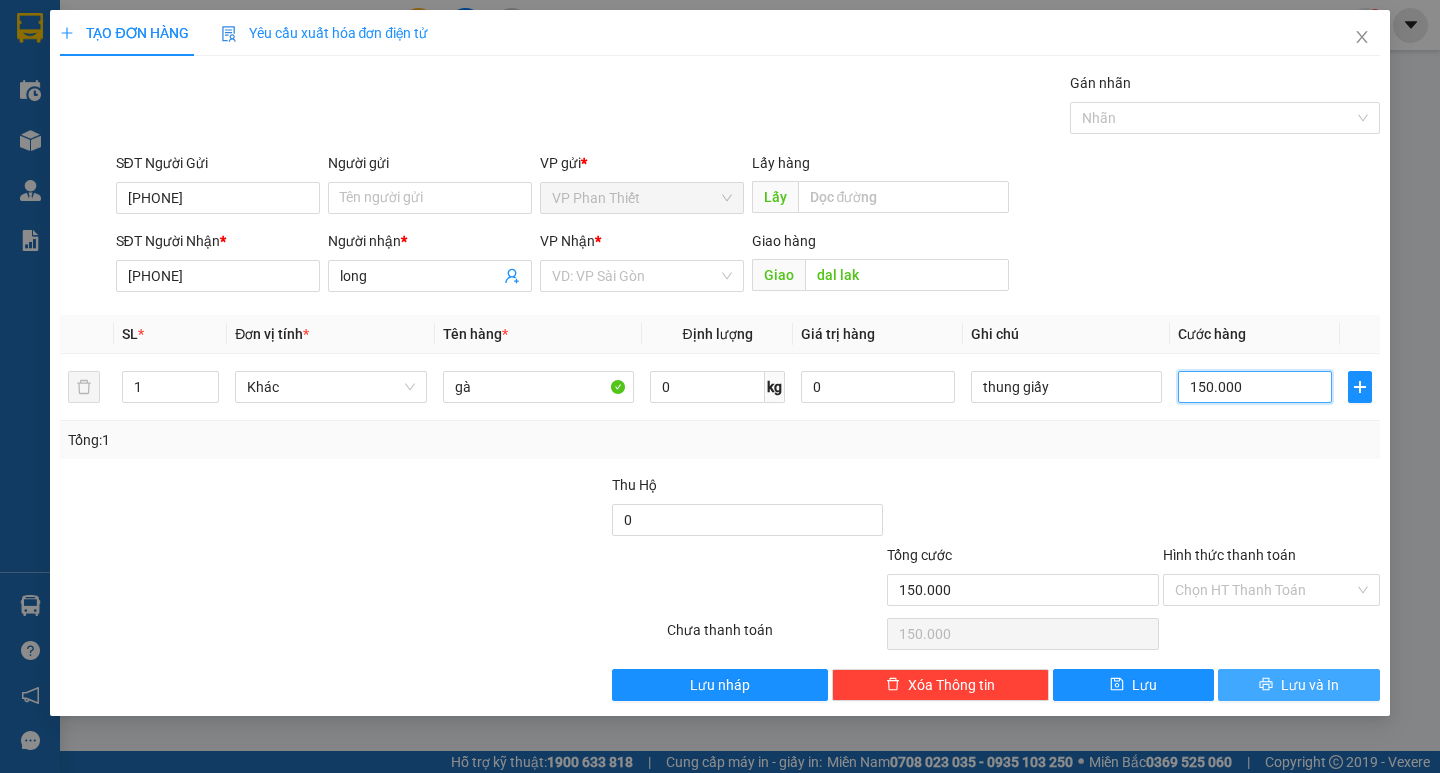 type on "150.000" 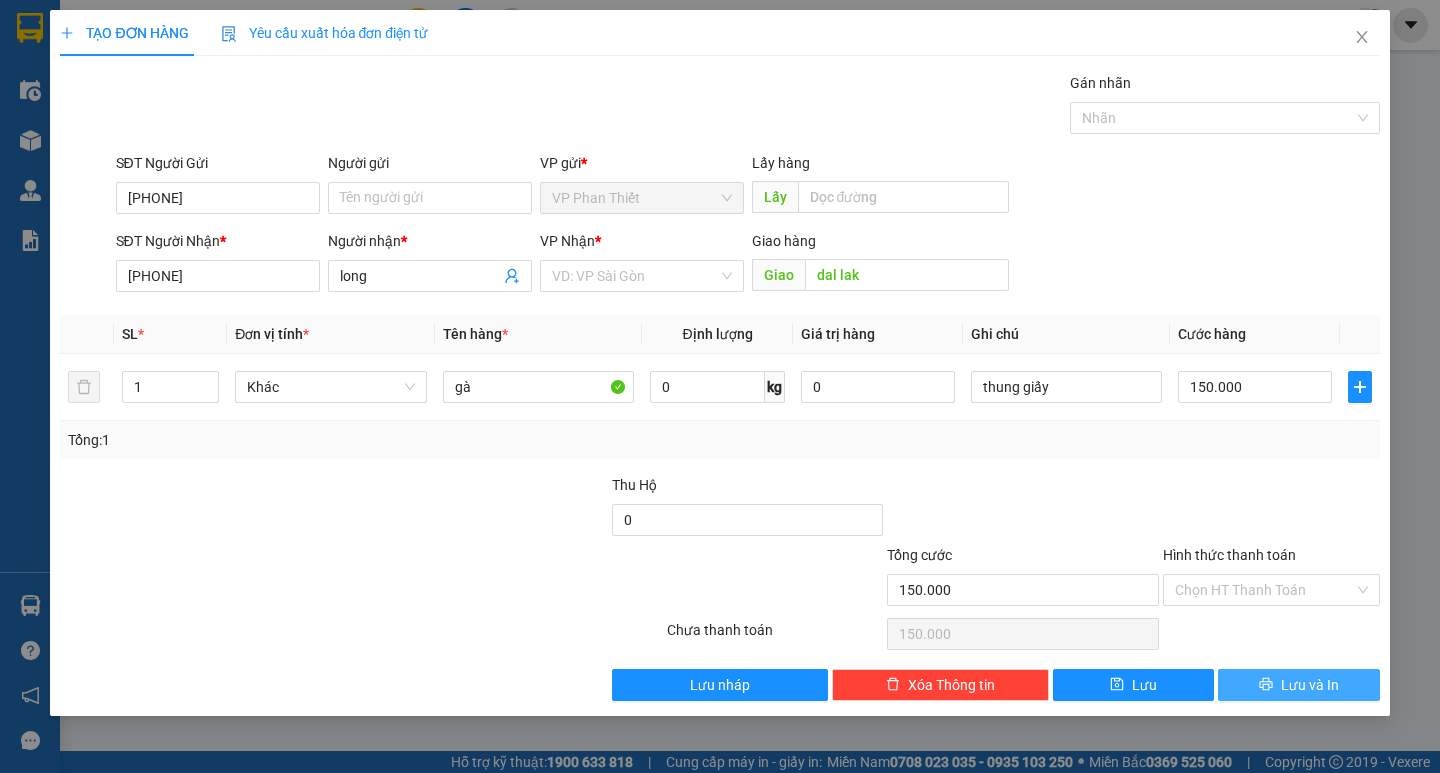 click on "Lưu và In" at bounding box center (1298, 685) 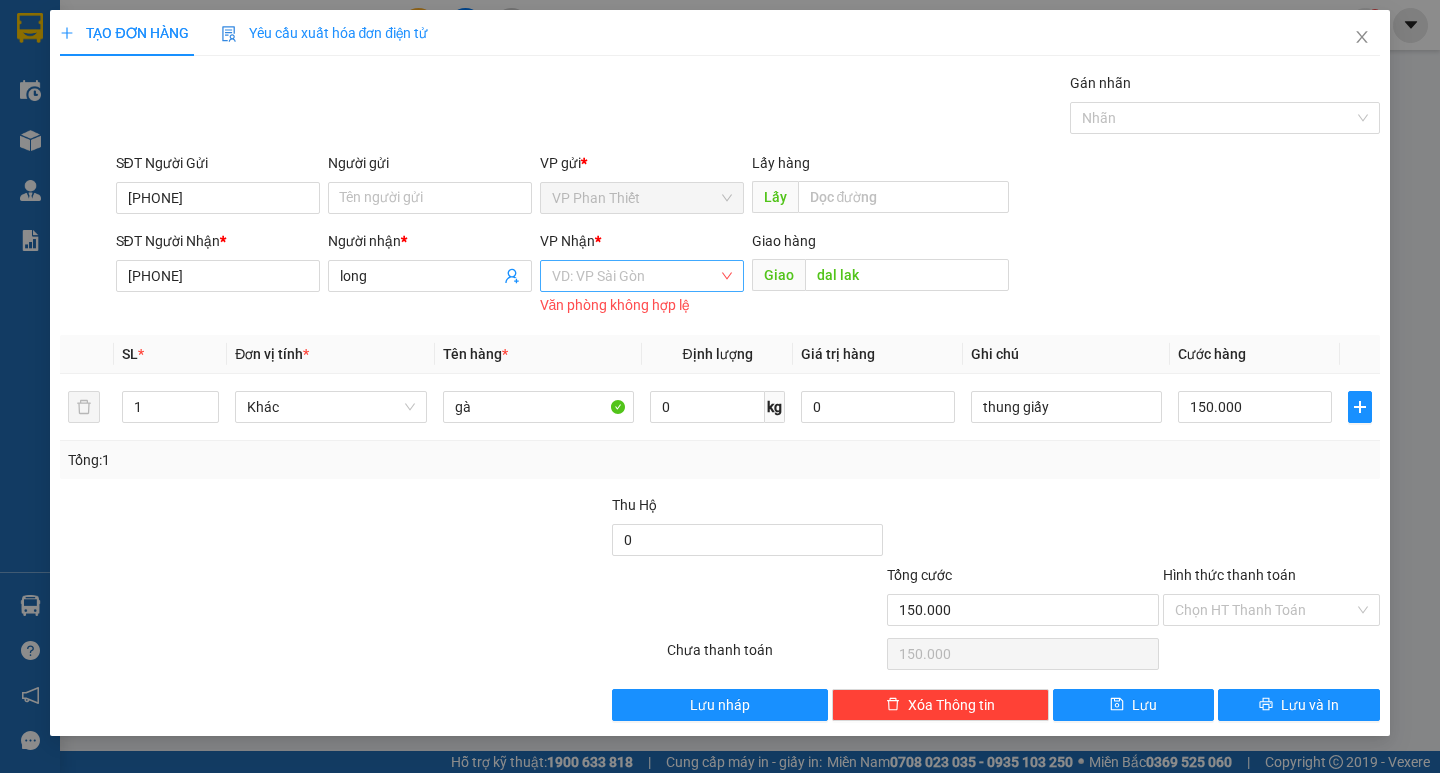 click at bounding box center (635, 276) 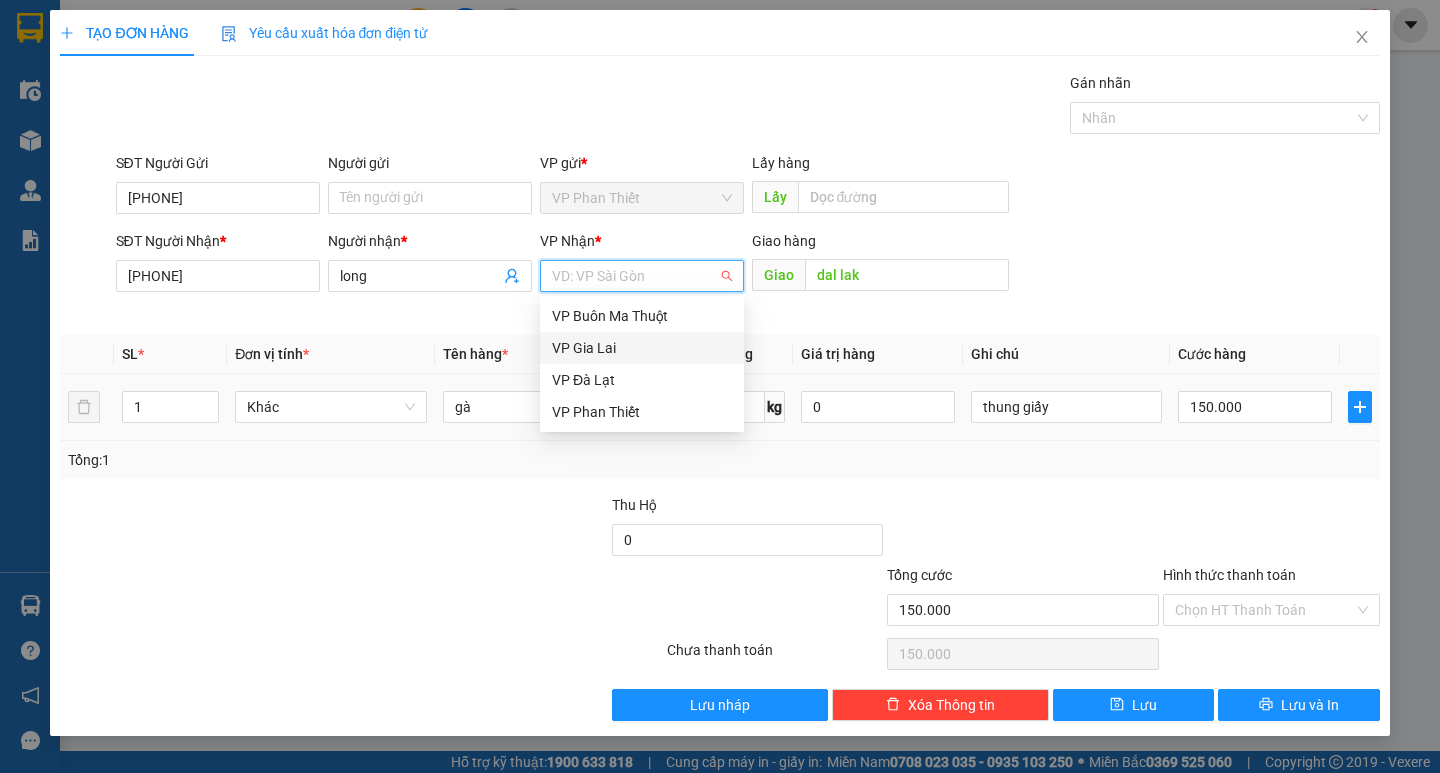 drag, startPoint x: 599, startPoint y: 332, endPoint x: 779, endPoint y: 437, distance: 208.38666 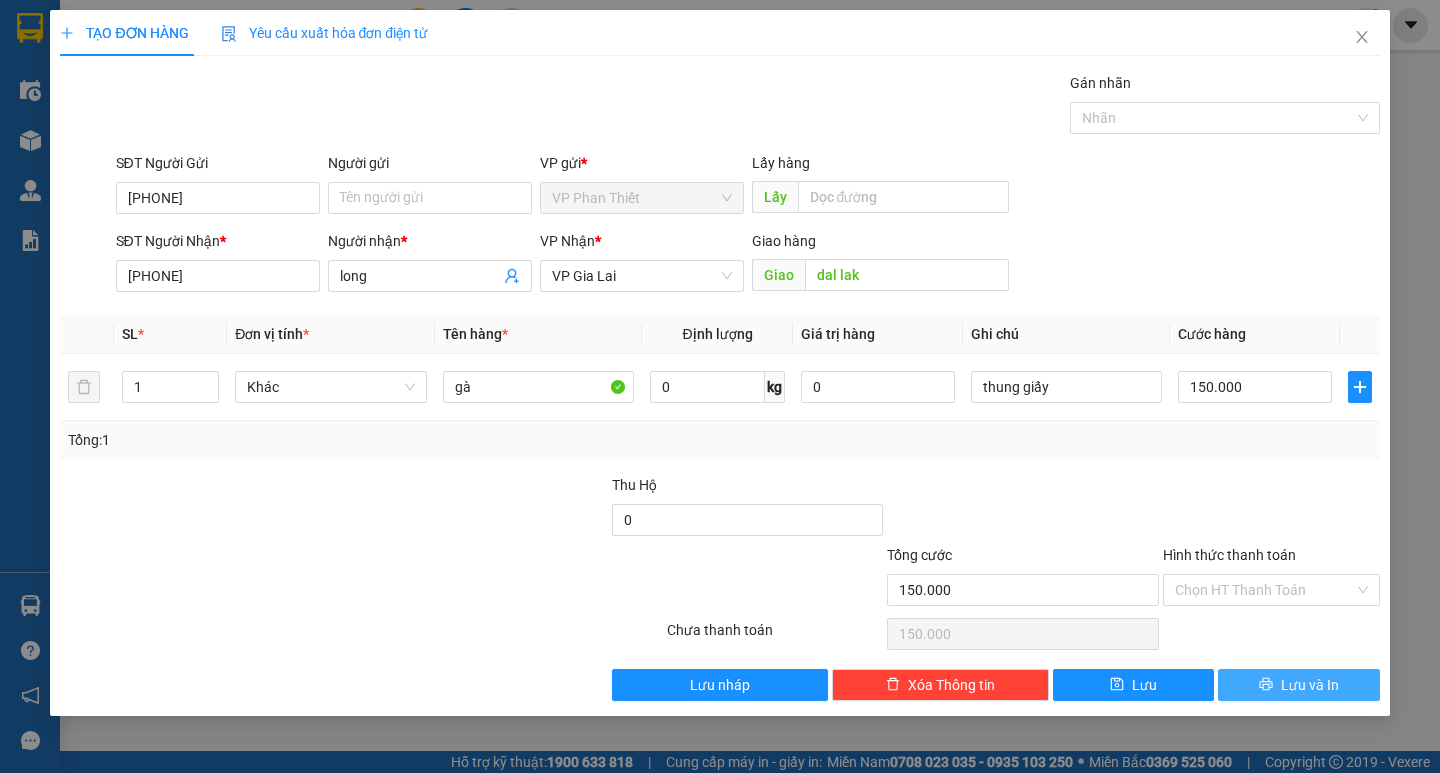 click on "Lưu và In" at bounding box center [1298, 685] 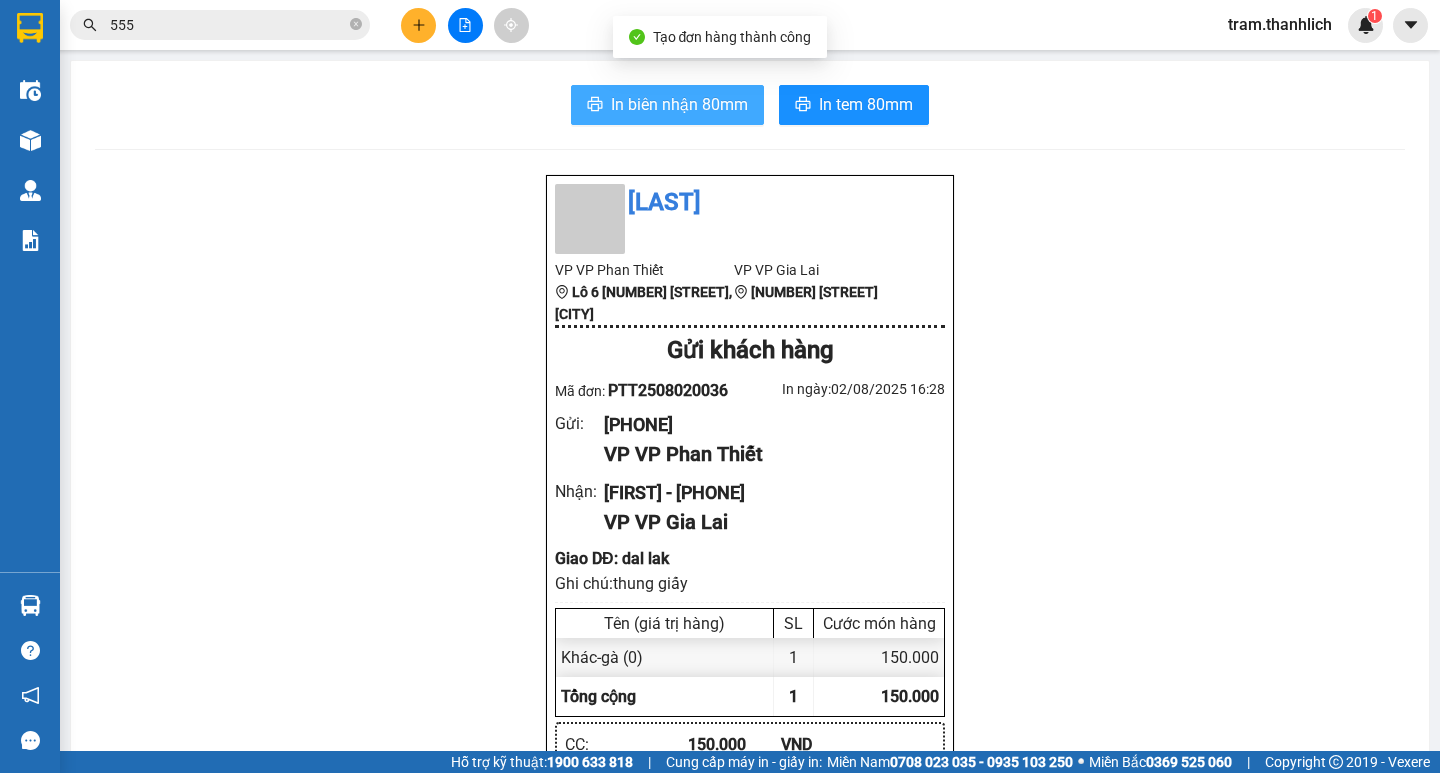 drag, startPoint x: 648, startPoint y: 137, endPoint x: 645, endPoint y: 115, distance: 22.203604 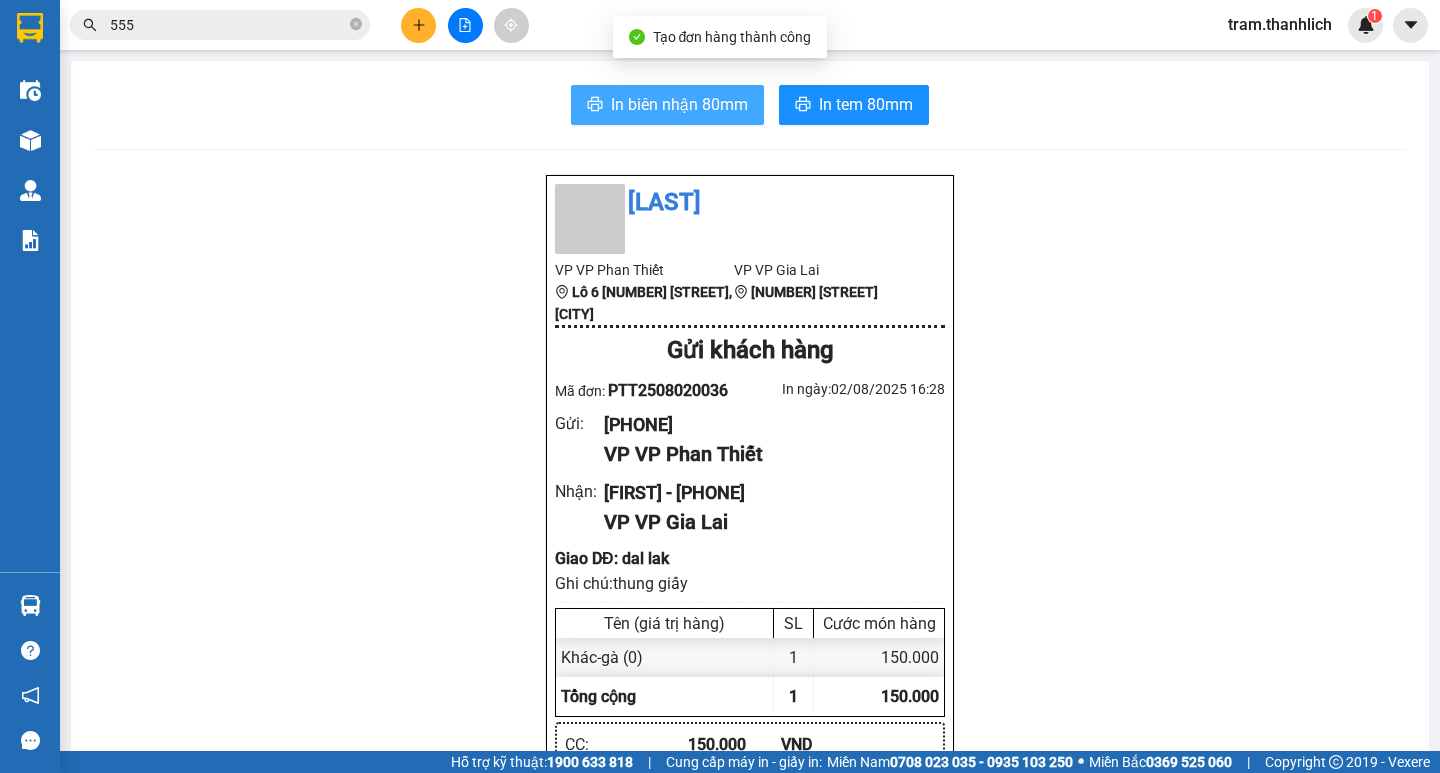 click on "In biên nhận 80mm" at bounding box center (679, 104) 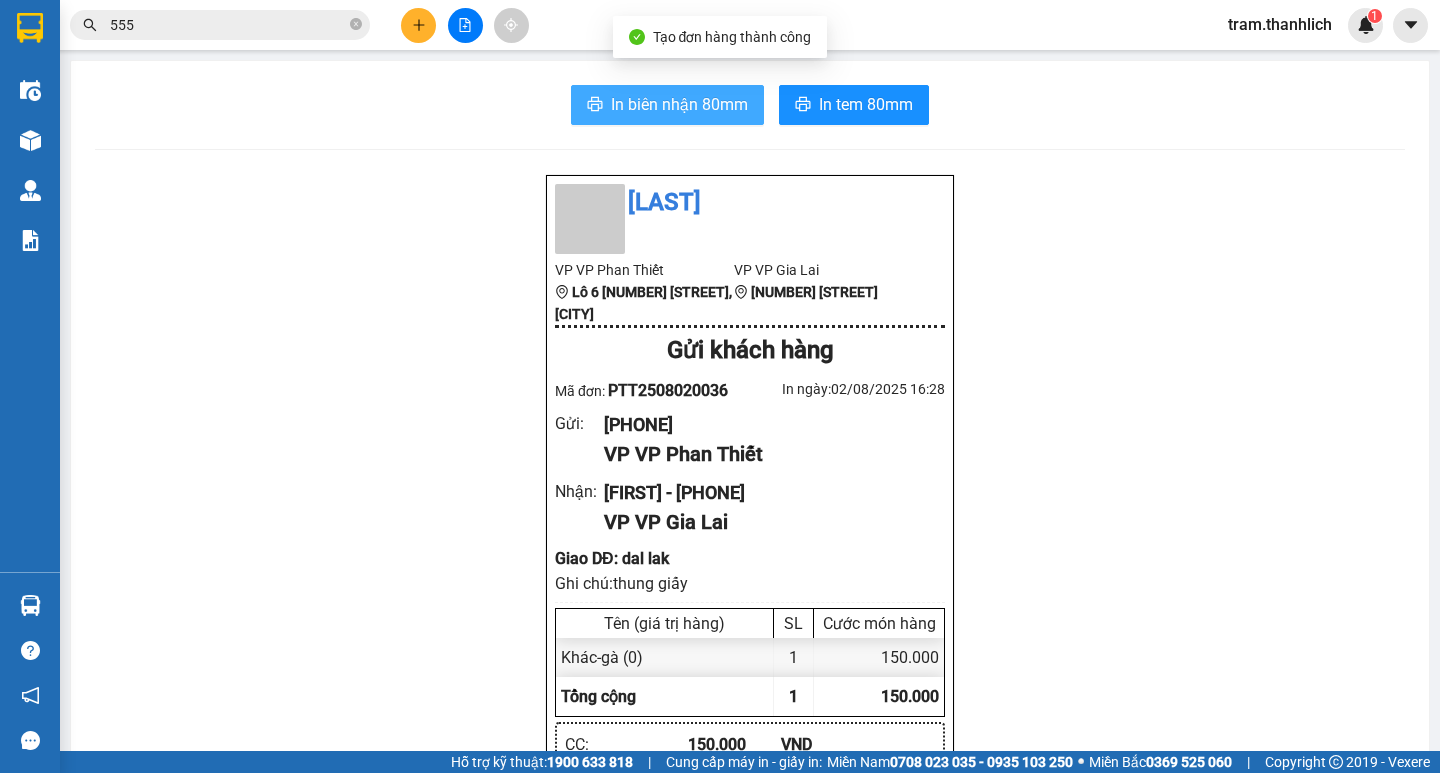 scroll, scrollTop: 0, scrollLeft: 0, axis: both 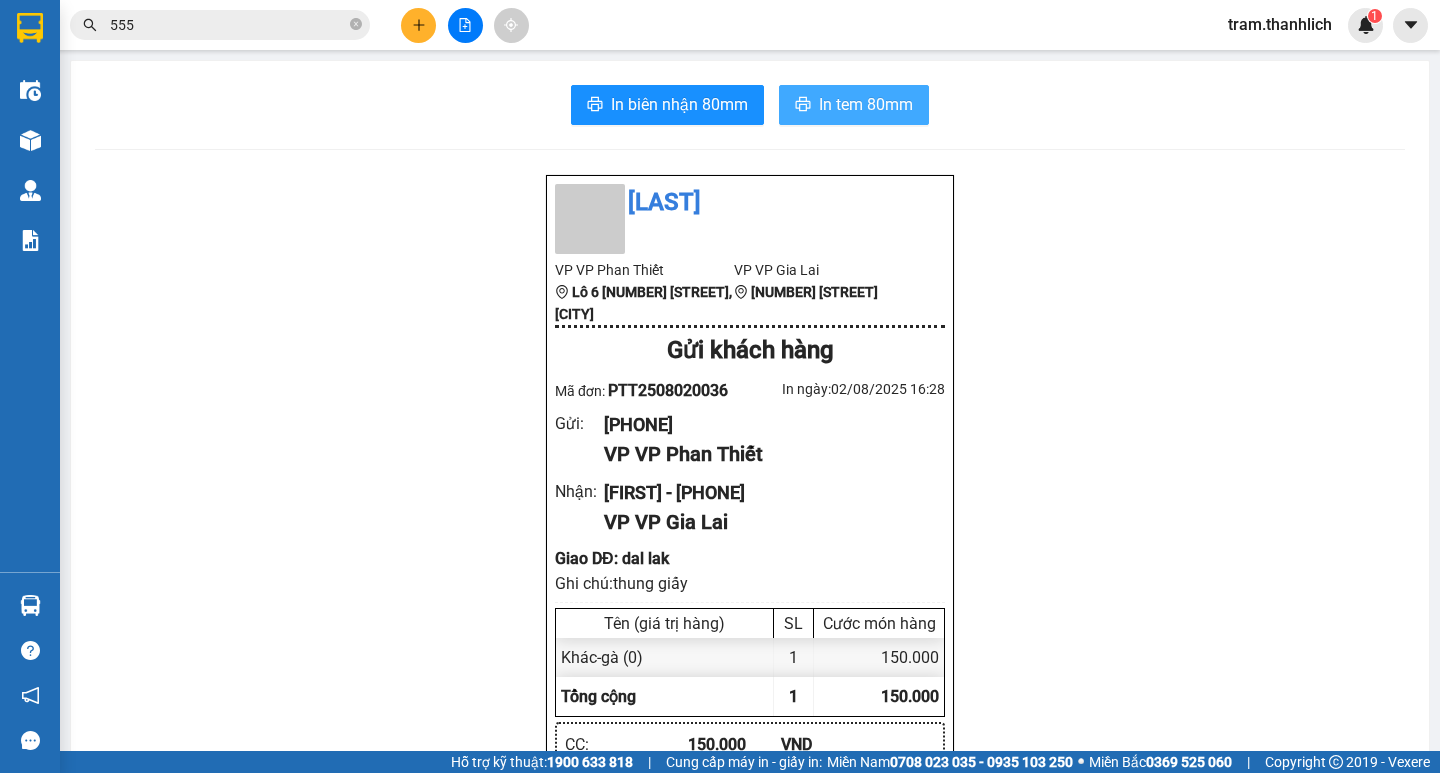 click on "In tem 80mm" at bounding box center (854, 105) 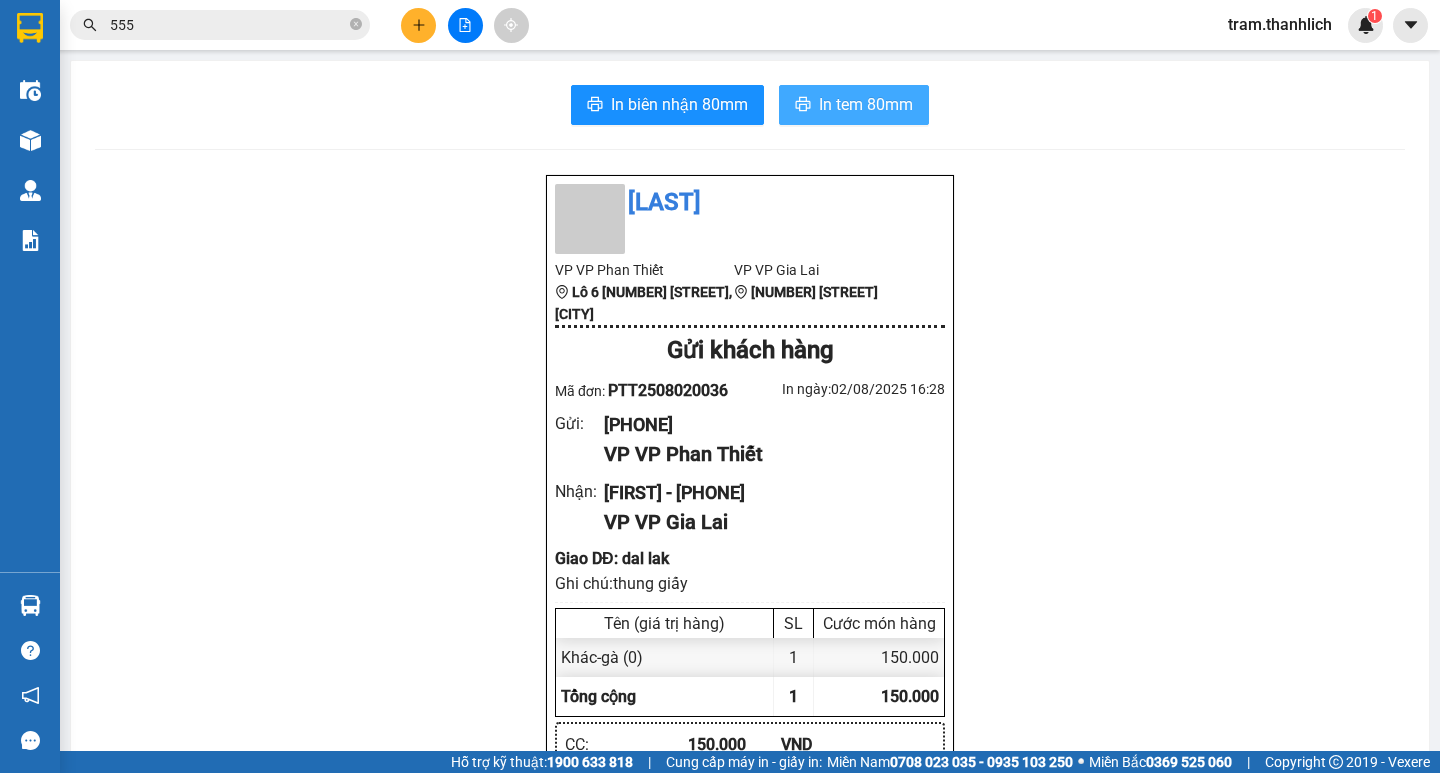 scroll, scrollTop: 0, scrollLeft: 0, axis: both 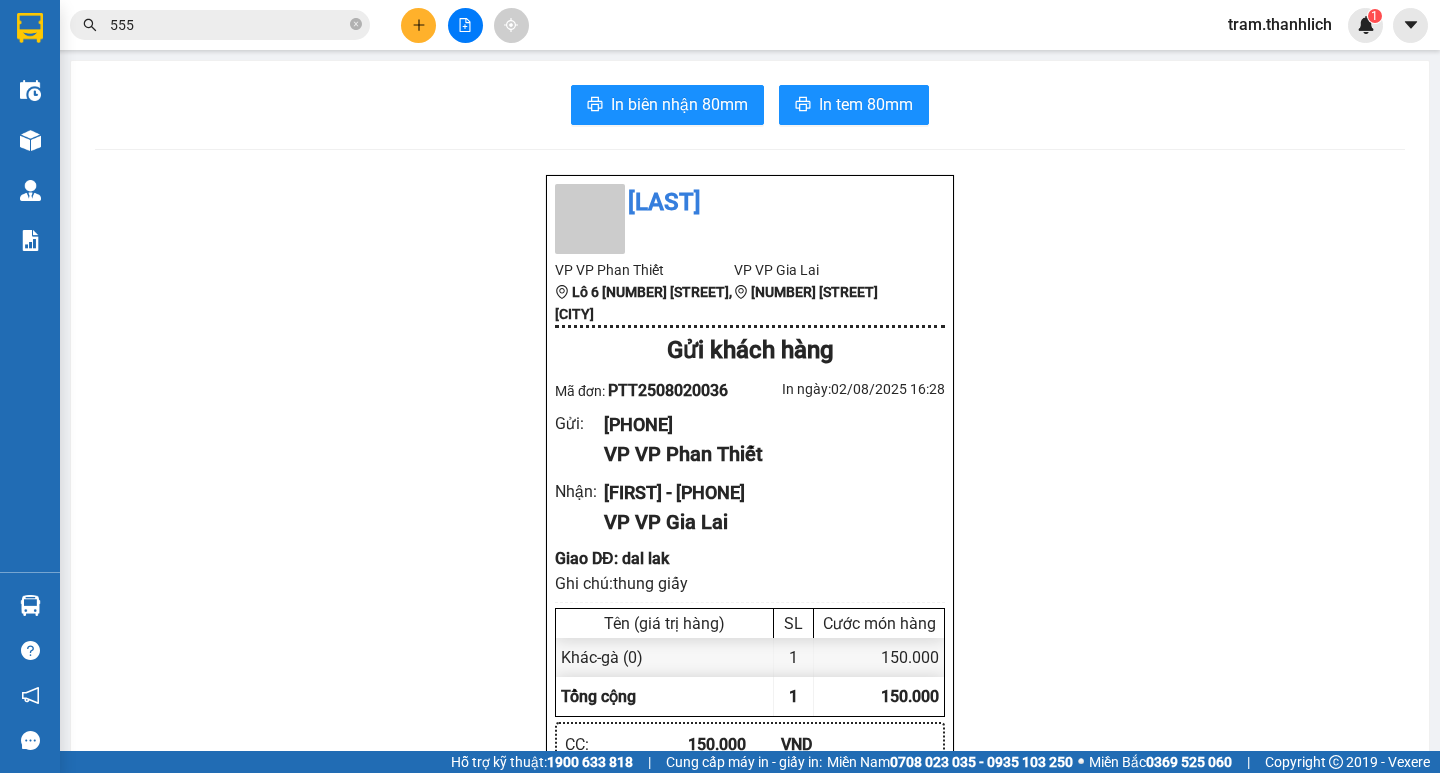 click at bounding box center [418, 25] 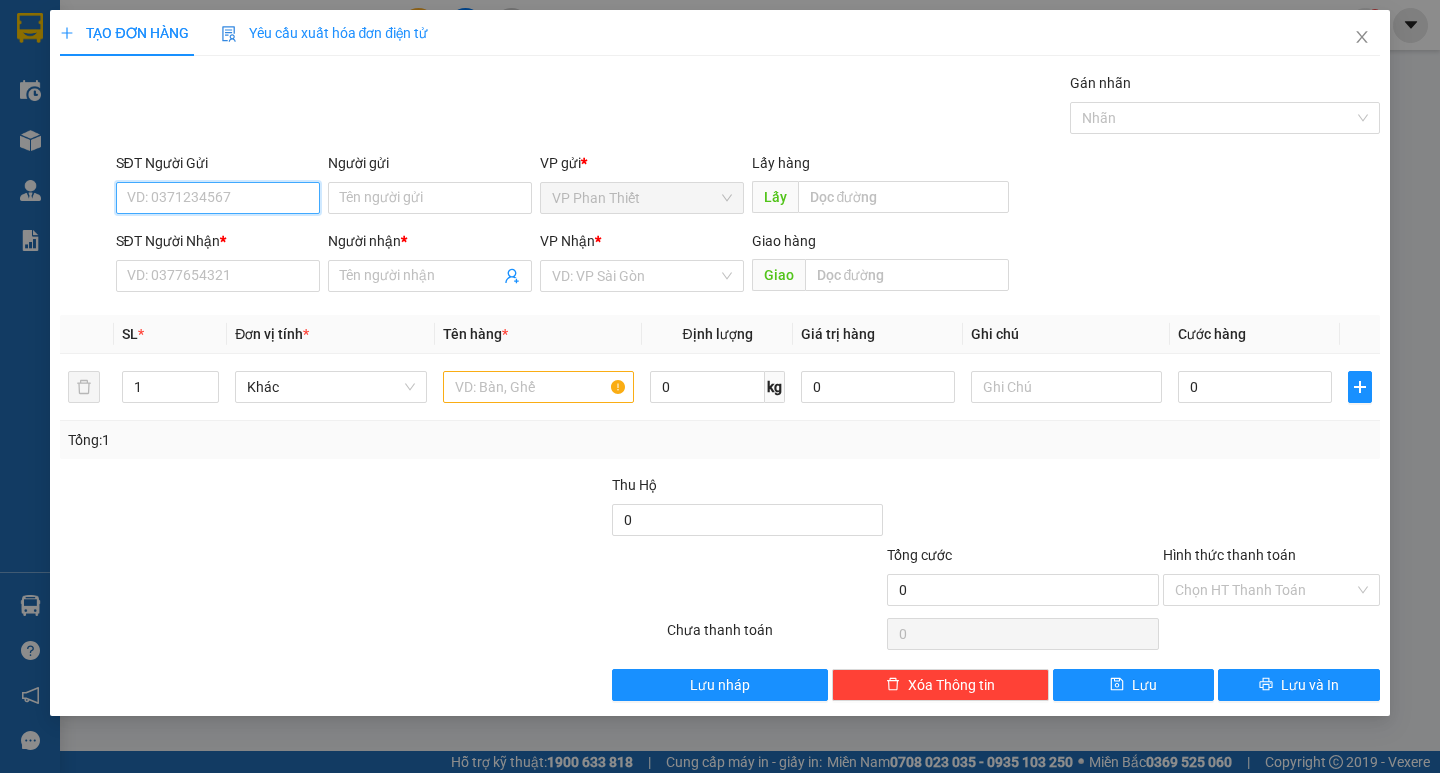 click on "SĐT Người Gửi" at bounding box center [218, 198] 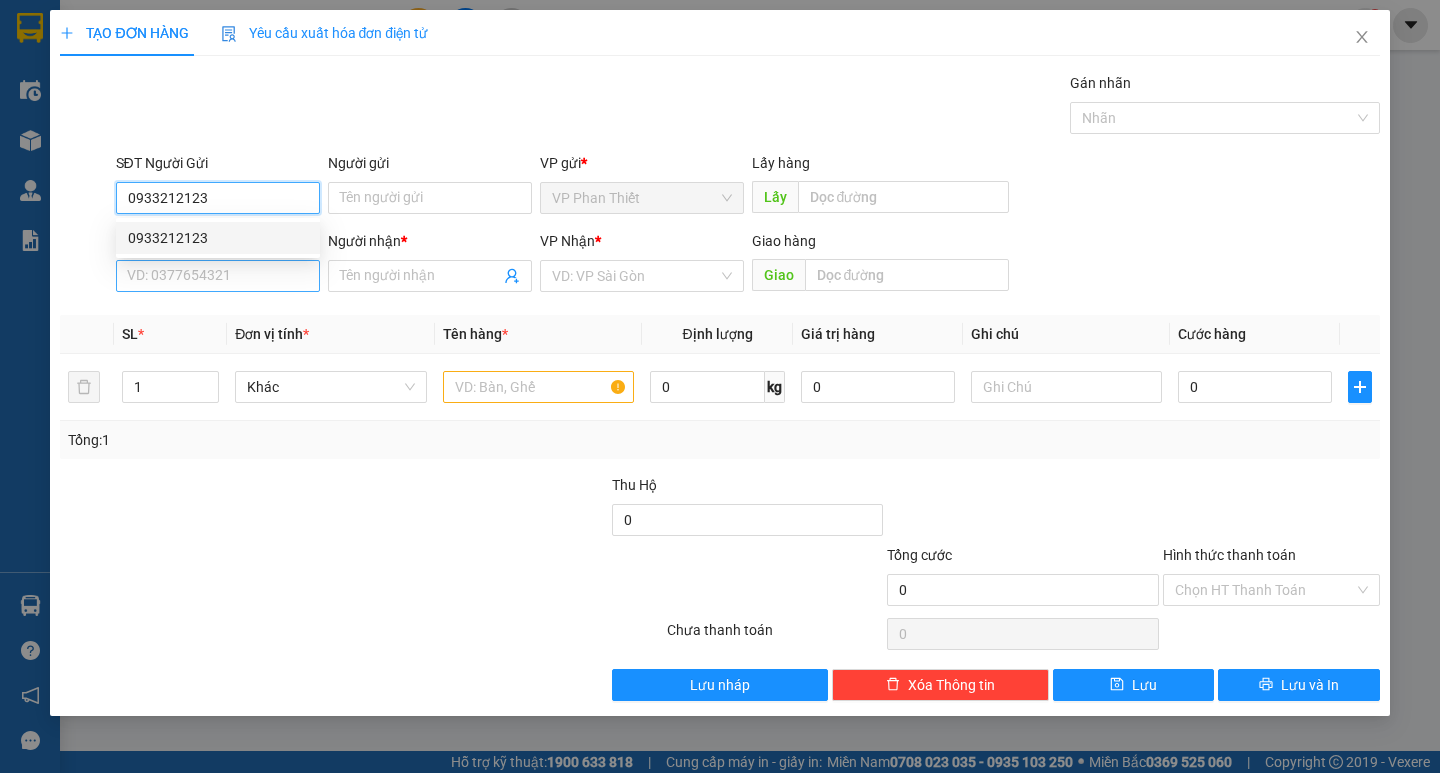 type on "0933212123" 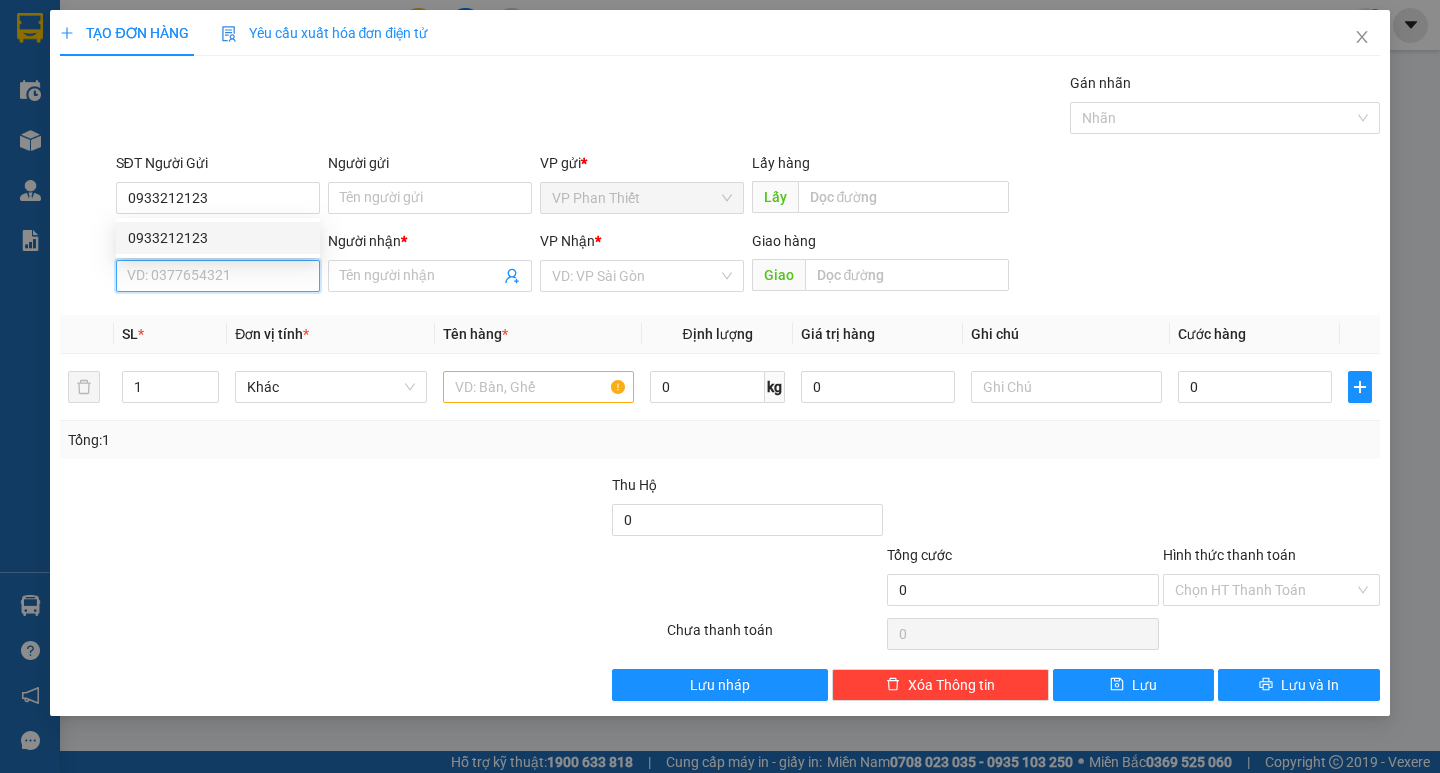 click on "SĐT Người Nhận  *" at bounding box center [218, 276] 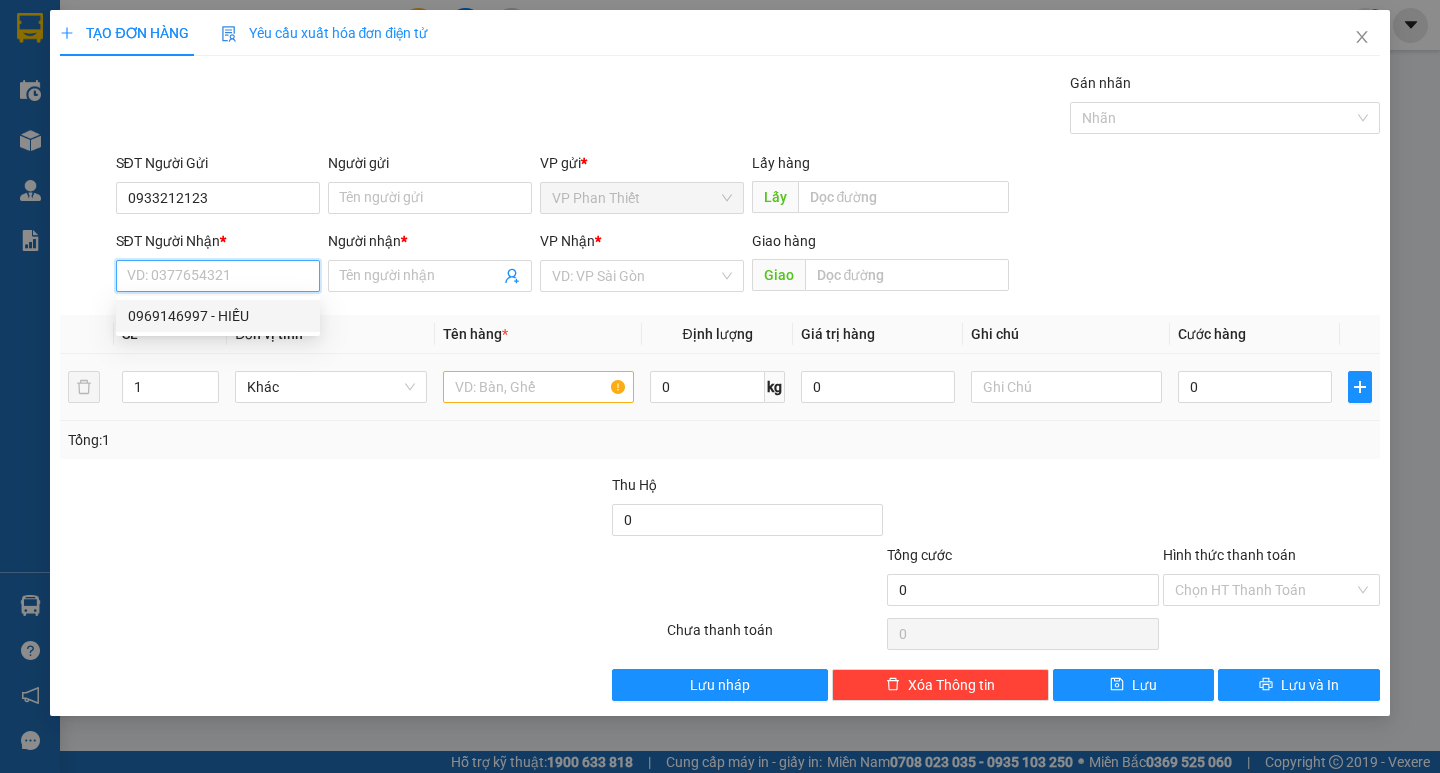 drag, startPoint x: 200, startPoint y: 309, endPoint x: 208, endPoint y: 357, distance: 48.6621 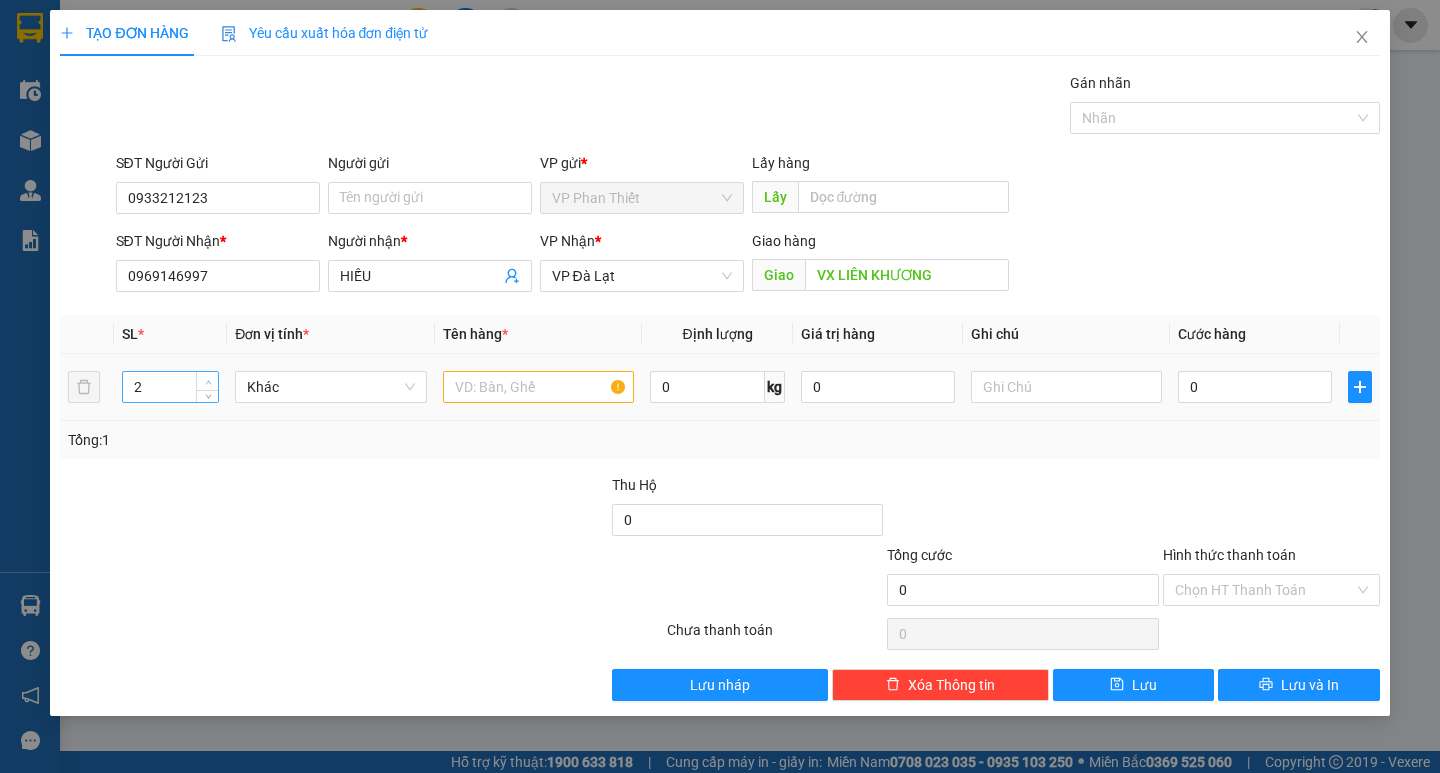 click at bounding box center [207, 381] 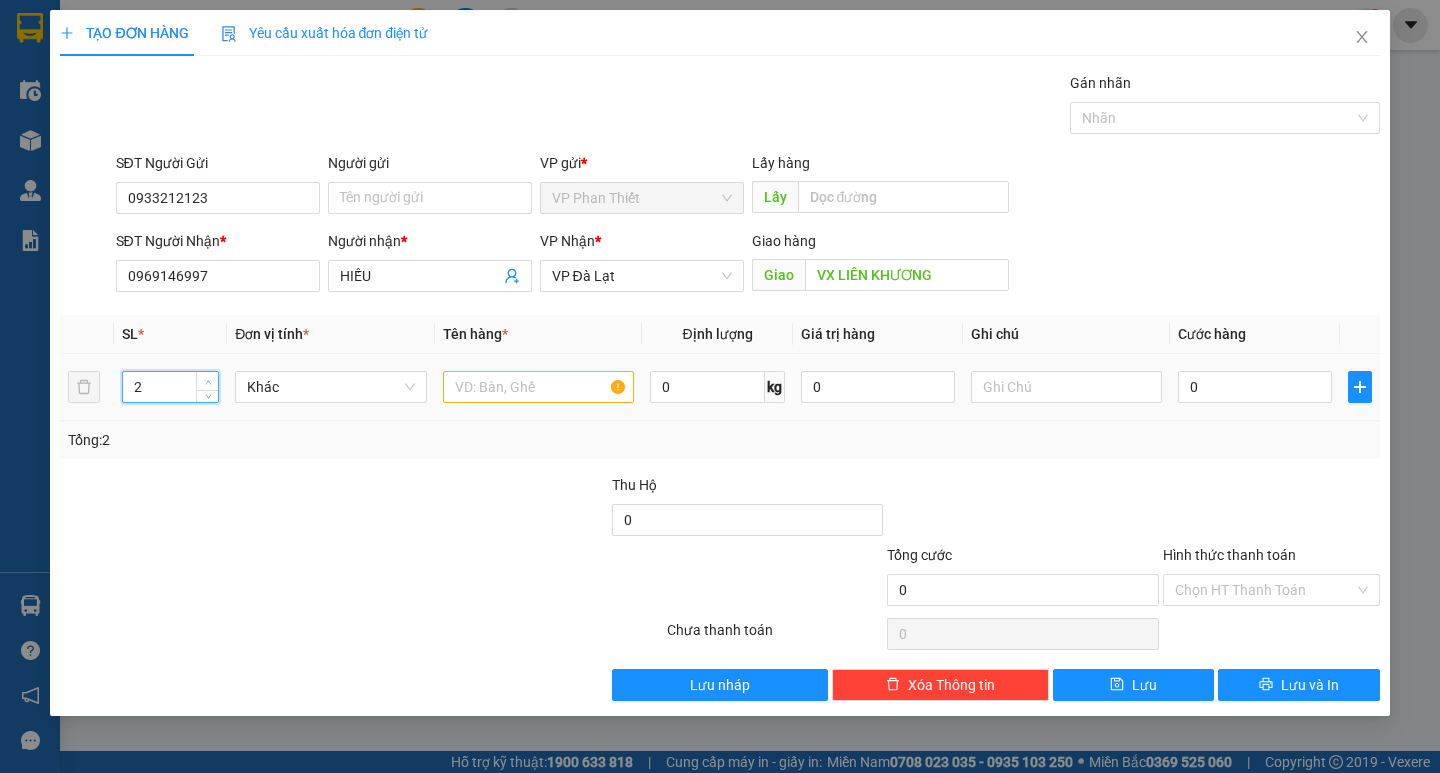 type on "3" 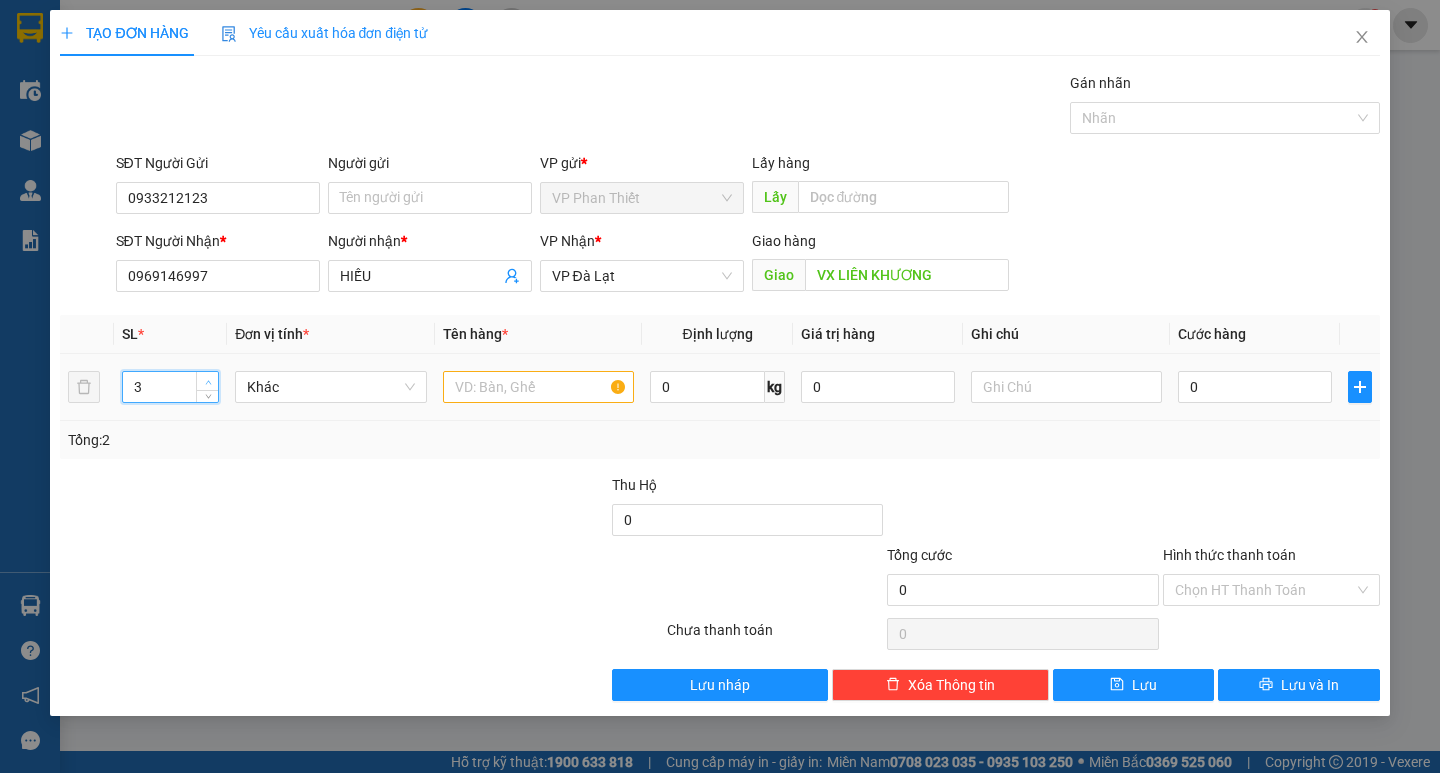 click at bounding box center [207, 381] 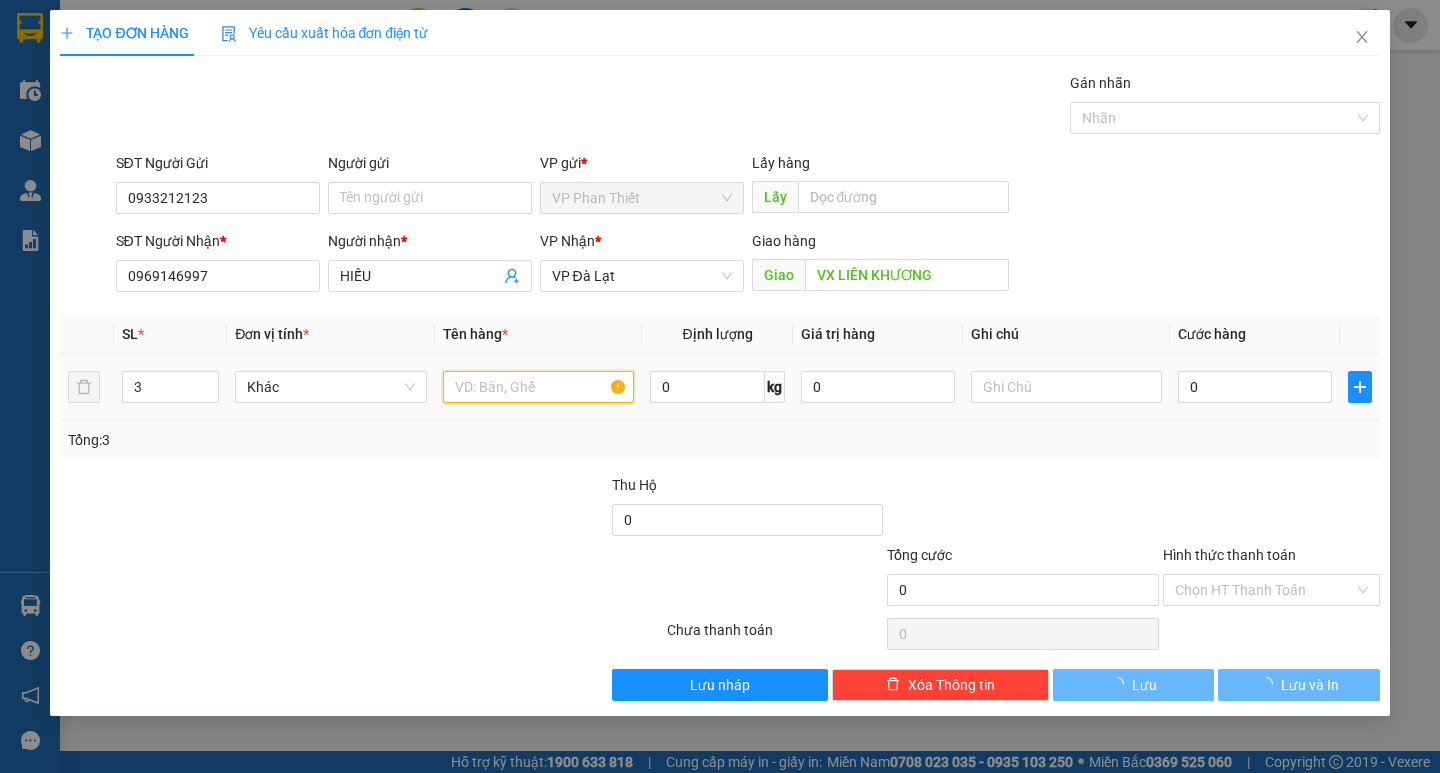 click at bounding box center (538, 387) 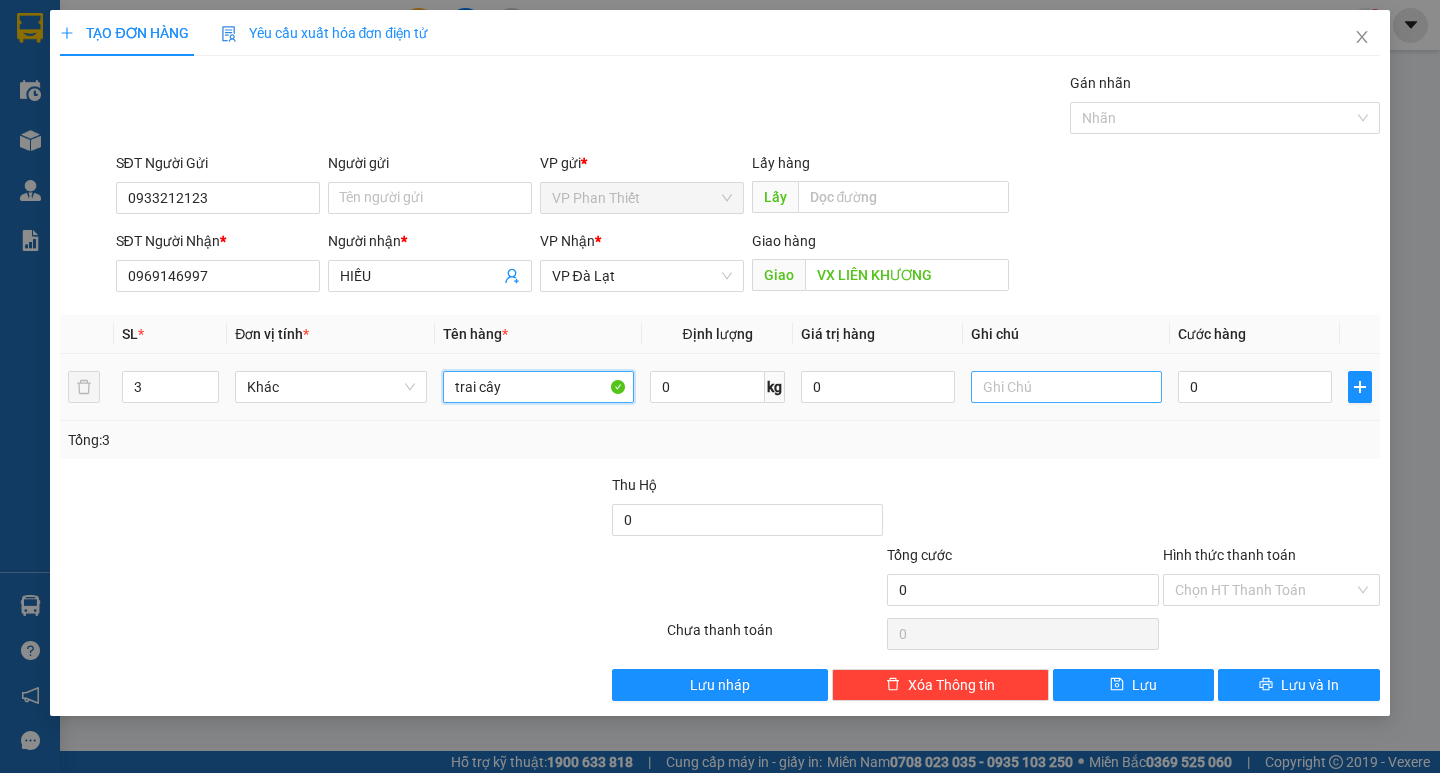 type on "trai cây" 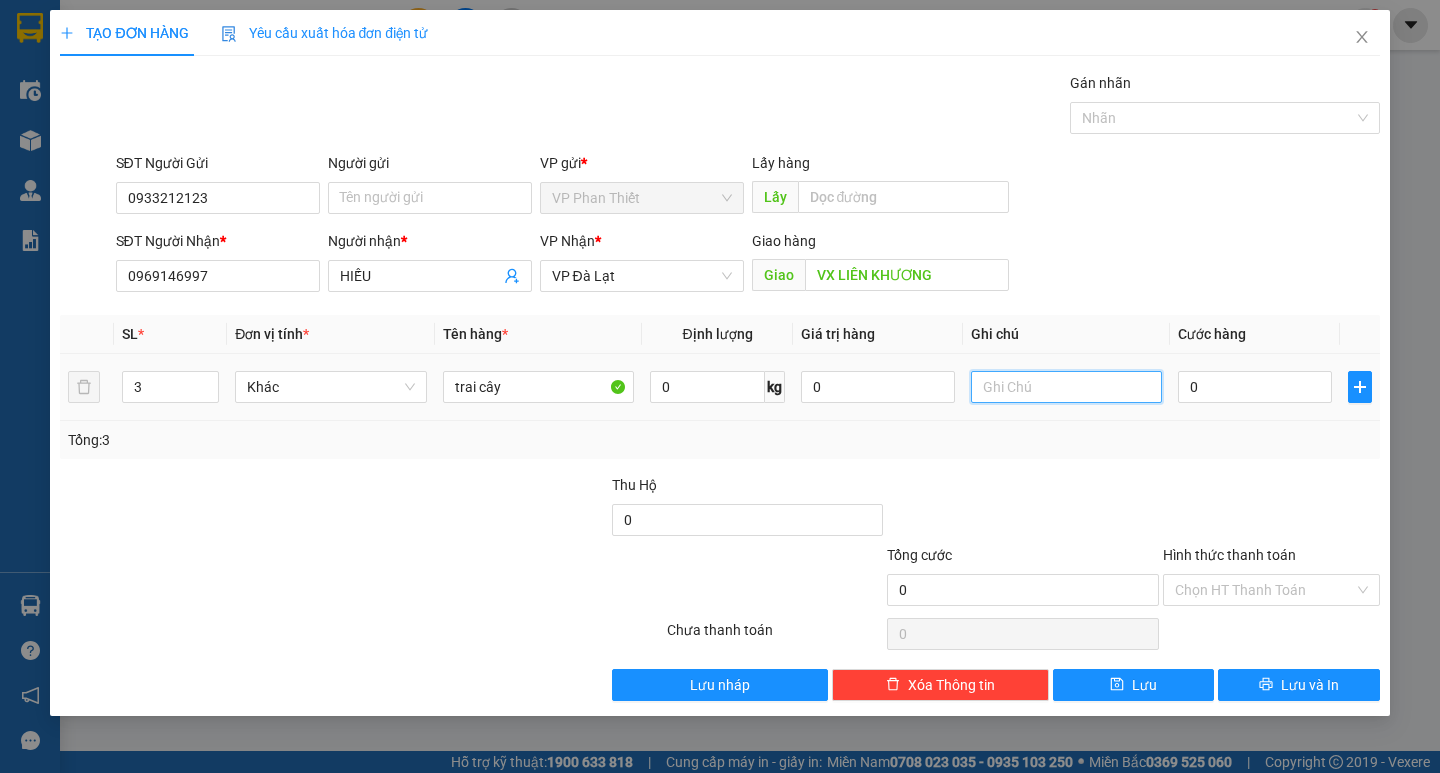 click at bounding box center (1066, 387) 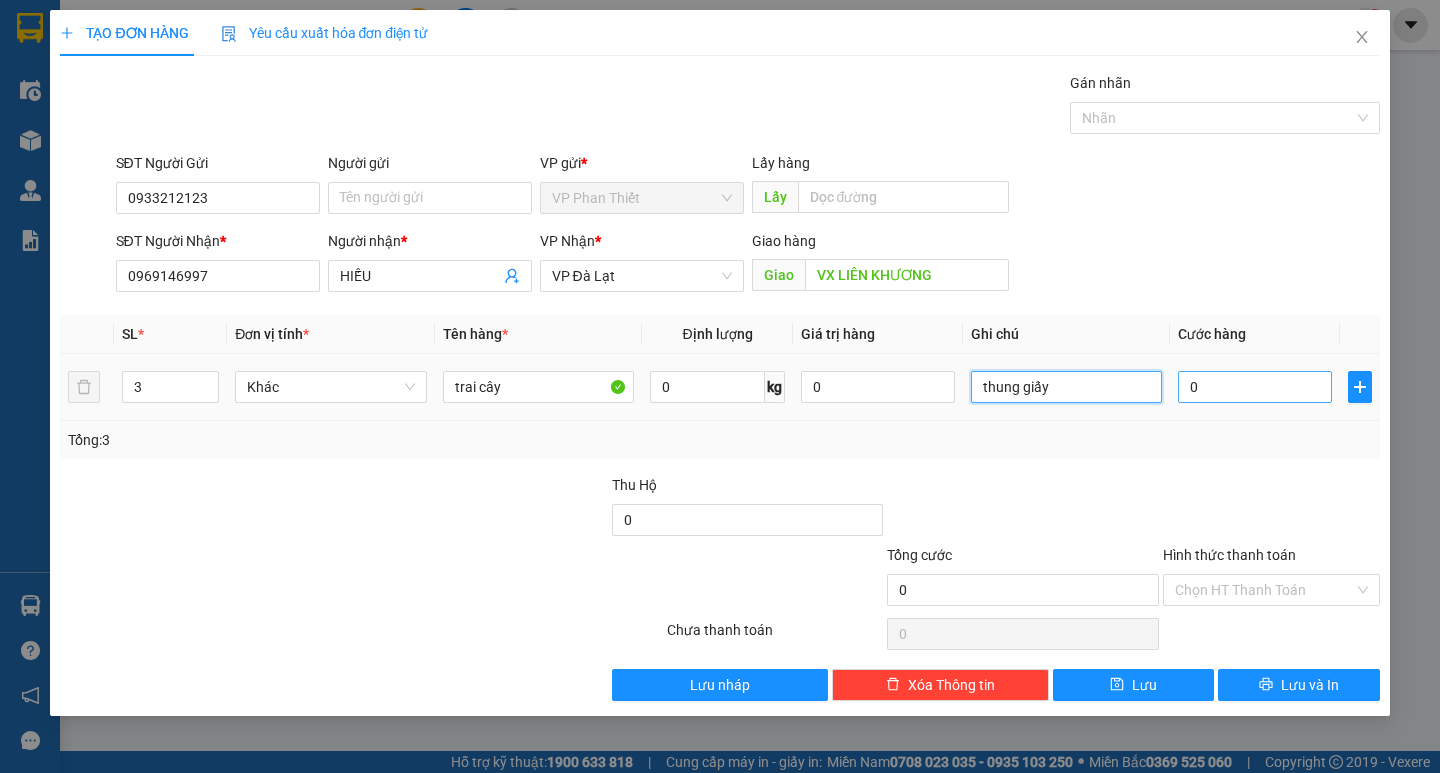 type on "thung giấy" 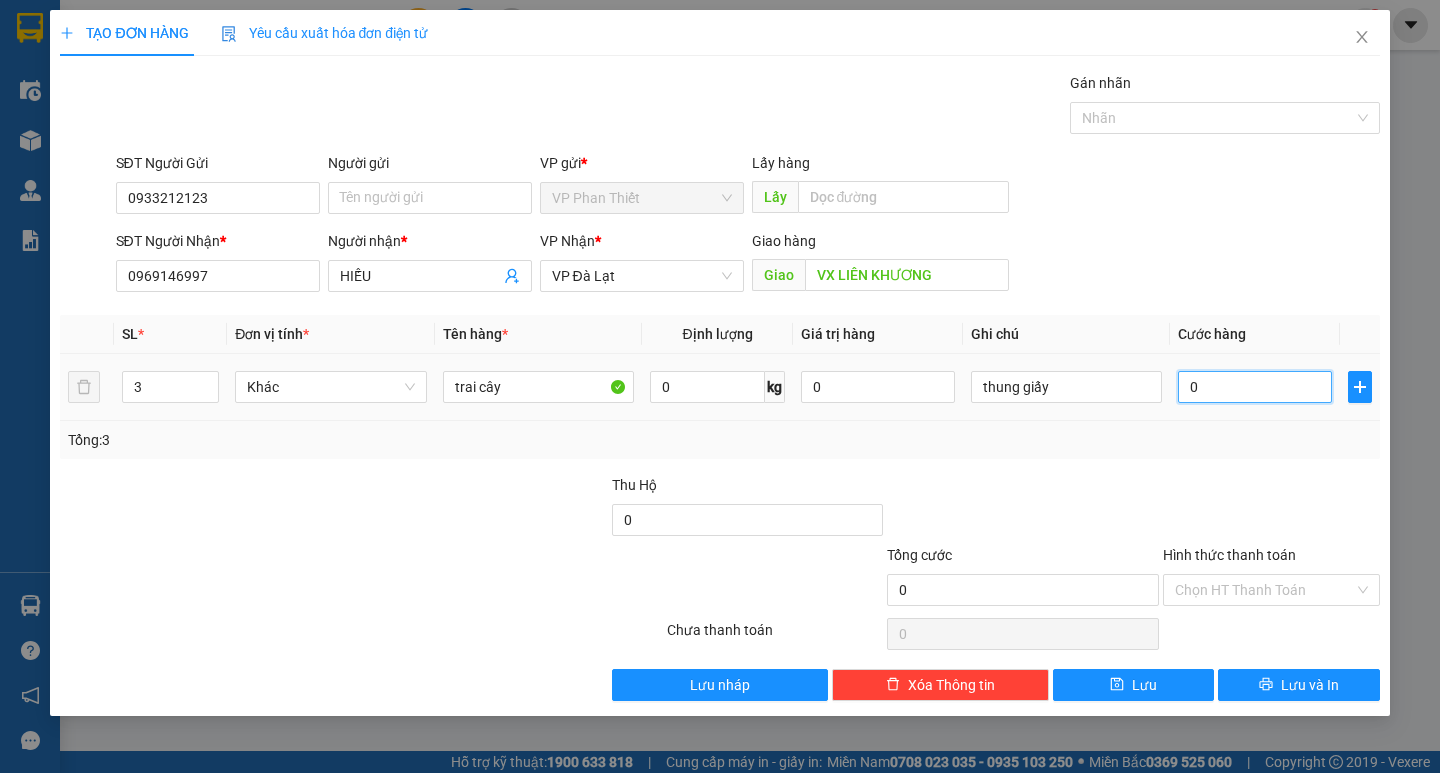 click on "0" at bounding box center [1255, 387] 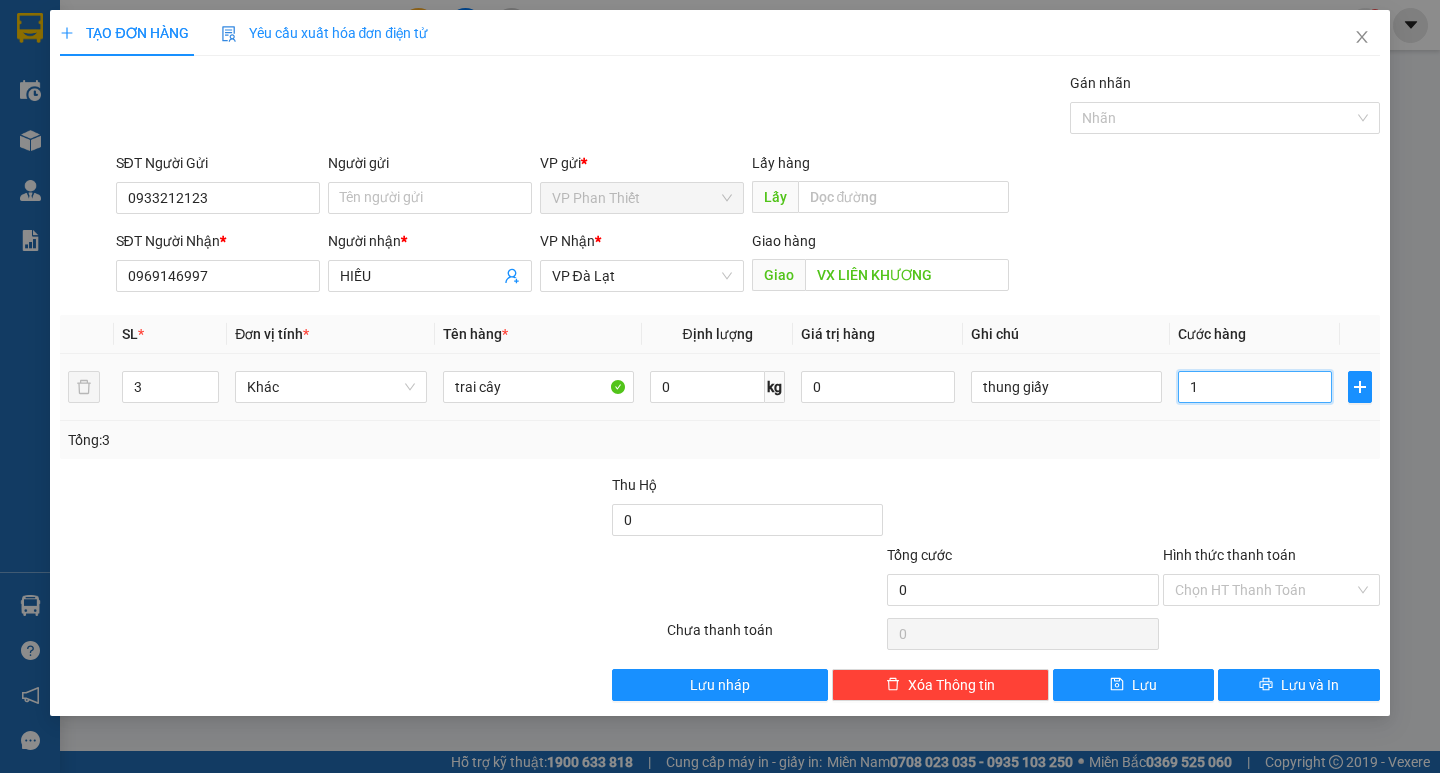 type on "1" 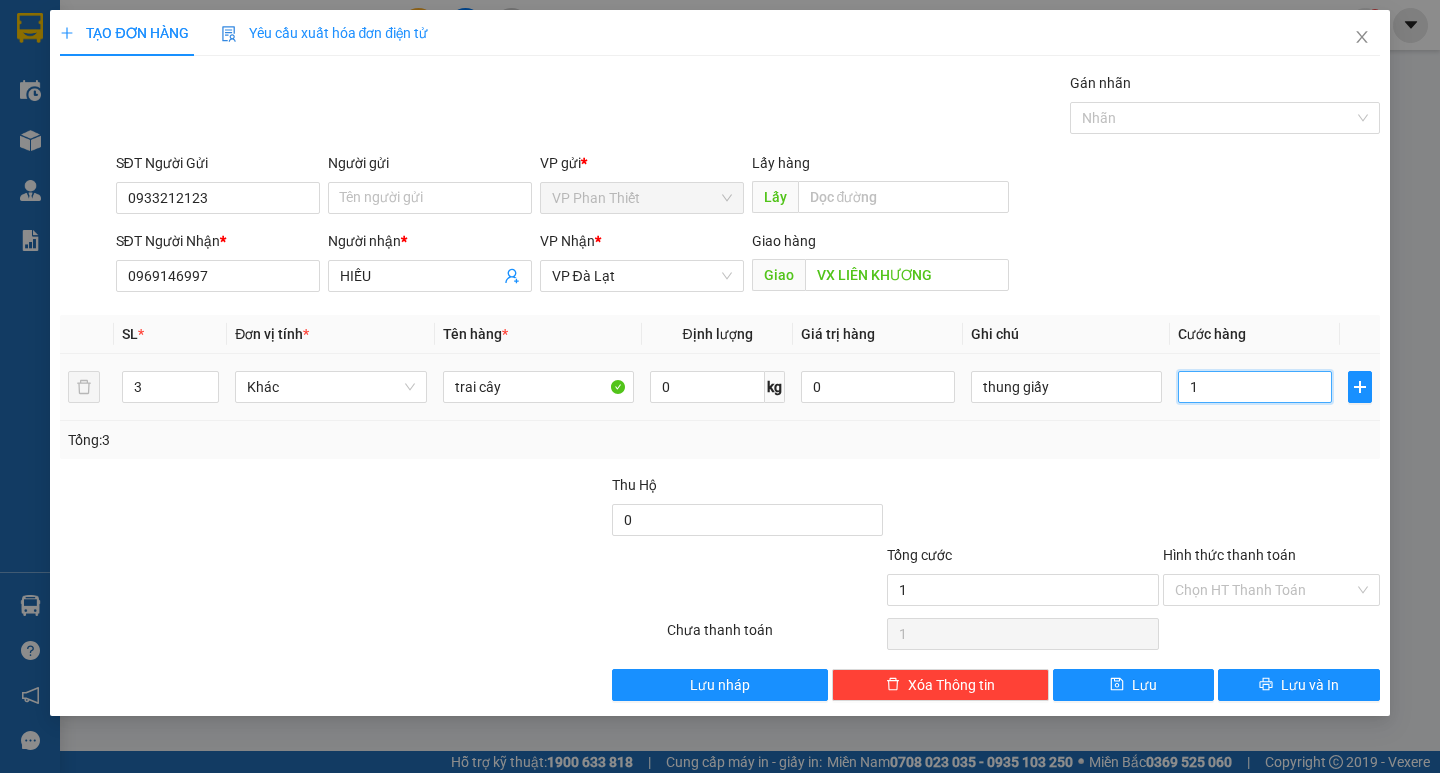 type on "14" 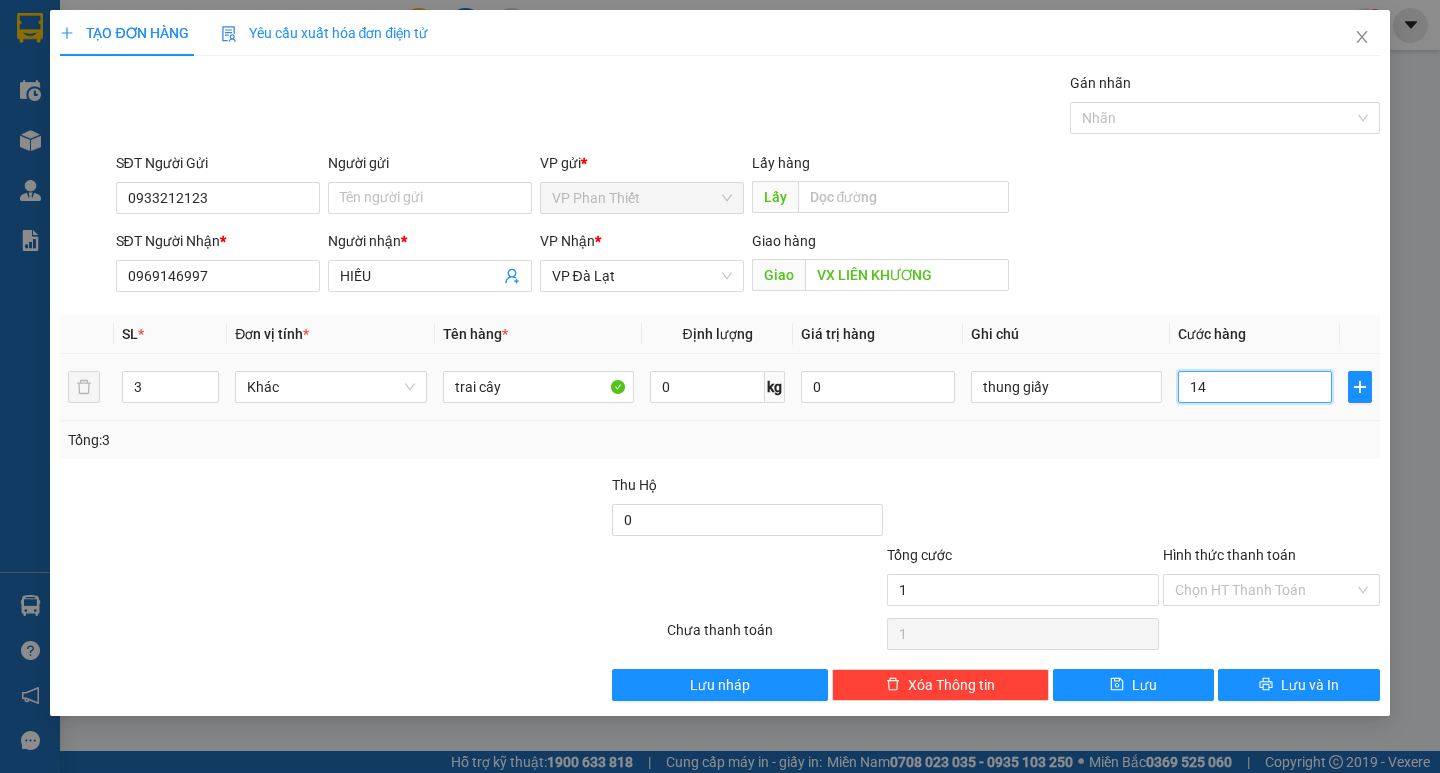 type on "14" 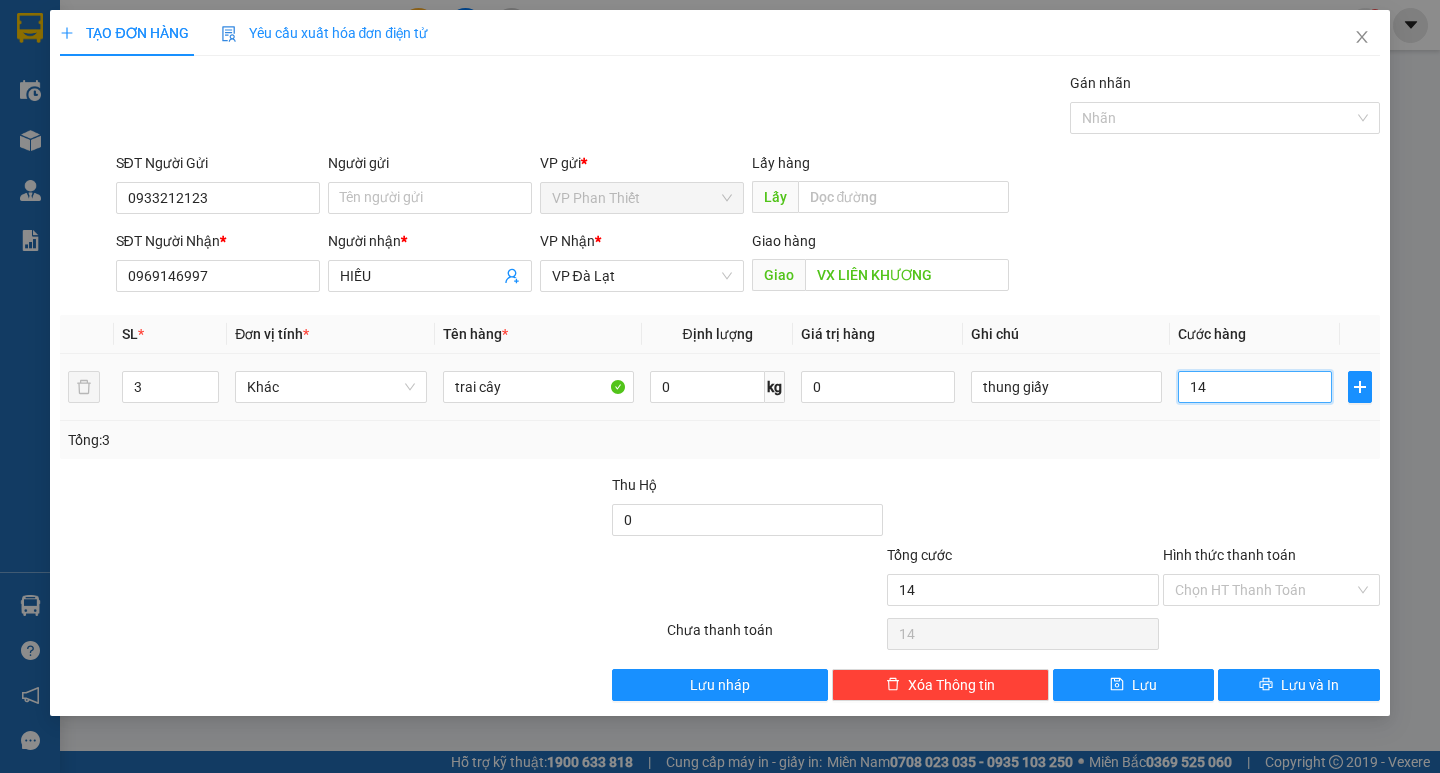 type on "140" 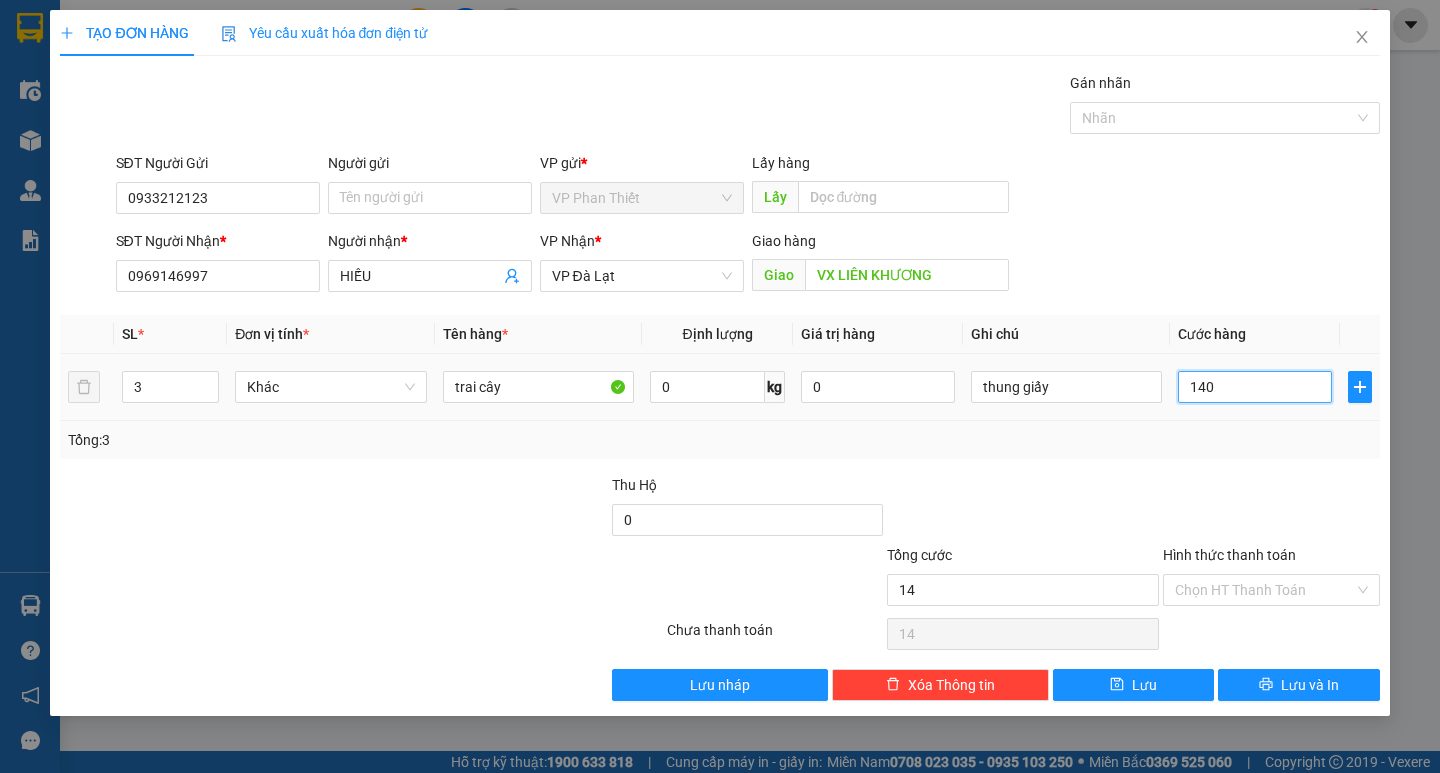 type on "140" 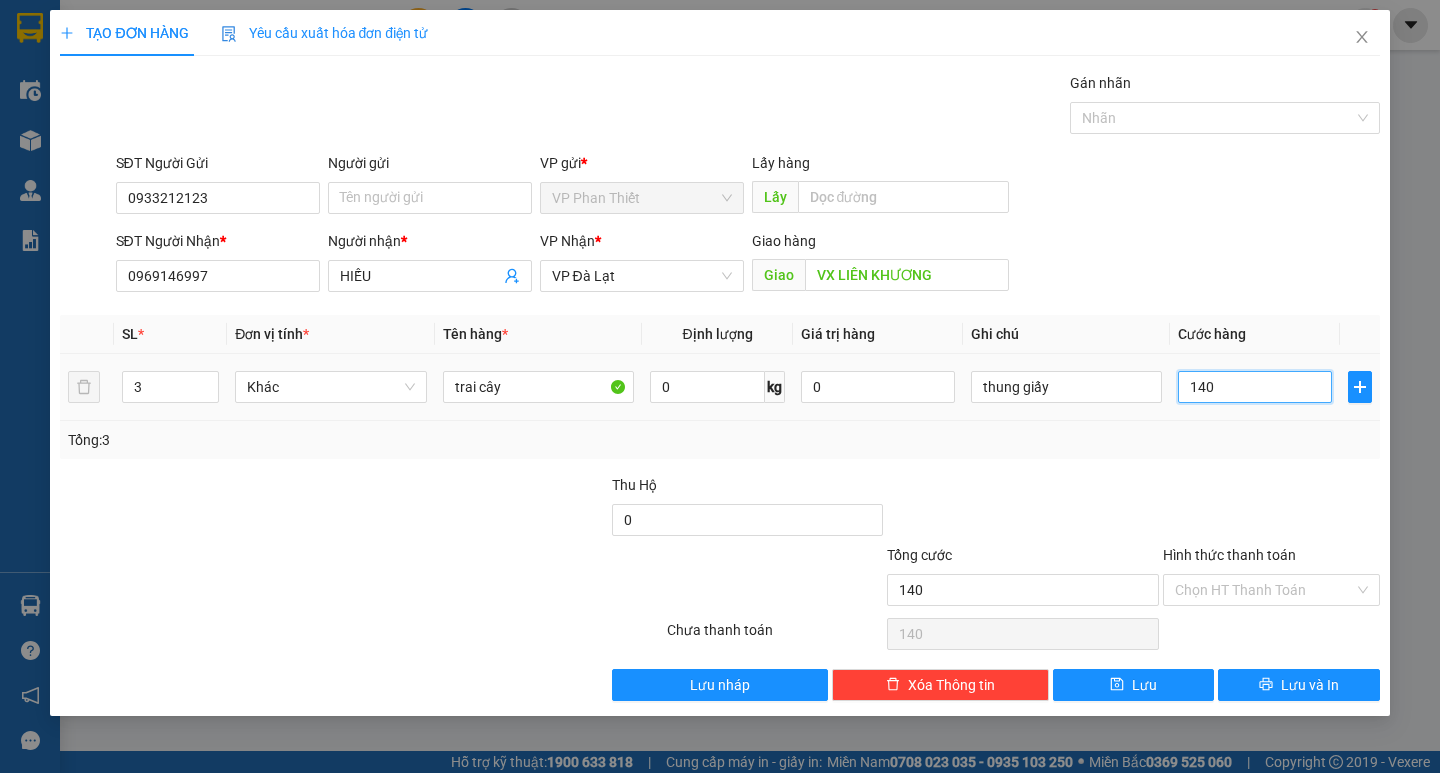 type on "1.400" 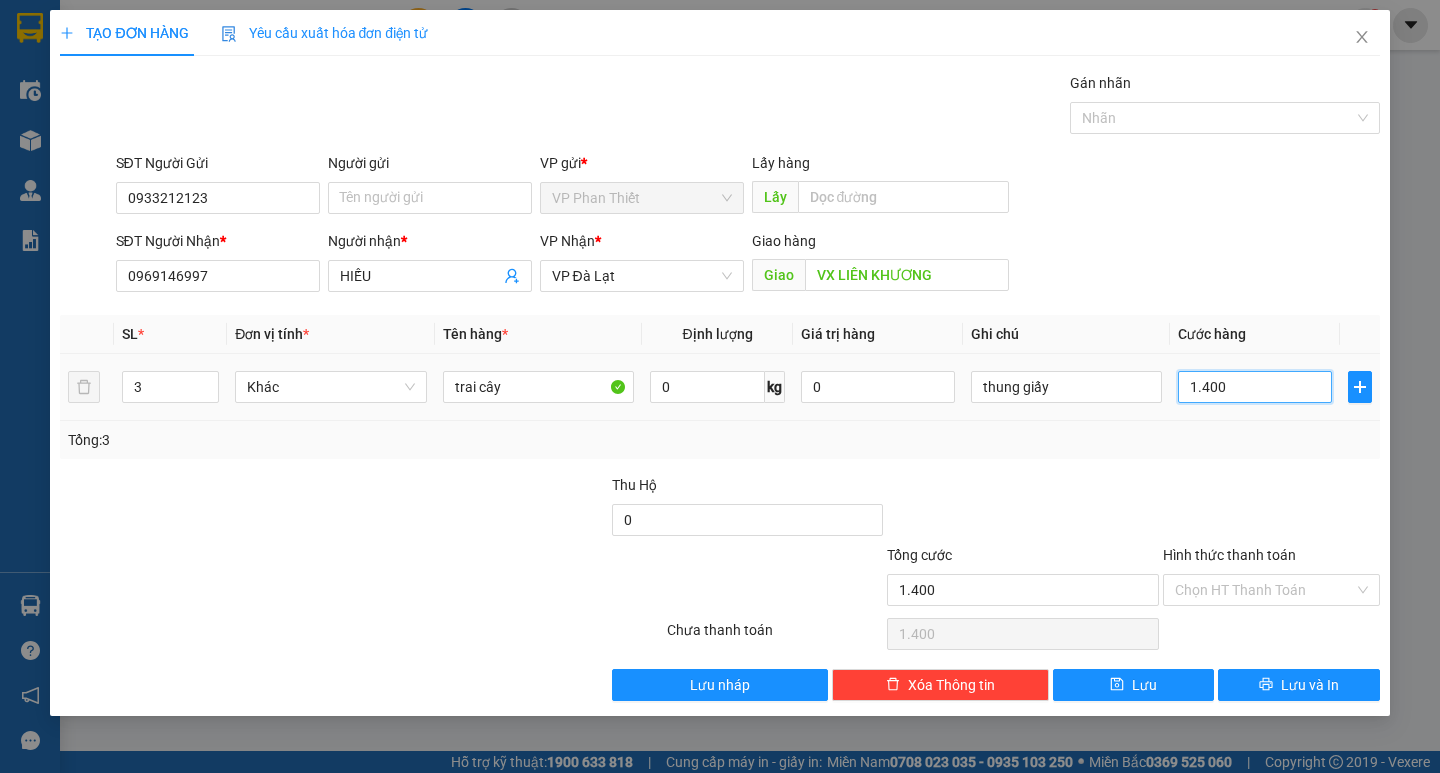 type on "14.000" 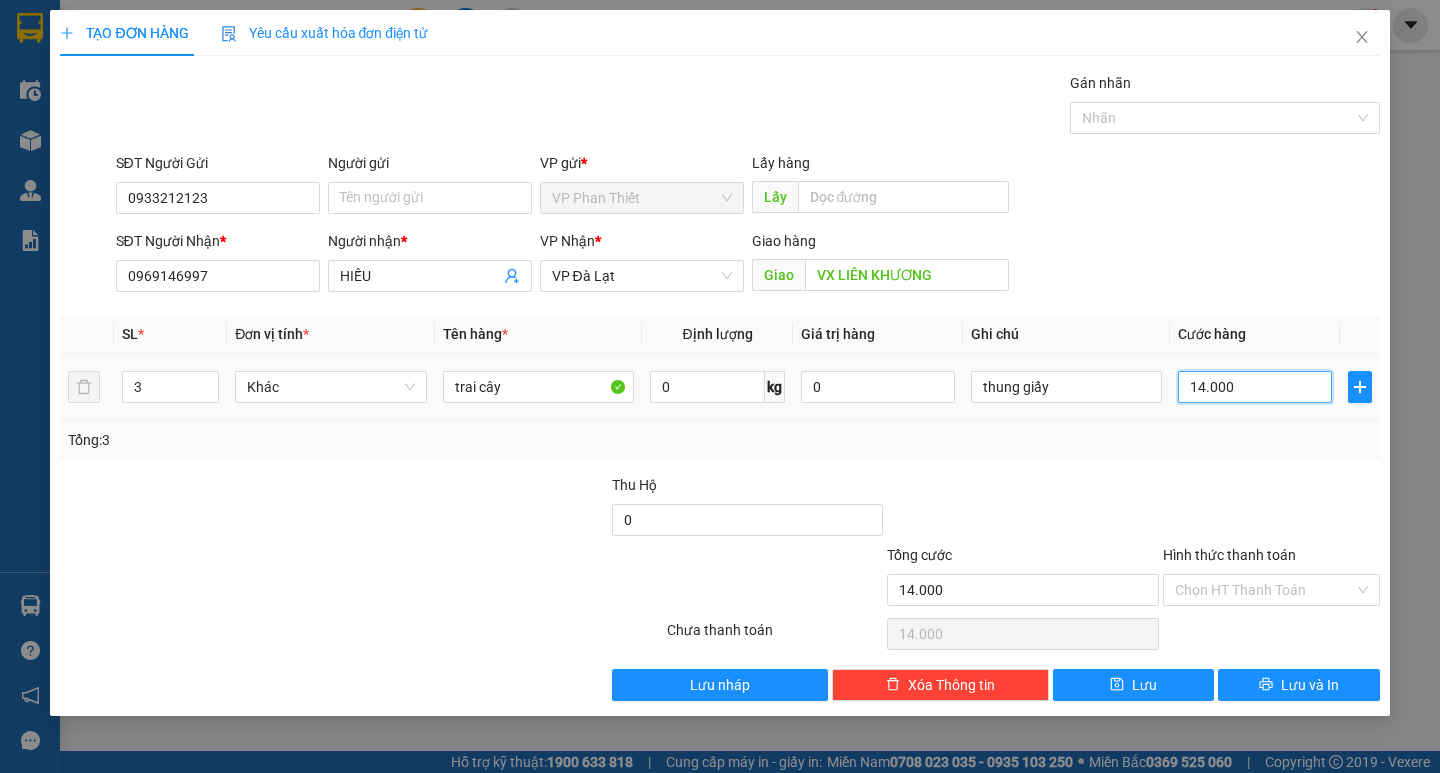 type on "140.000" 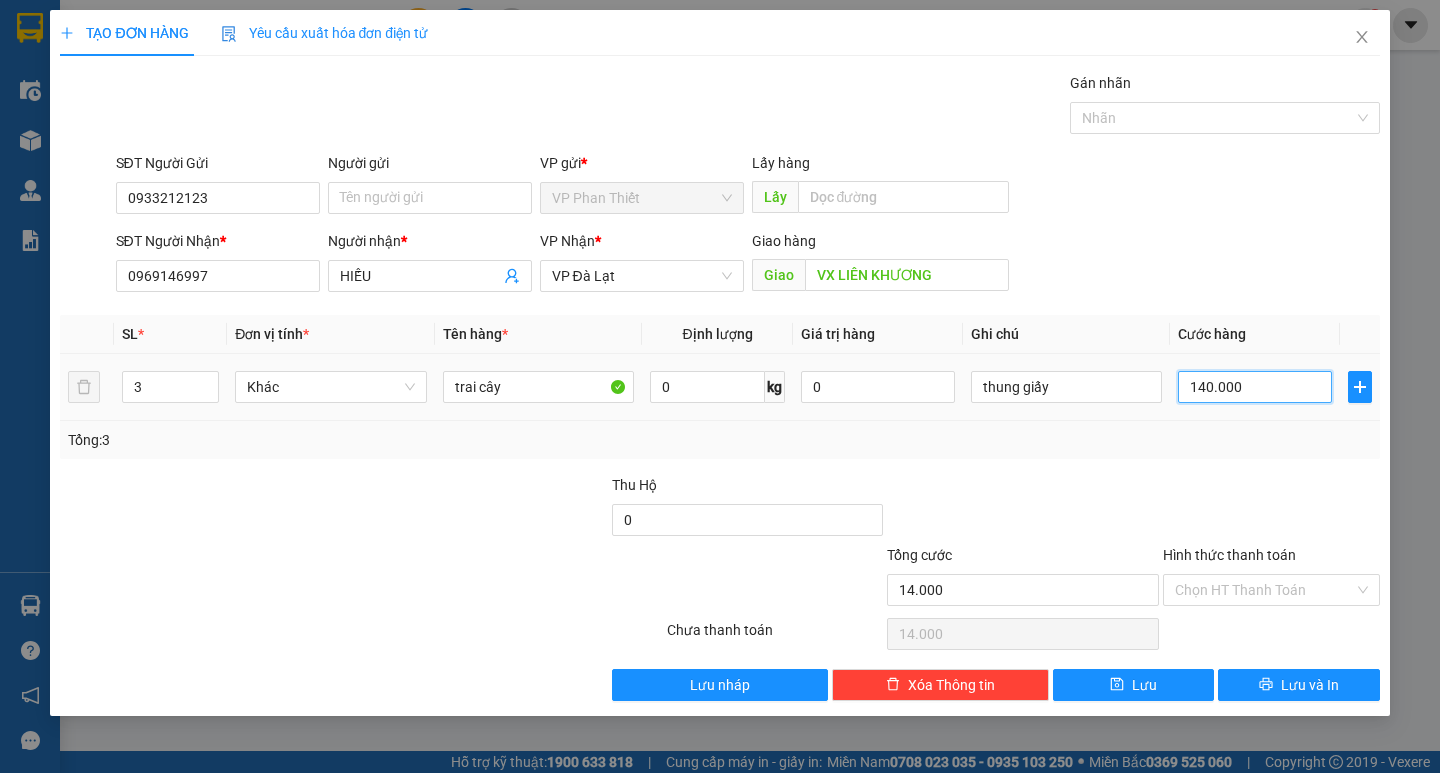 type on "140.000" 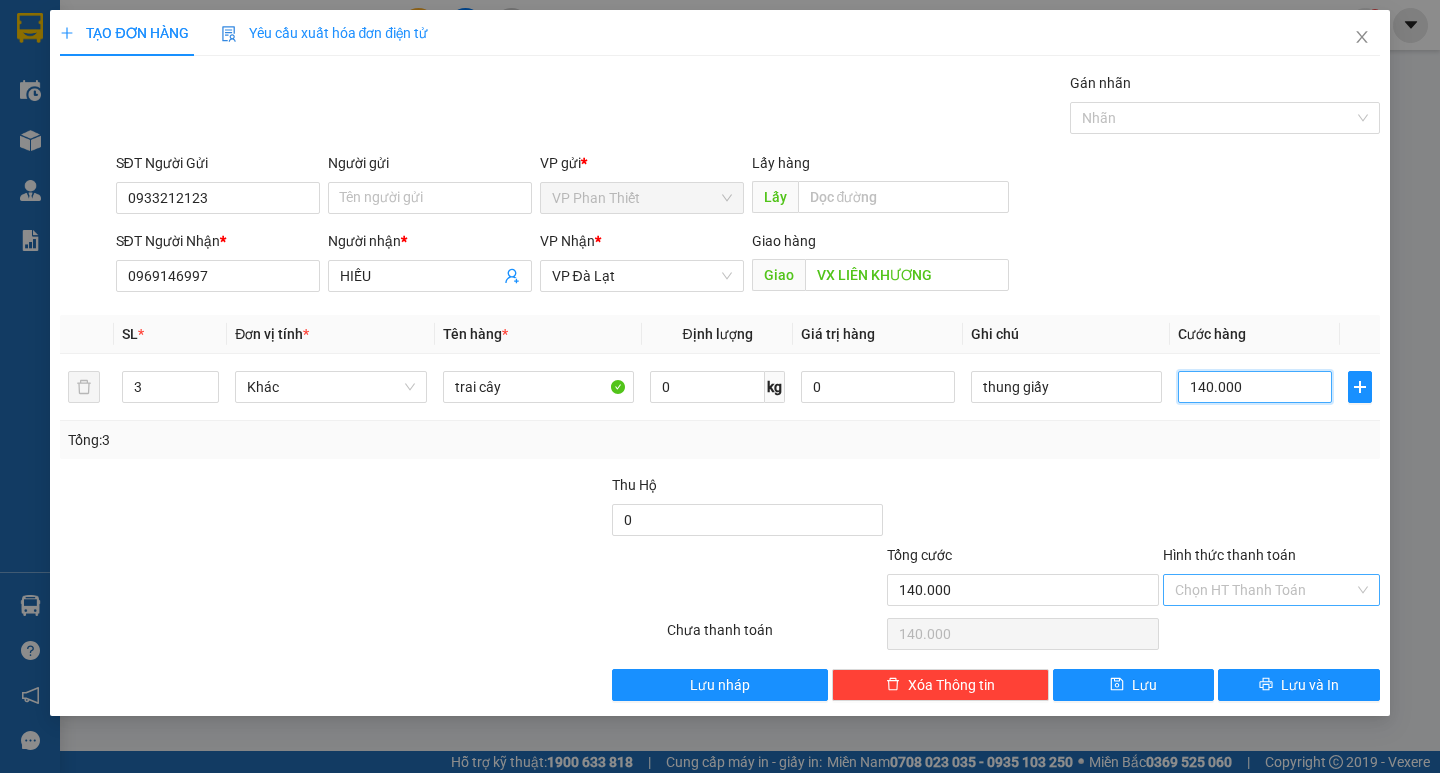 type on "140.000" 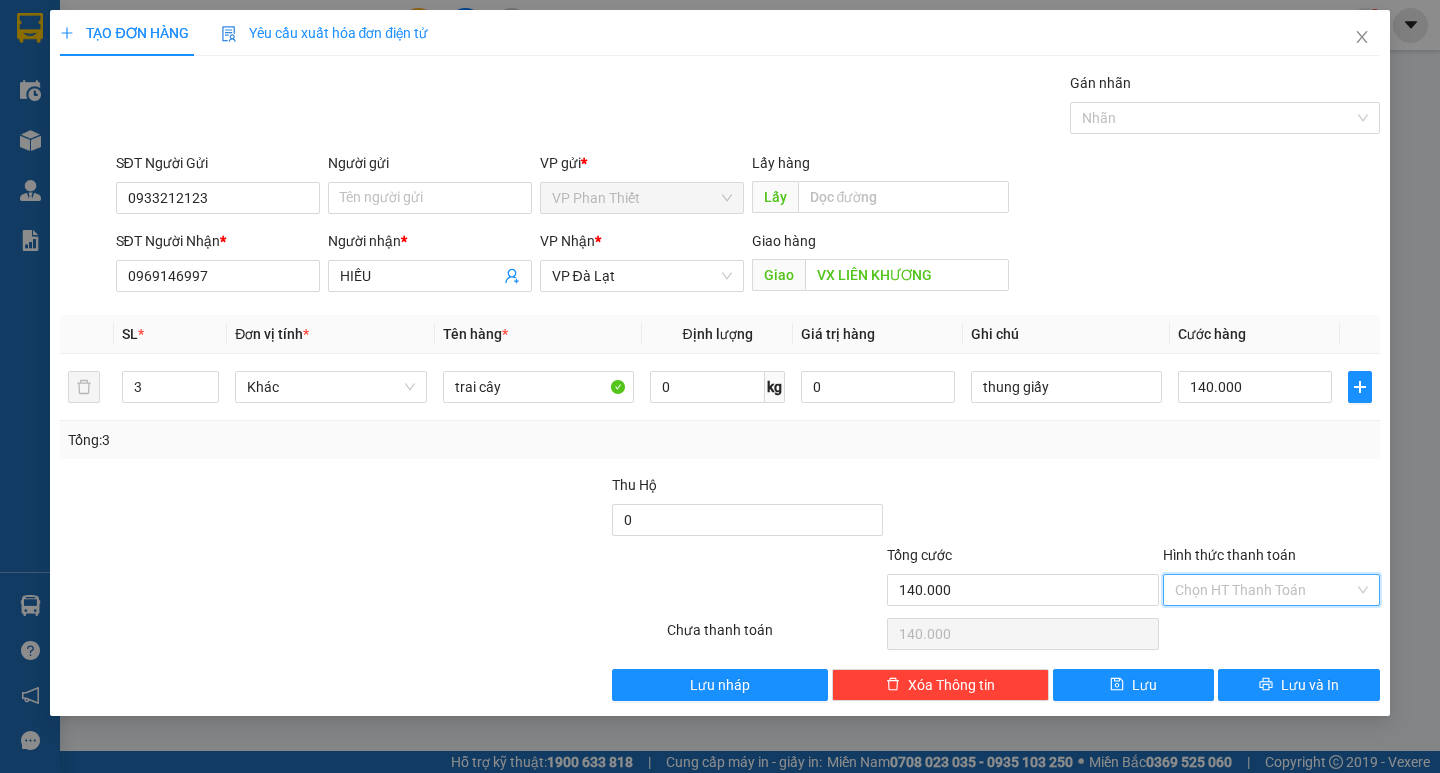 click on "Hình thức thanh toán" at bounding box center [1264, 590] 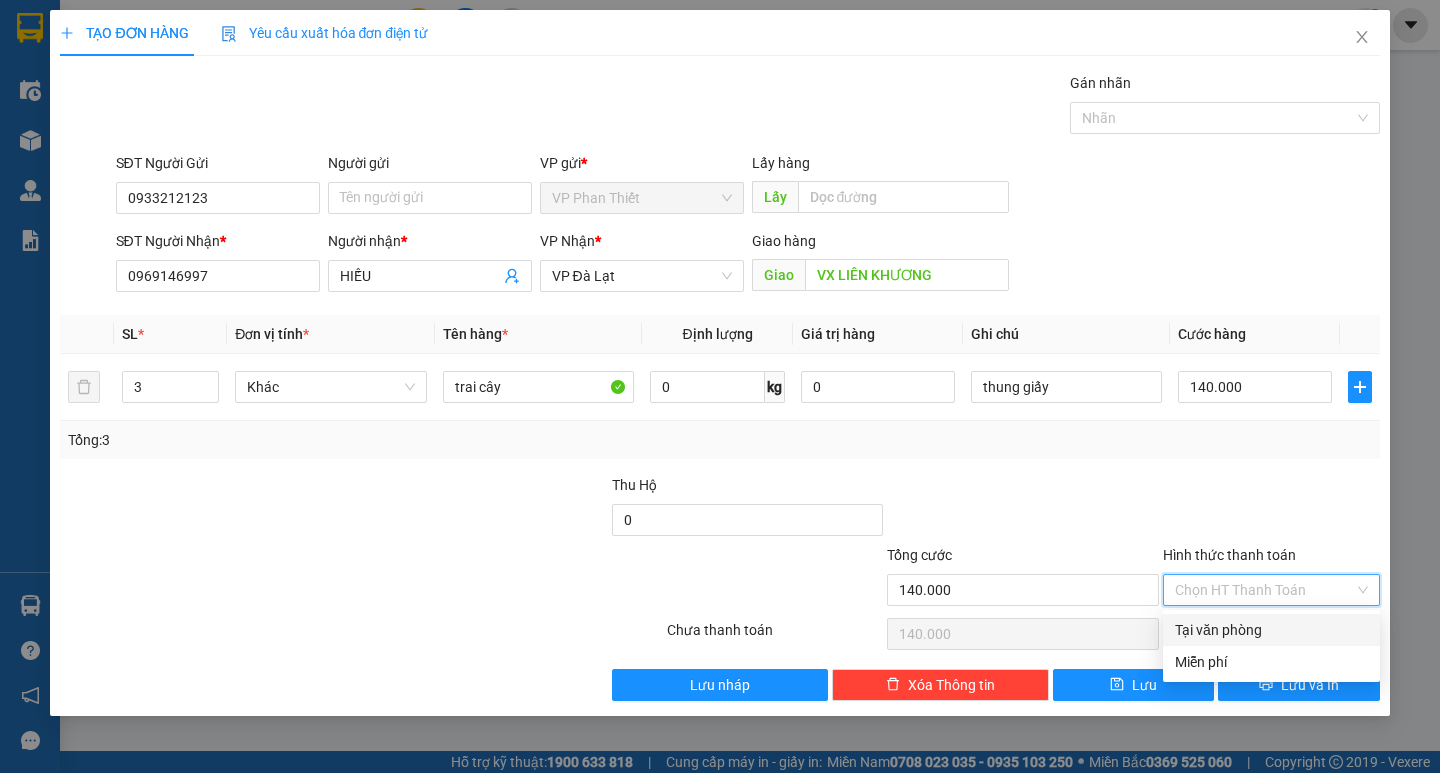 click on "Tại văn phòng" at bounding box center [1271, 630] 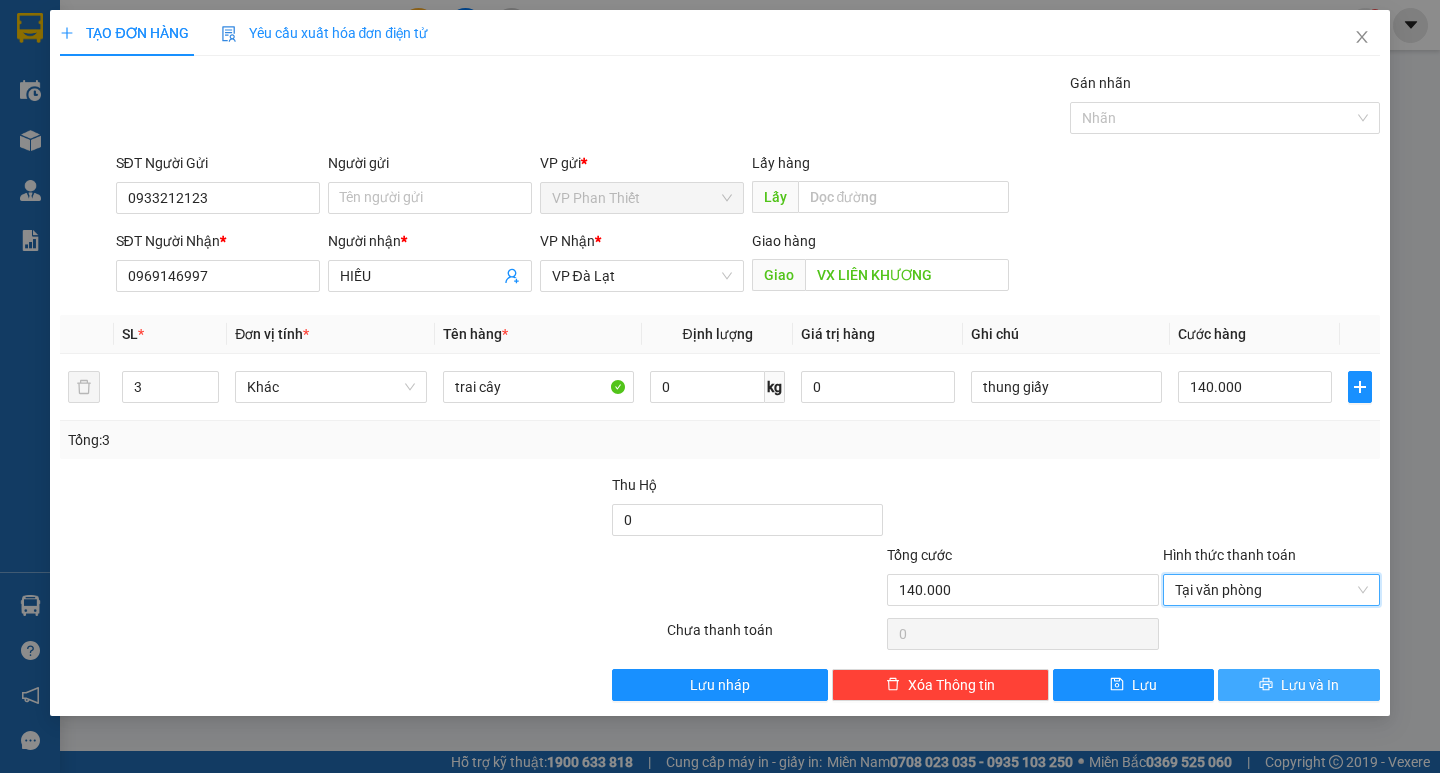 click on "Lưu và In" at bounding box center (1298, 685) 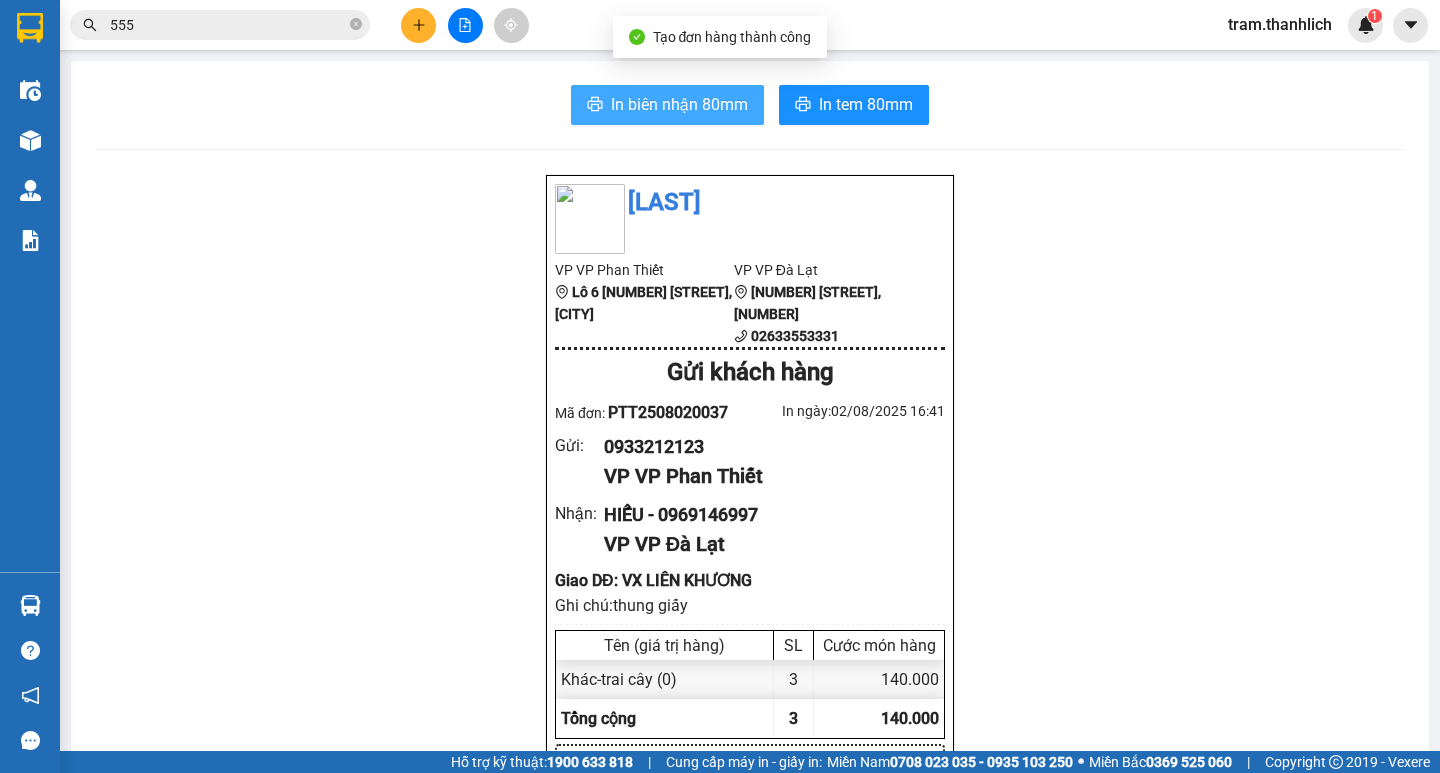 click on "In biên nhận 80mm" at bounding box center [667, 105] 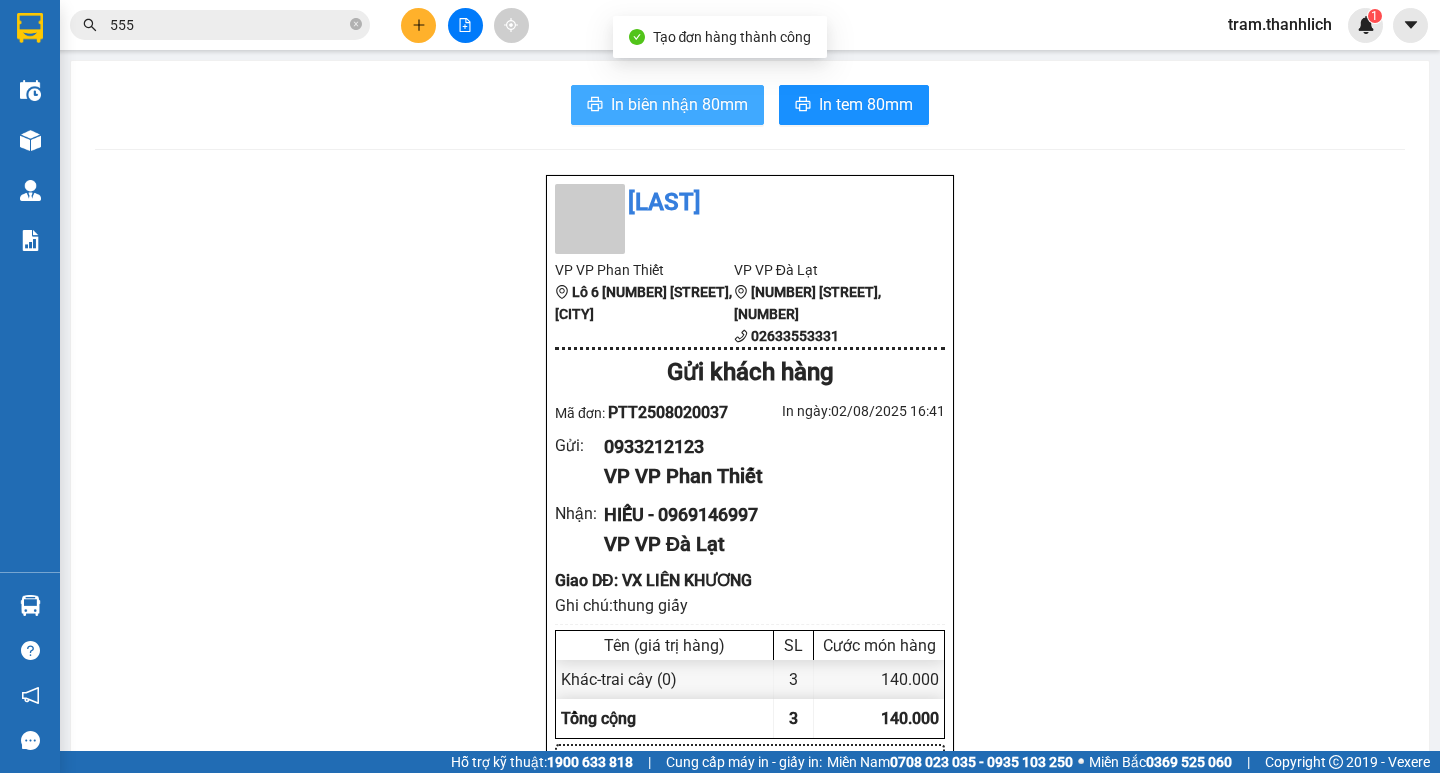 scroll, scrollTop: 0, scrollLeft: 0, axis: both 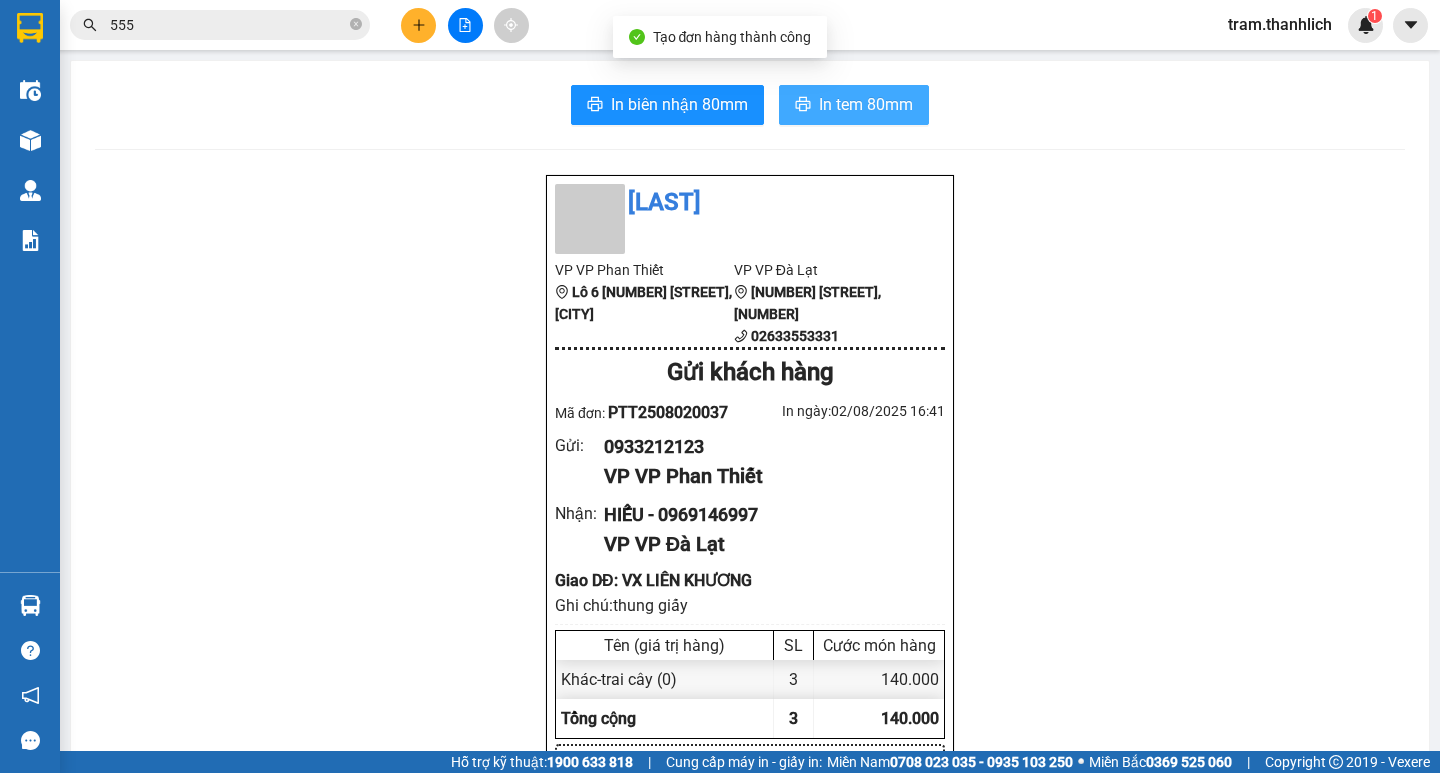 click on "In tem 80mm" at bounding box center [854, 105] 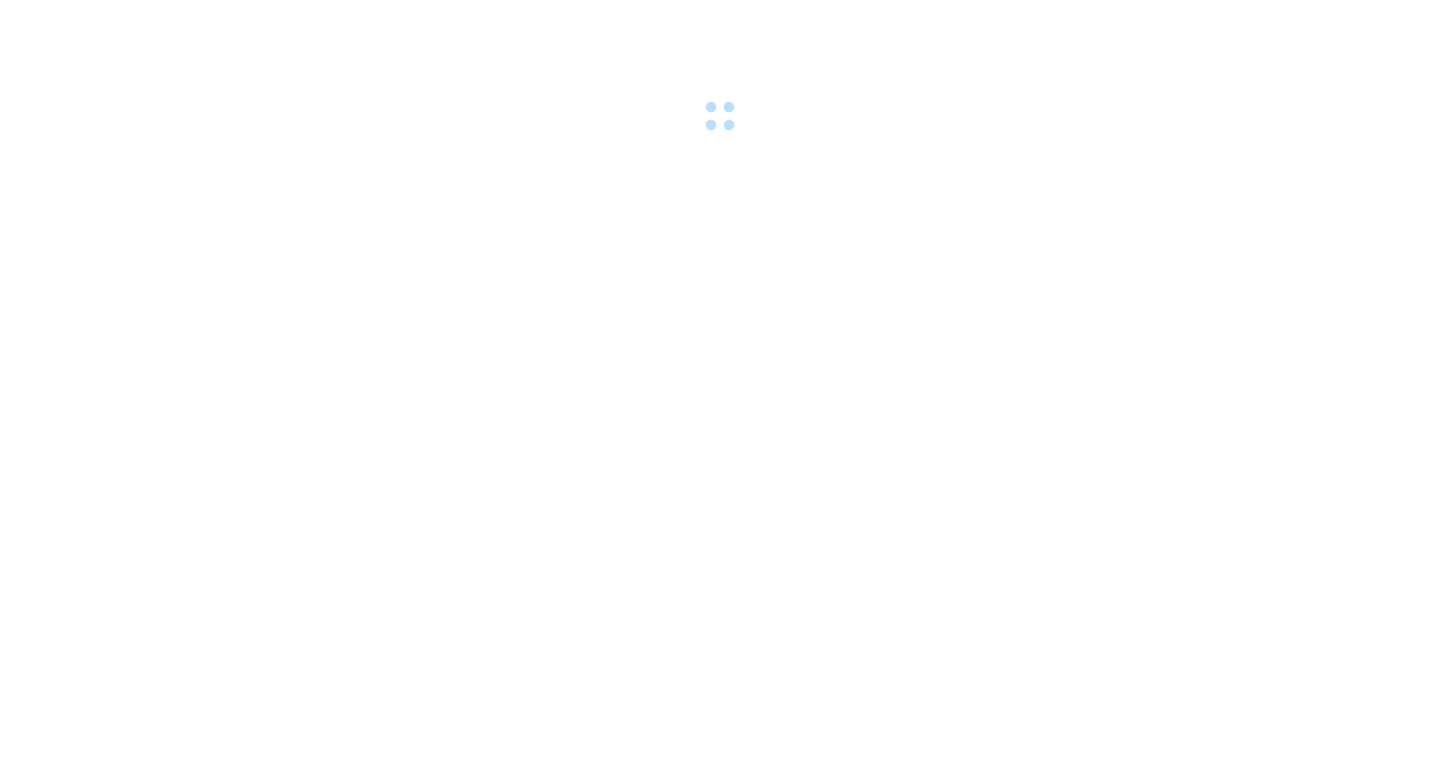 scroll, scrollTop: 0, scrollLeft: 0, axis: both 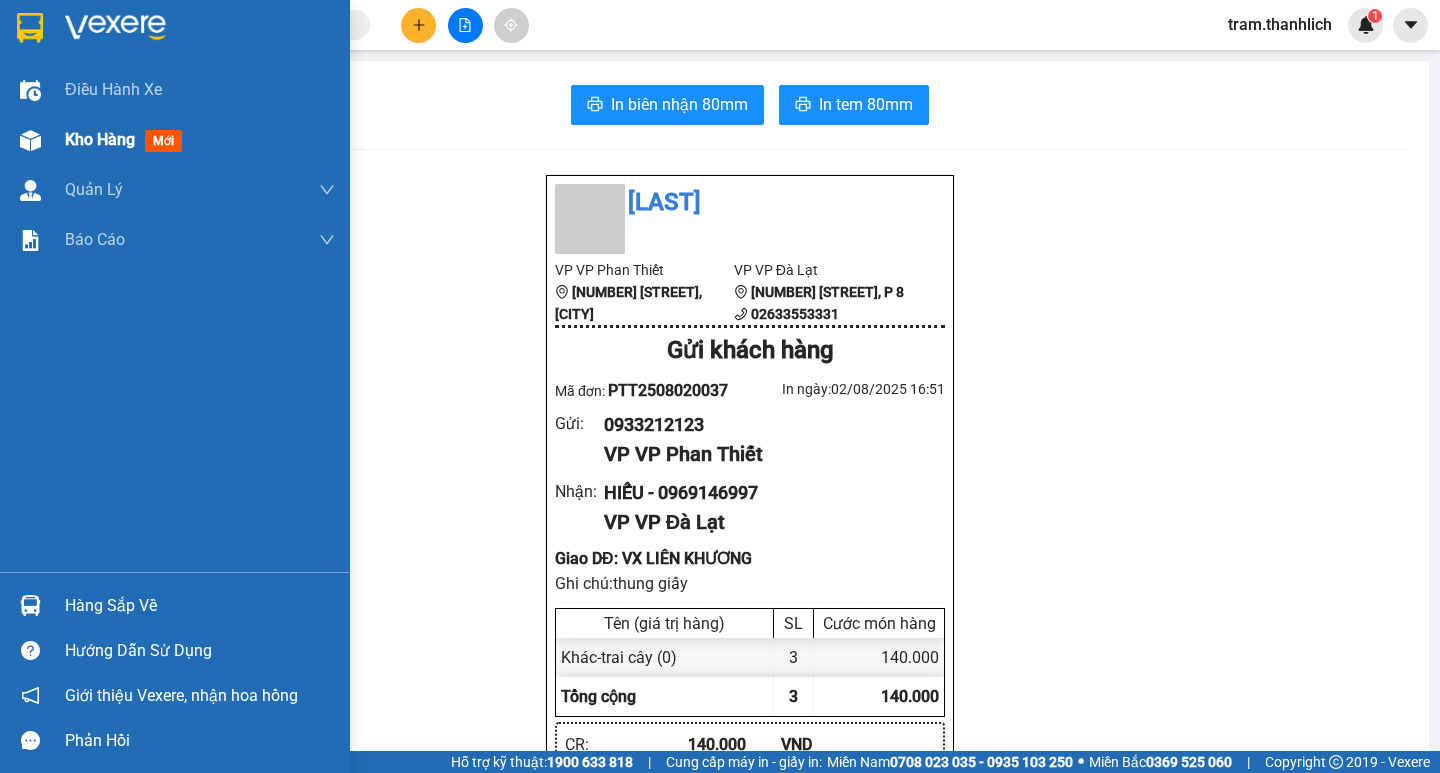 click on "Kho hàng mới" at bounding box center (200, 140) 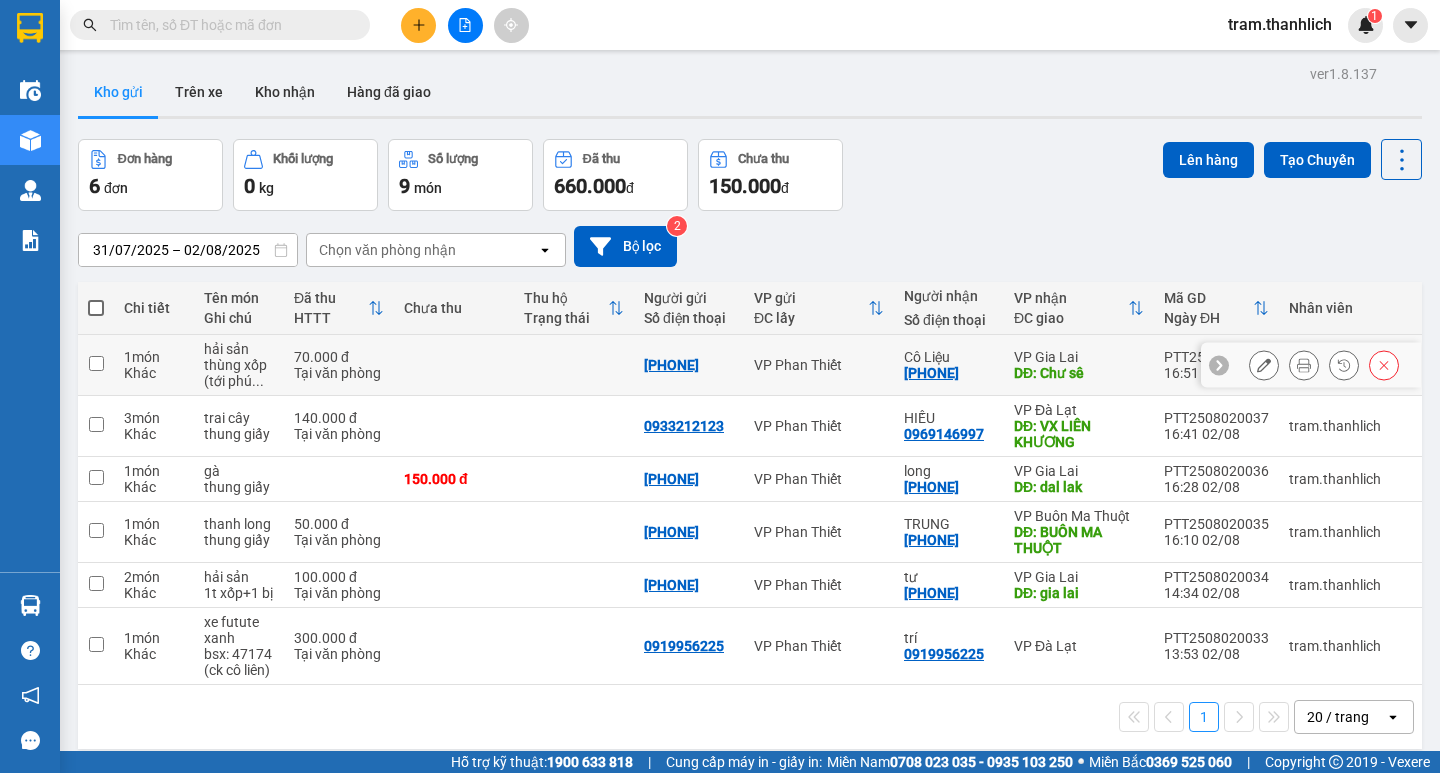 click at bounding box center (1304, 365) 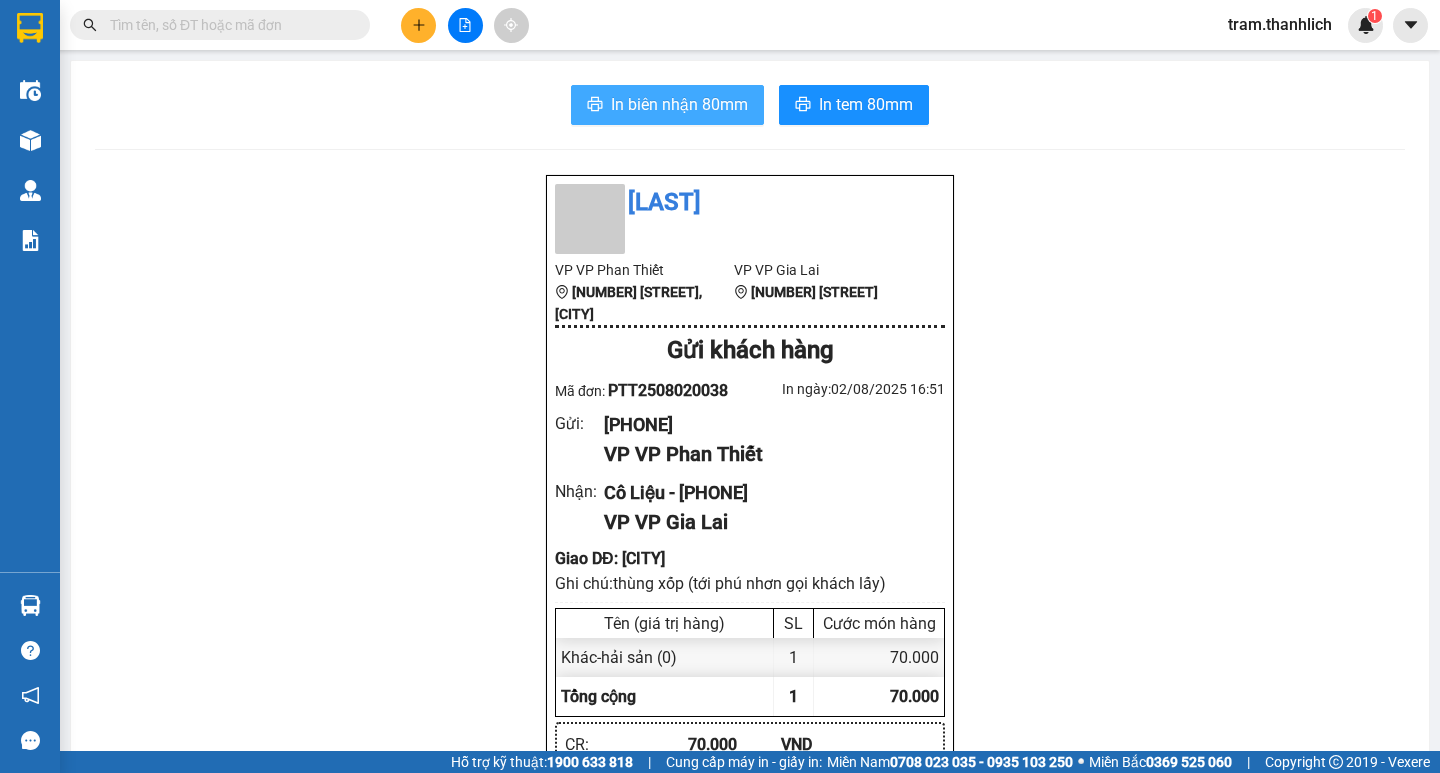 drag, startPoint x: 721, startPoint y: 100, endPoint x: 1150, endPoint y: 1, distance: 440.2749 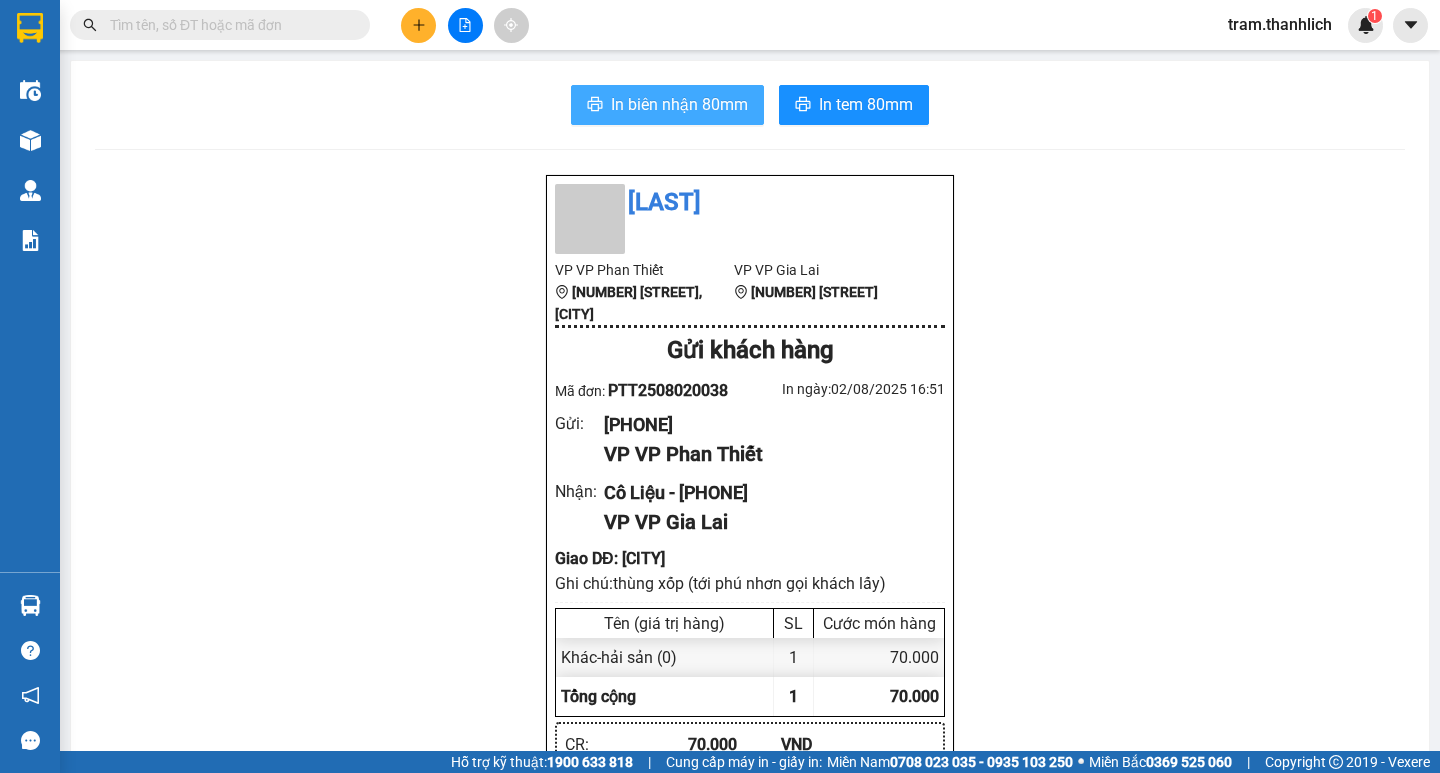 scroll, scrollTop: 0, scrollLeft: 0, axis: both 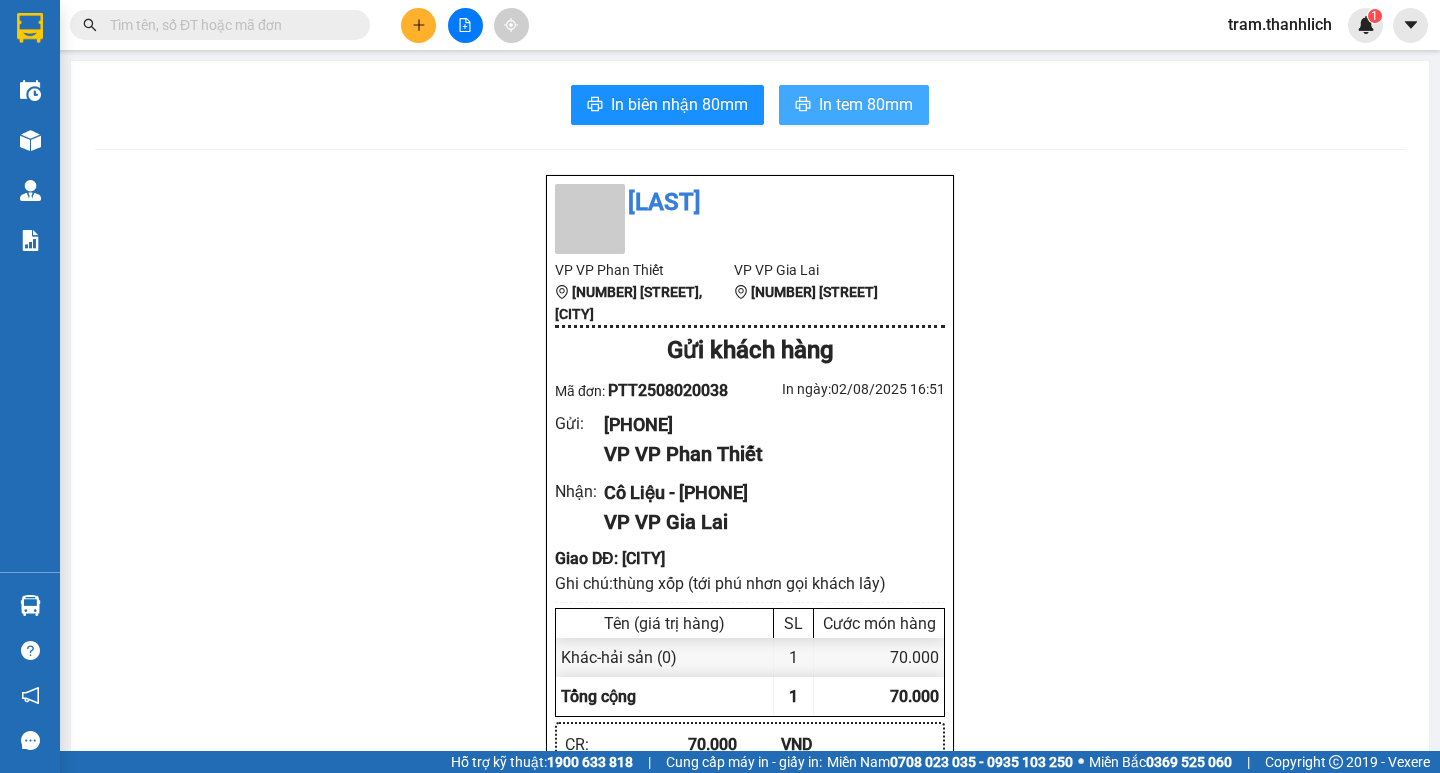 click on "In tem 80mm" at bounding box center [866, 104] 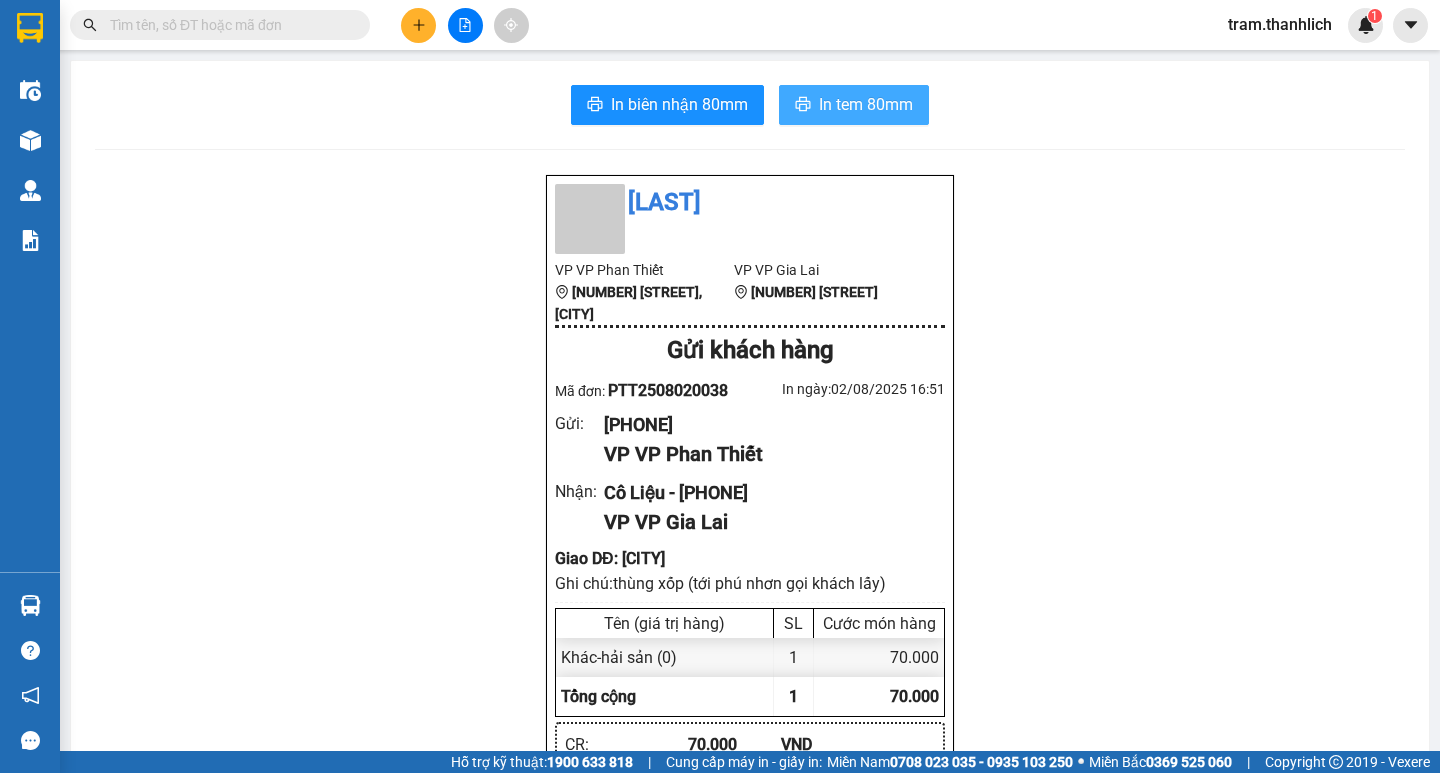 scroll, scrollTop: 0, scrollLeft: 0, axis: both 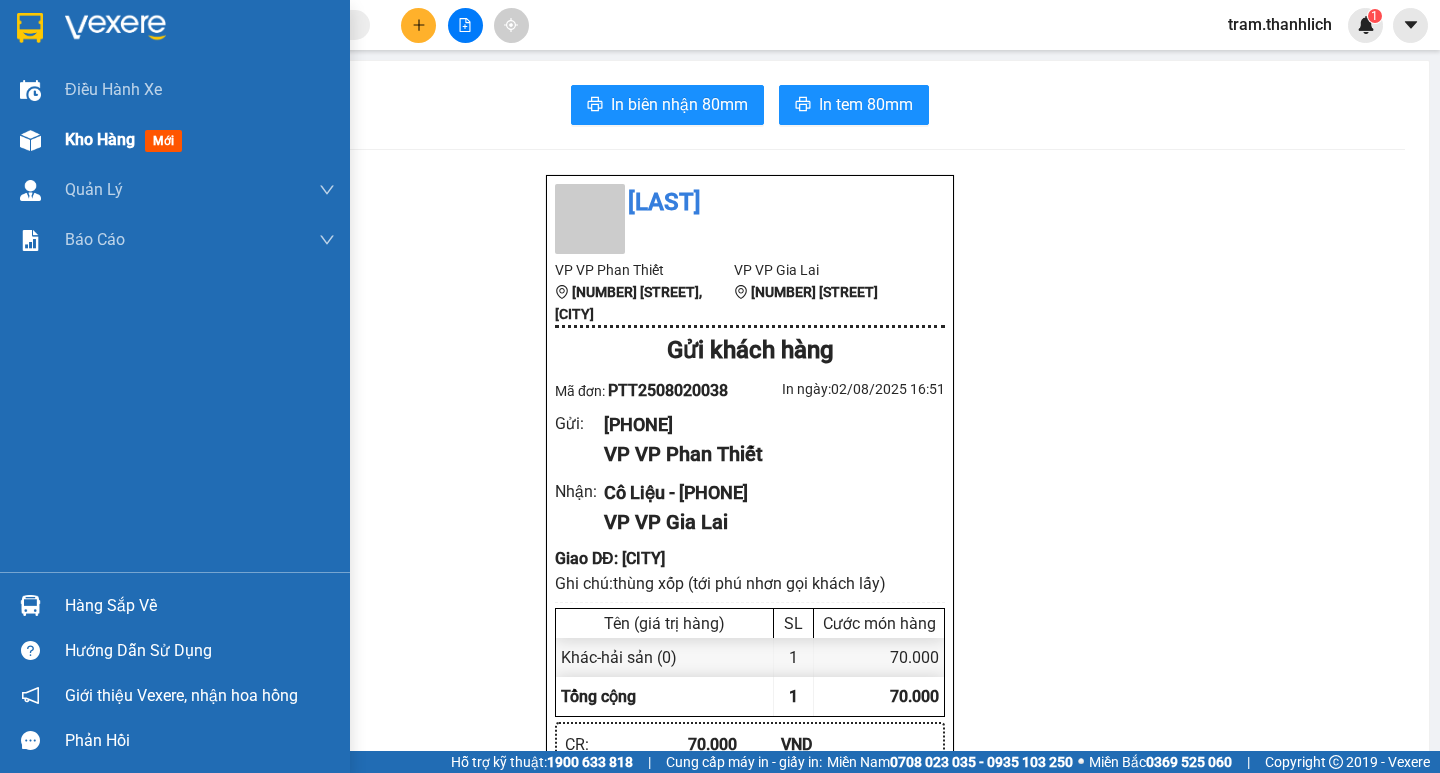 click on "Kho hàng" at bounding box center [100, 139] 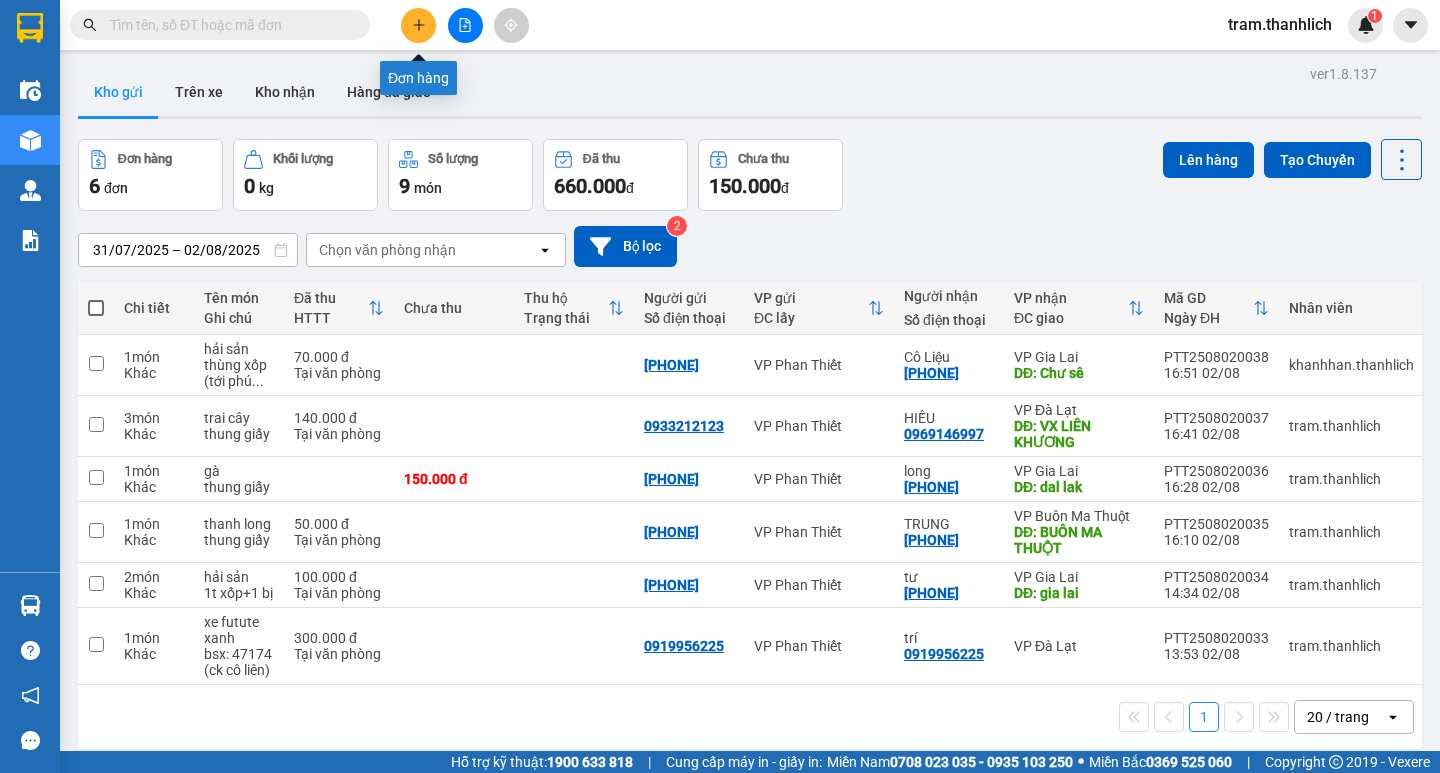 click at bounding box center [418, 25] 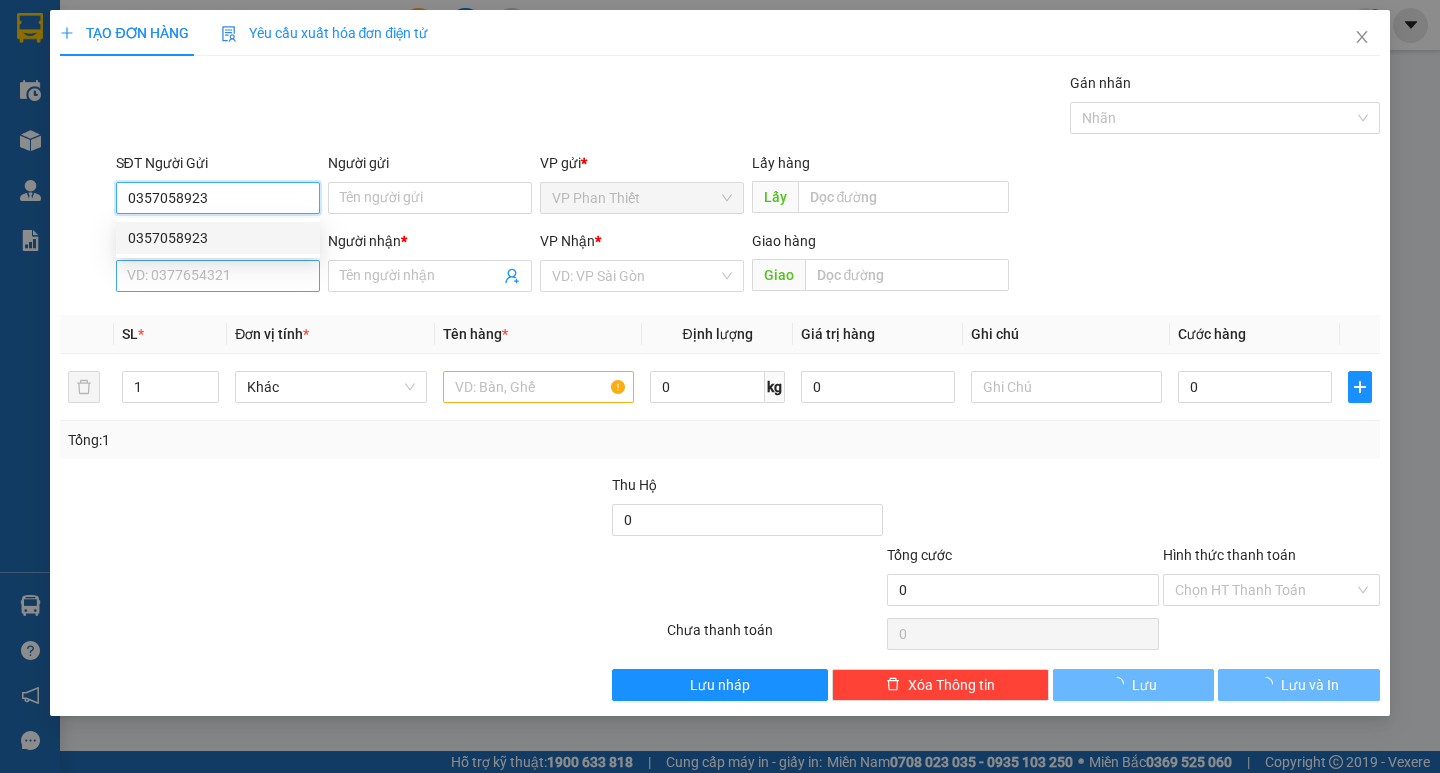 type on "0357058923" 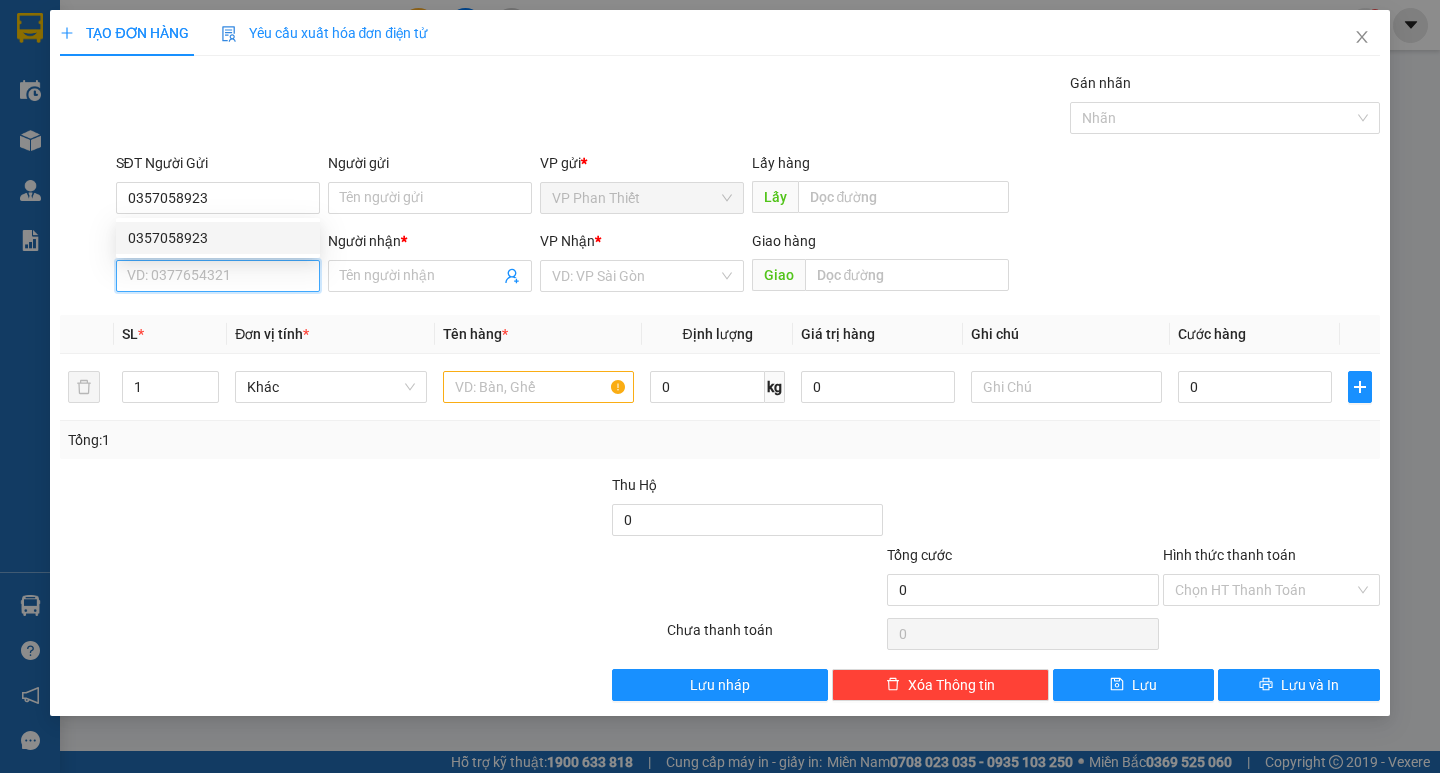 click on "SĐT Người Nhận  *" at bounding box center (218, 276) 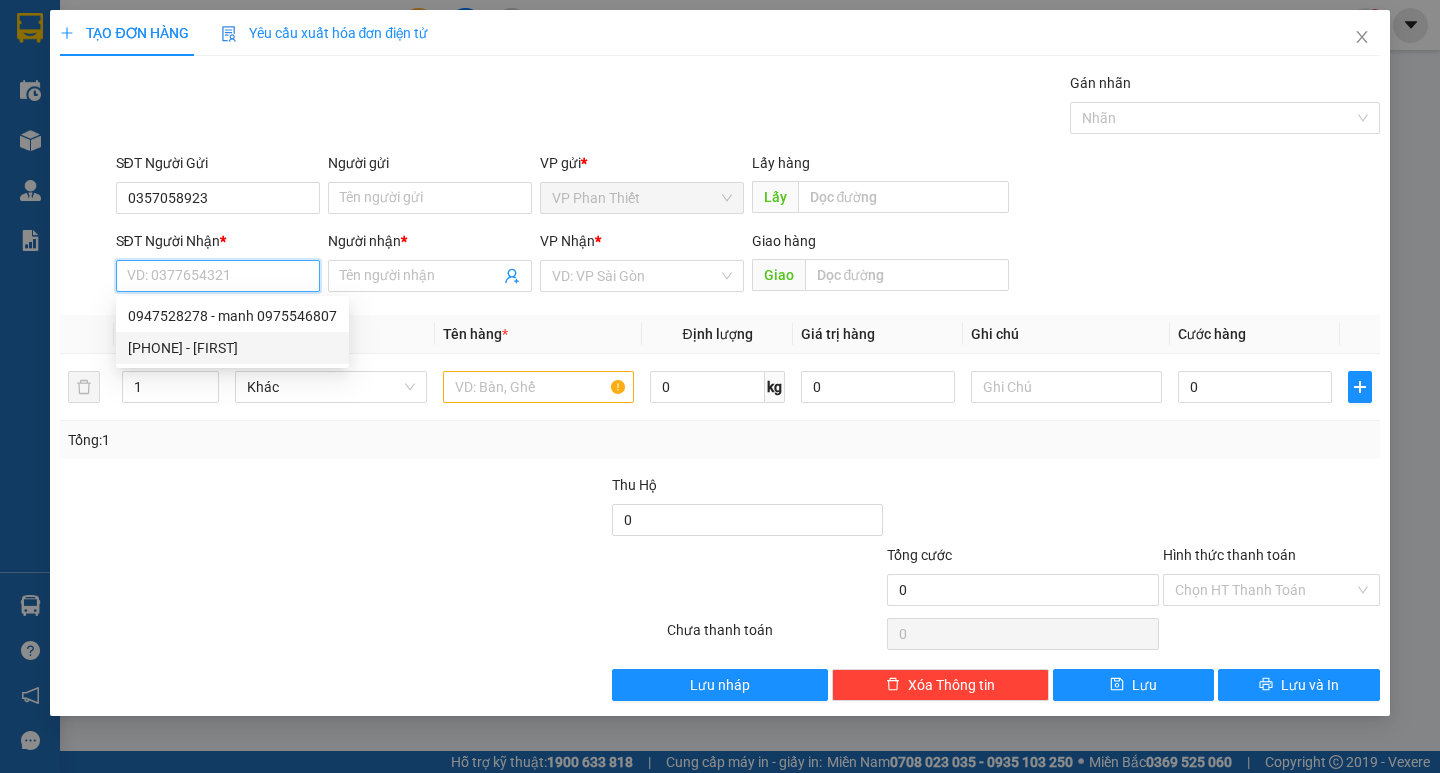 click on "[PHONE] - [FIRST]" at bounding box center [232, 348] 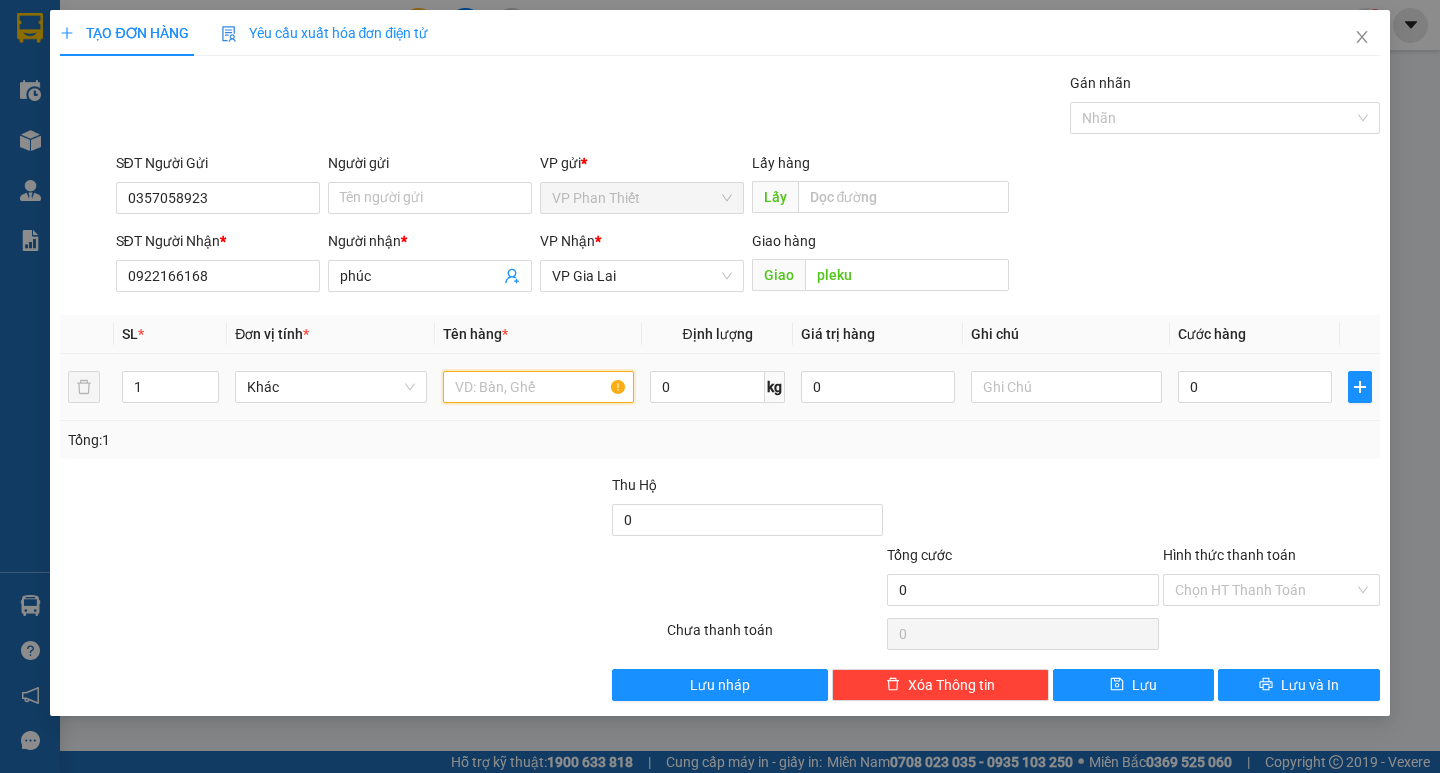 click at bounding box center [538, 387] 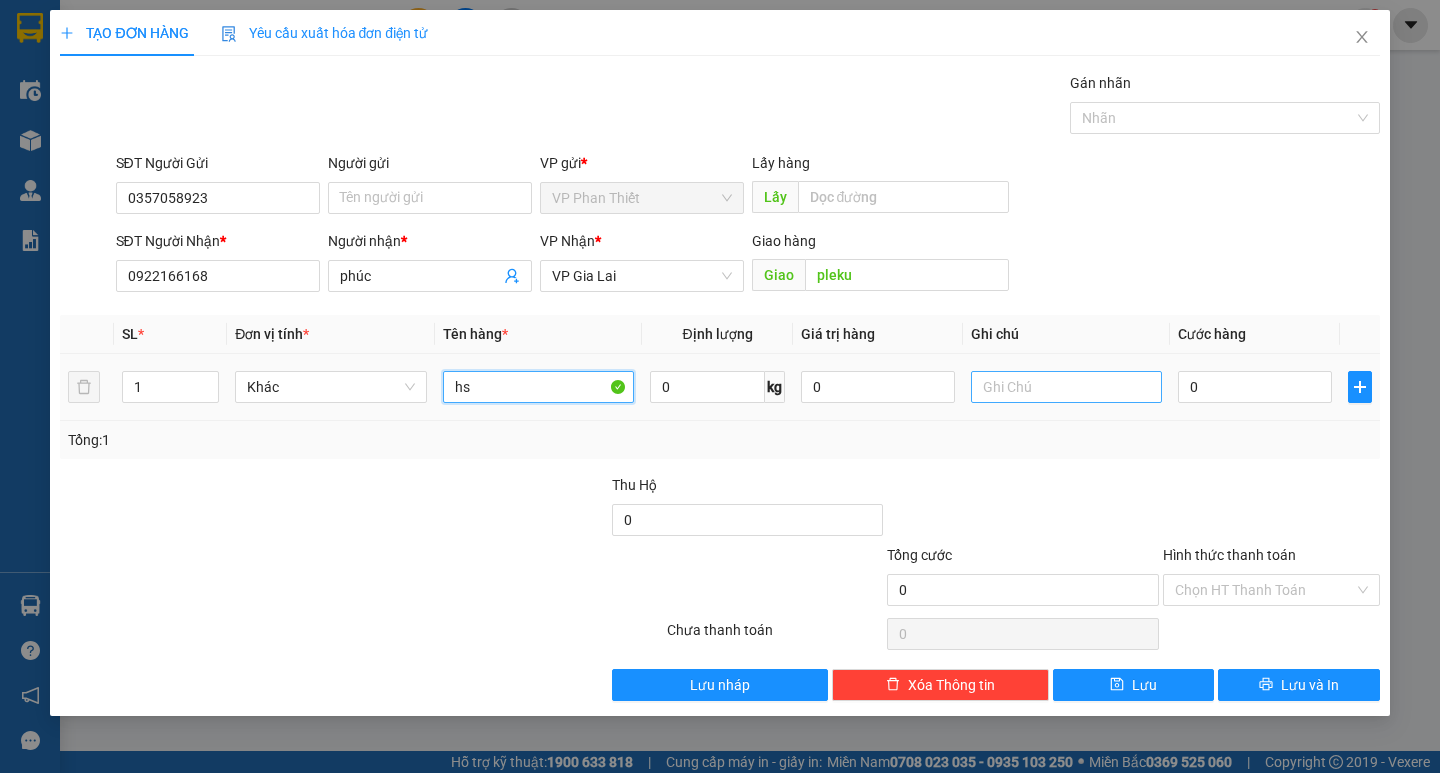 type on "hs" 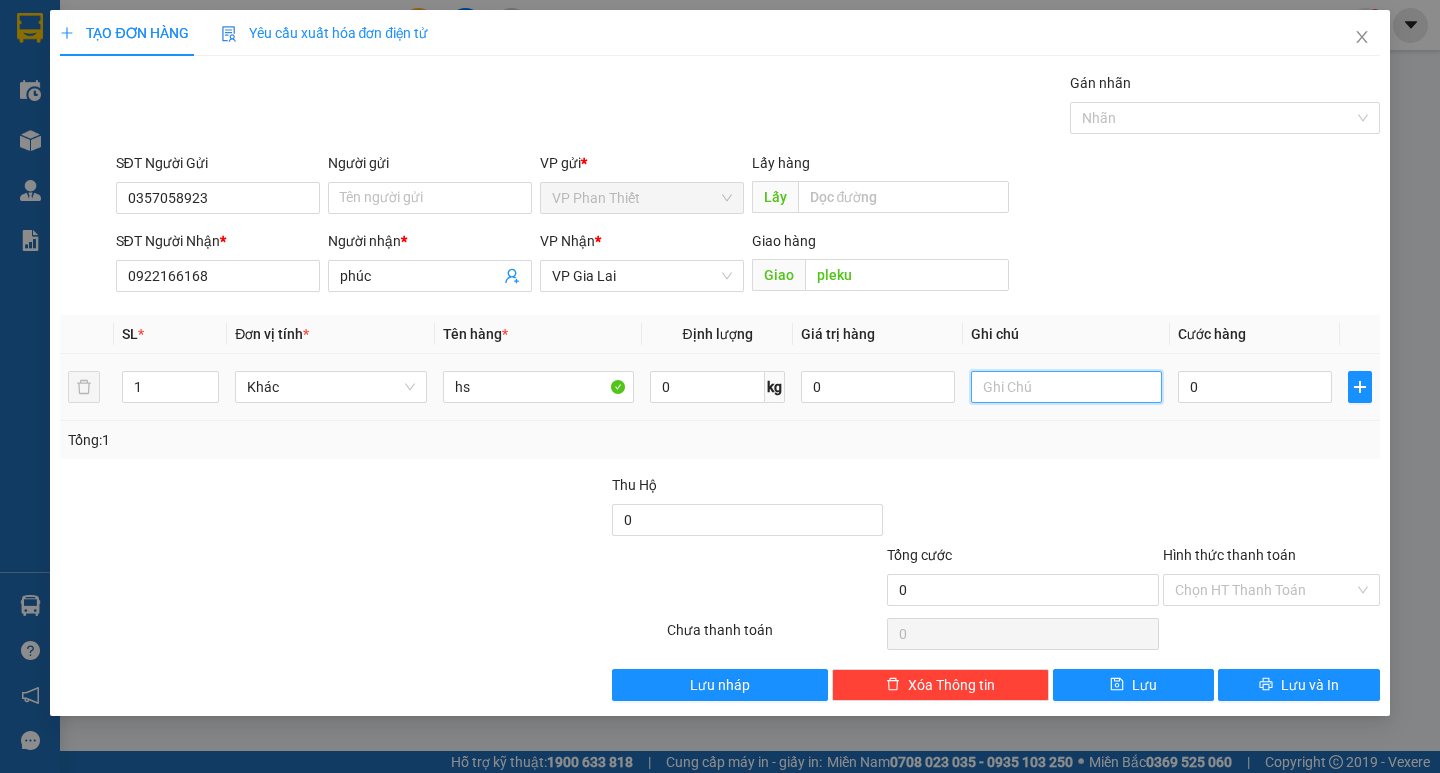 click at bounding box center (1066, 387) 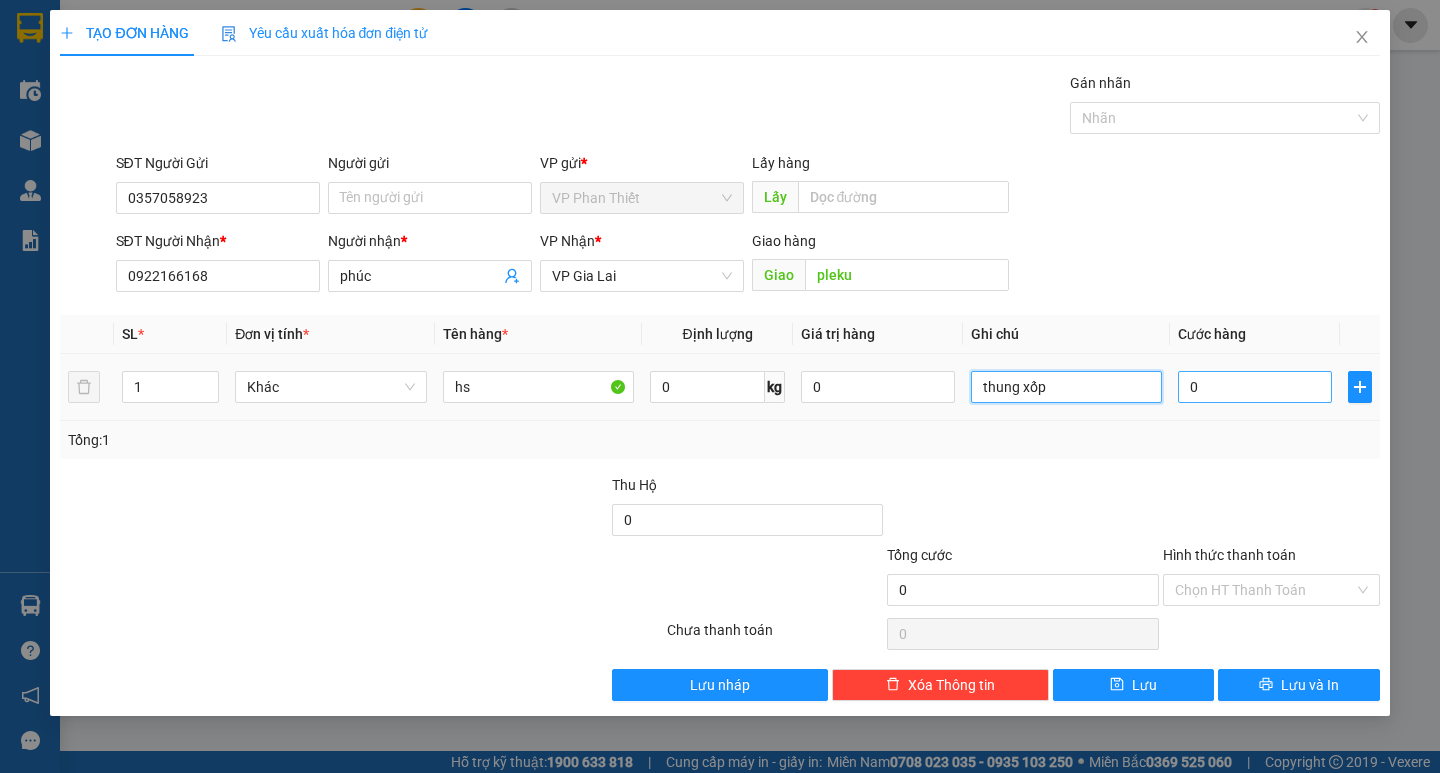 type on "thung xốp" 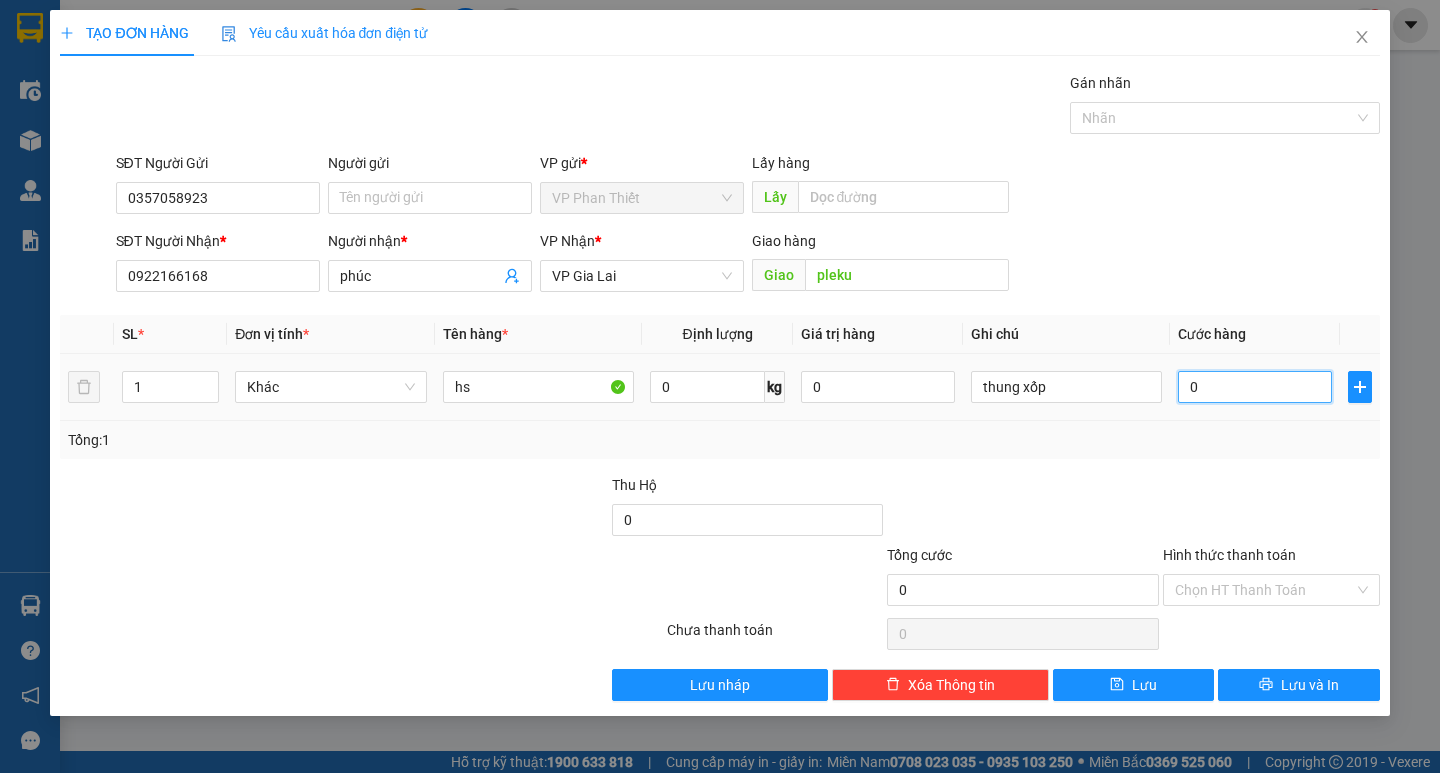 click on "0" at bounding box center [1255, 387] 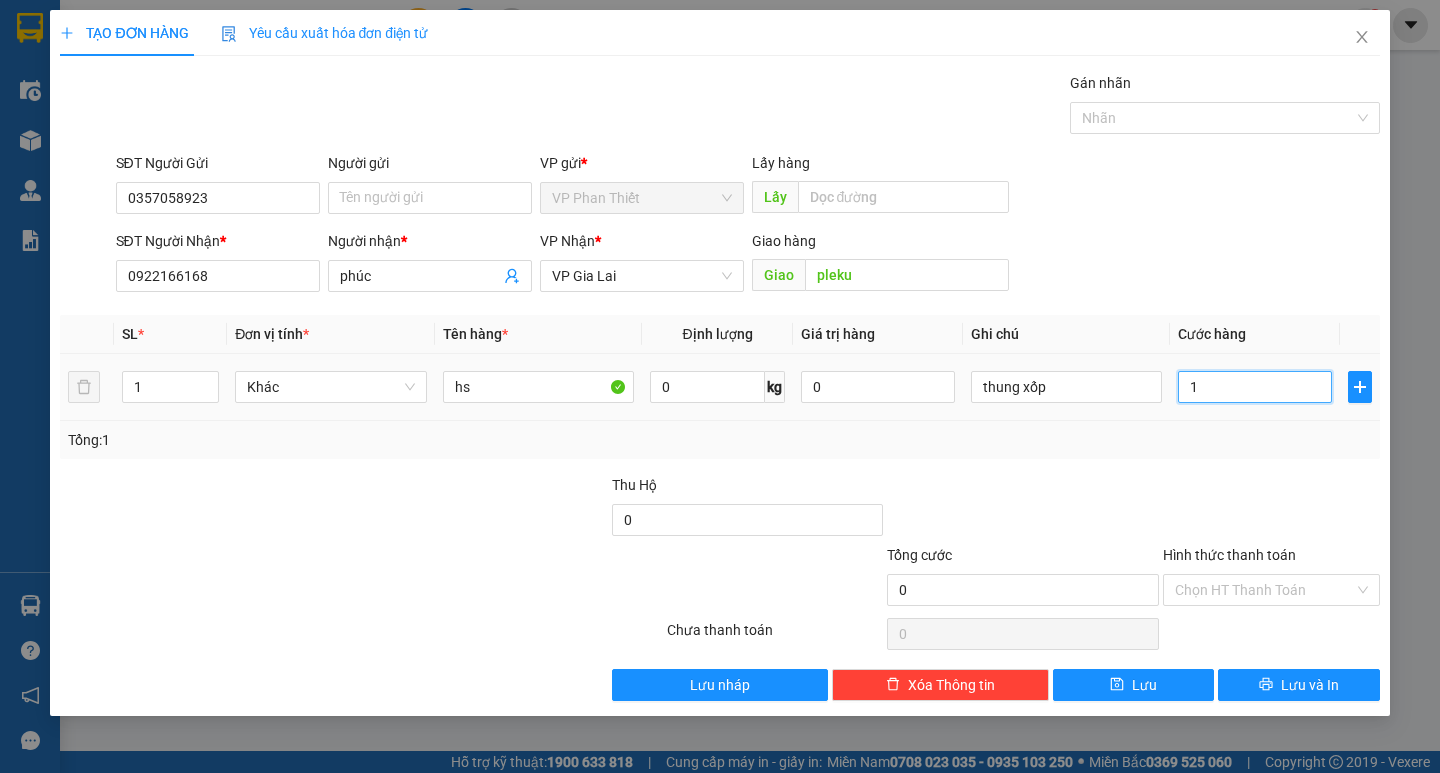 type on "1" 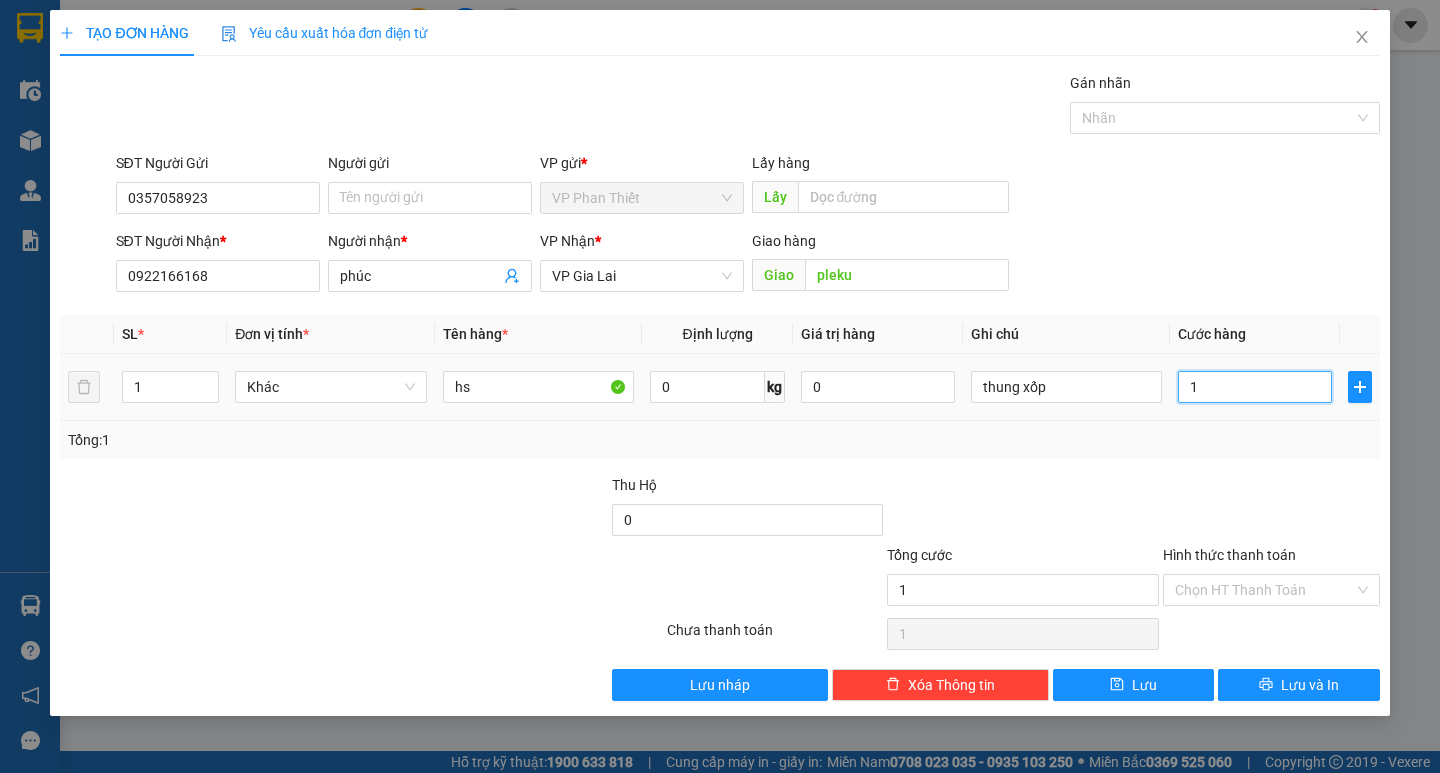 type on "15" 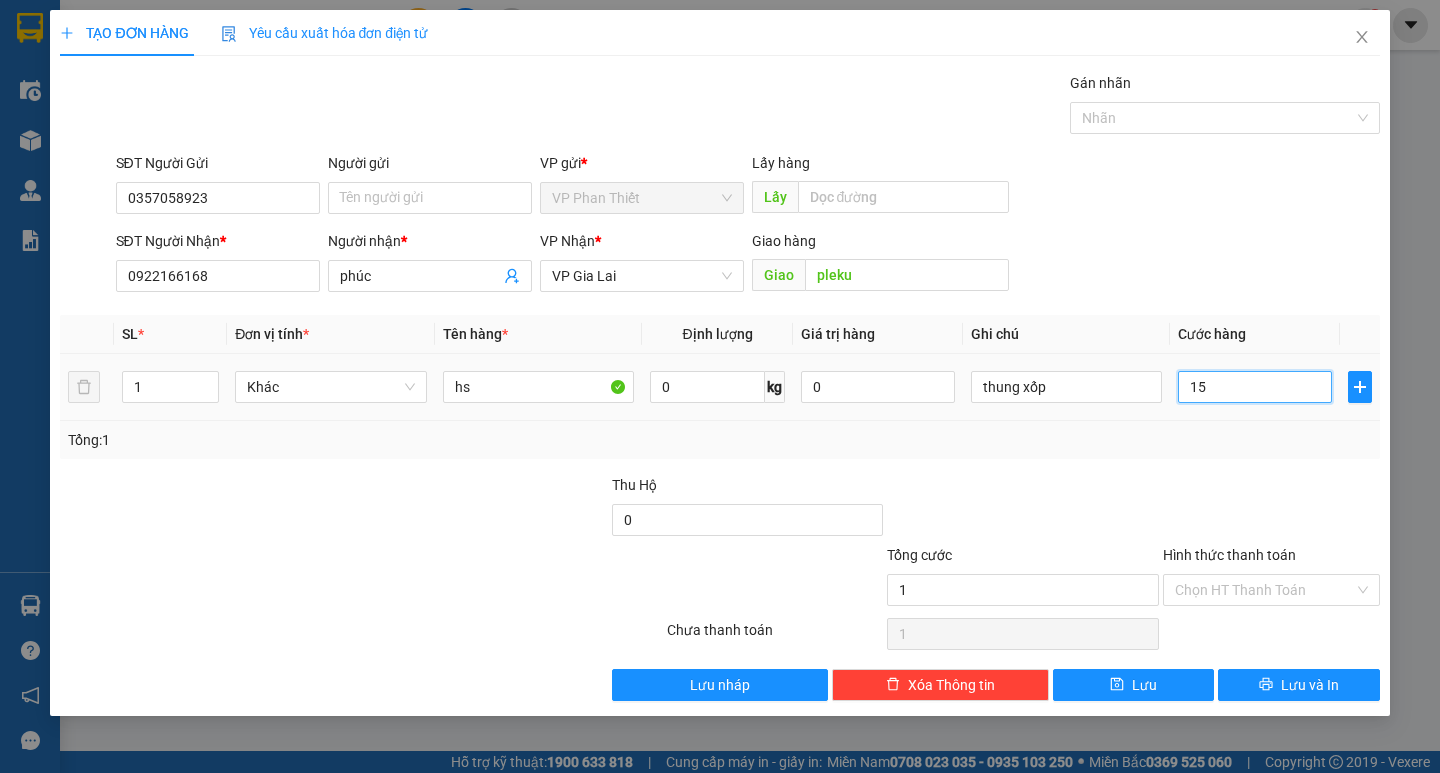 type on "15" 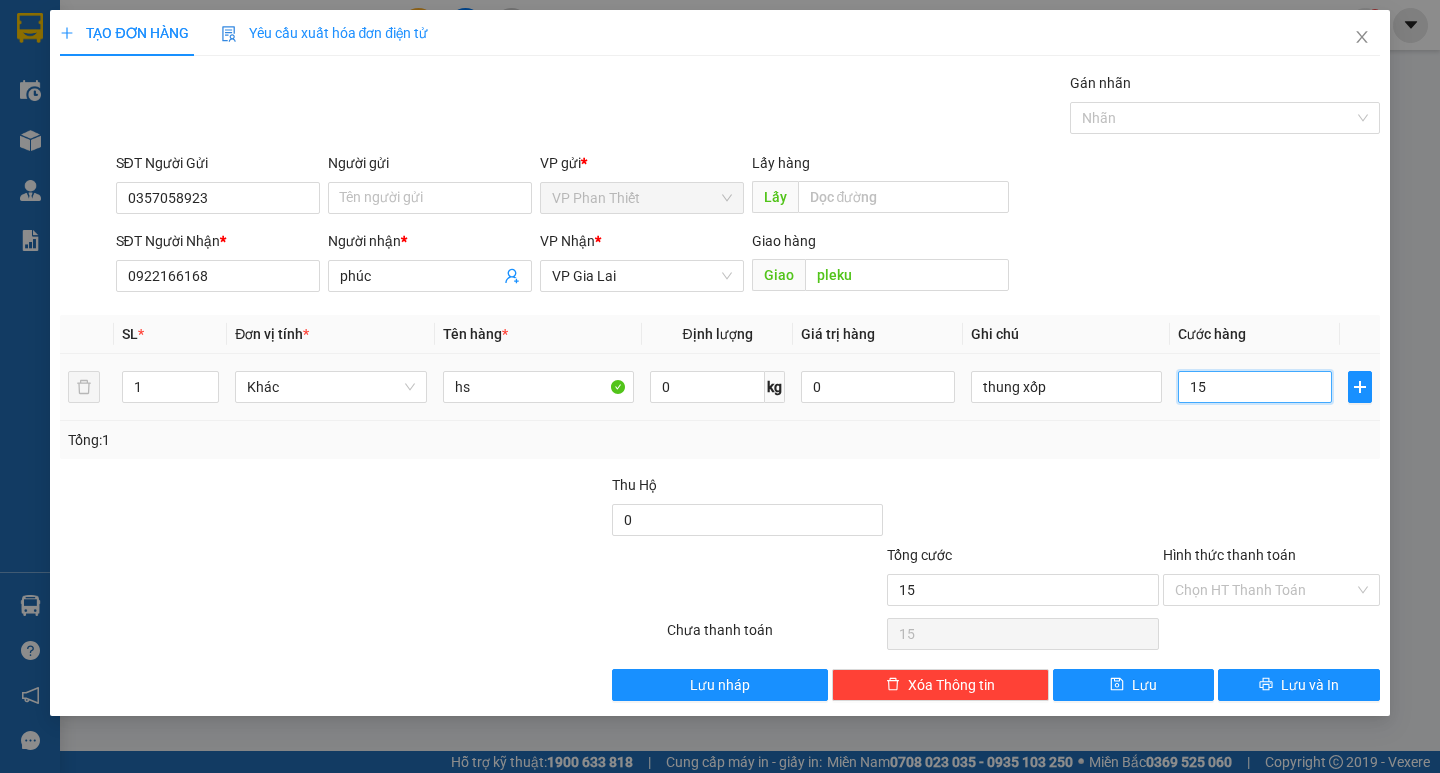 type on "150" 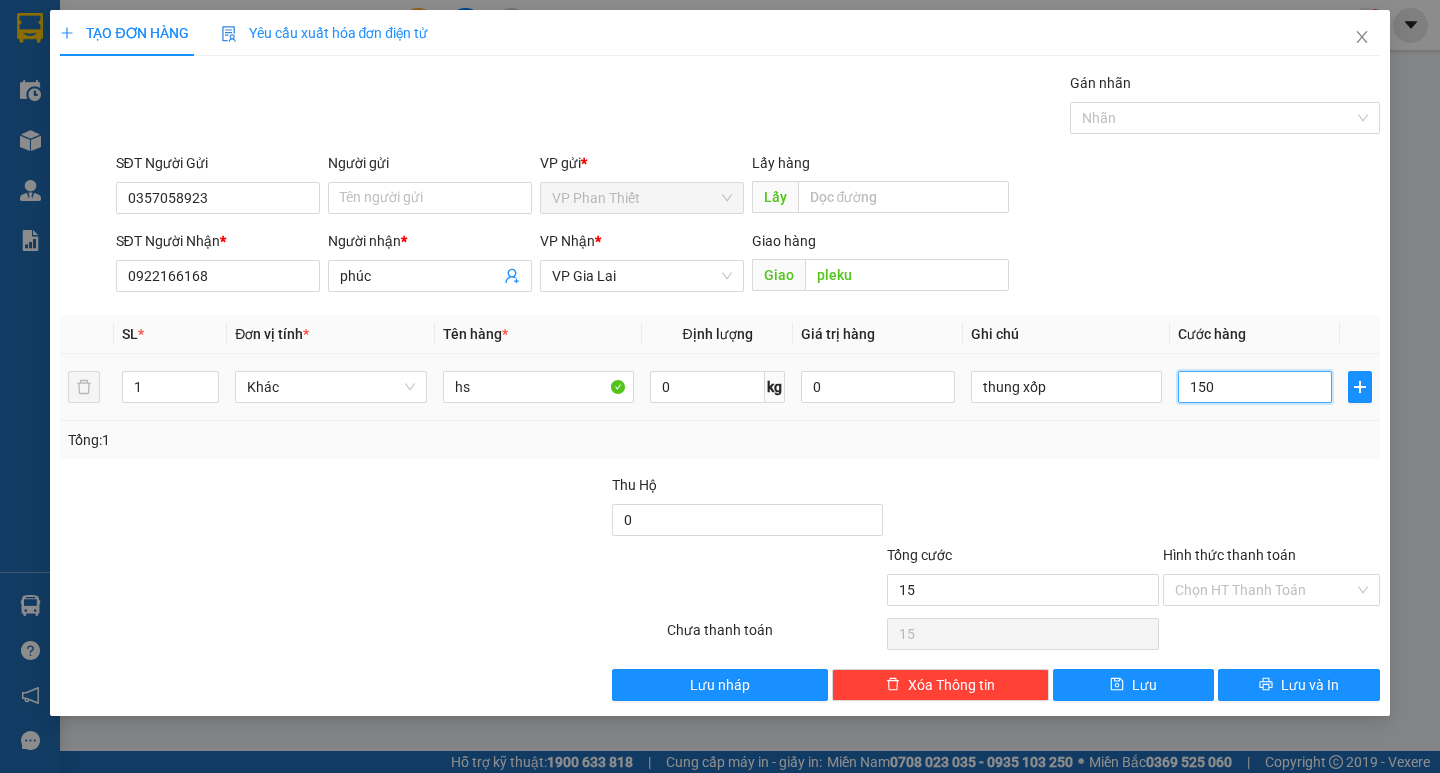 type on "150" 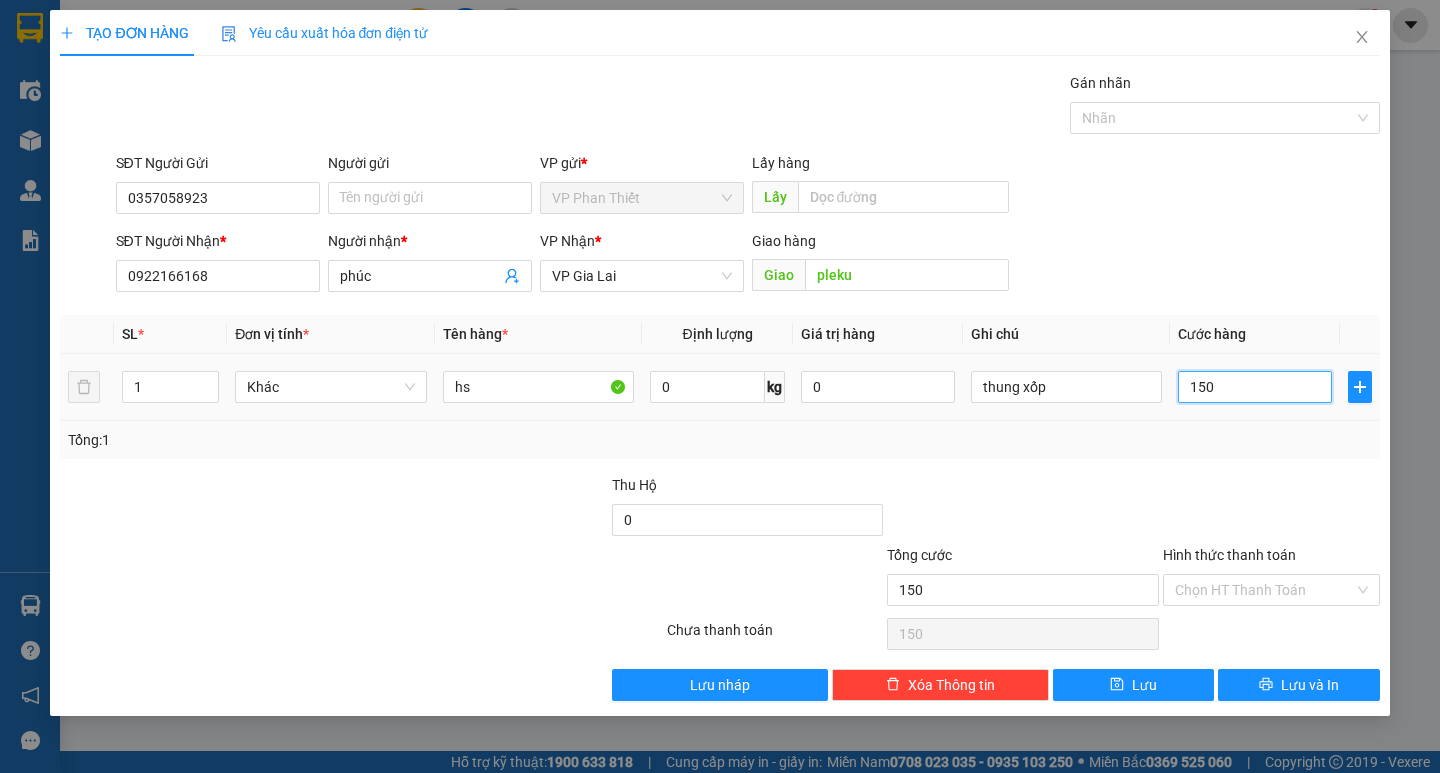 type on "1.500" 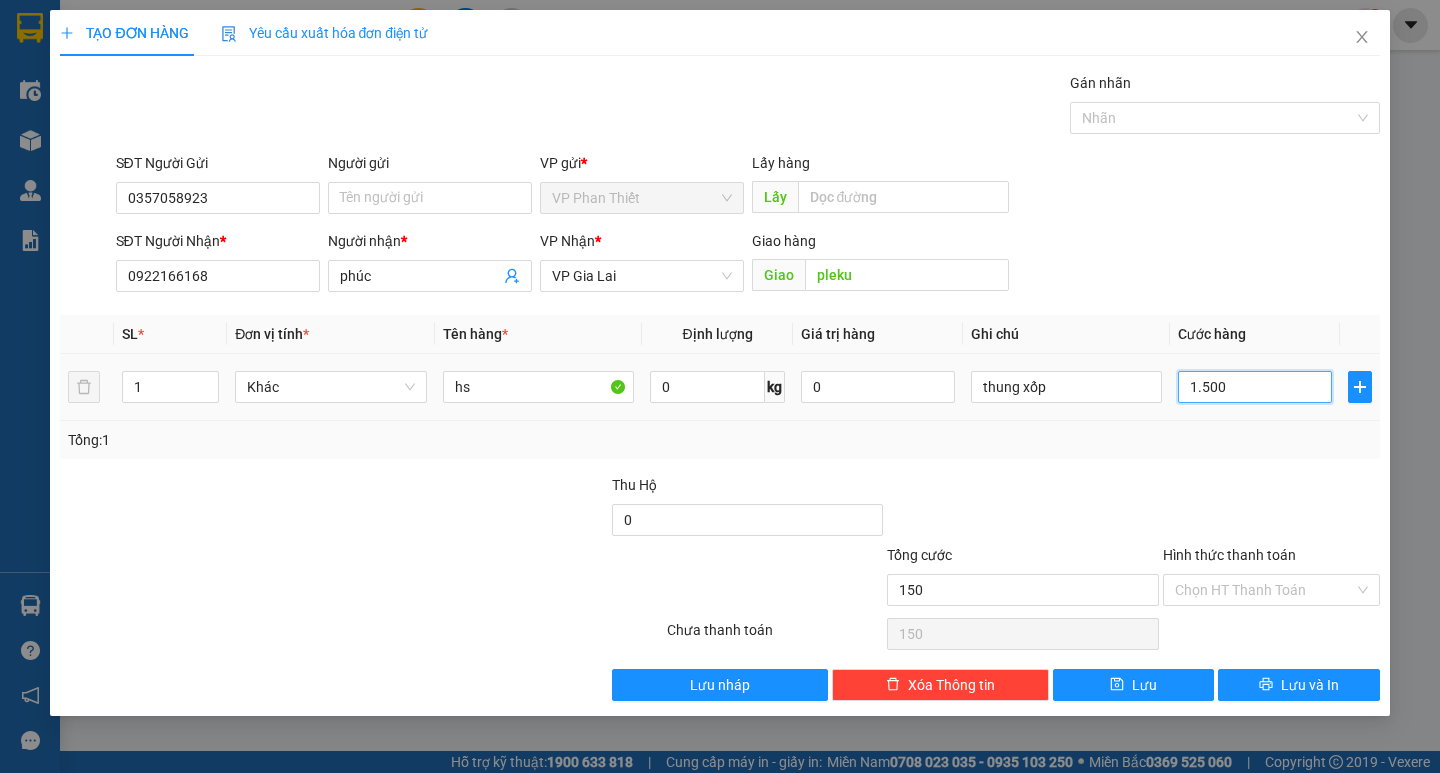 type on "1.500" 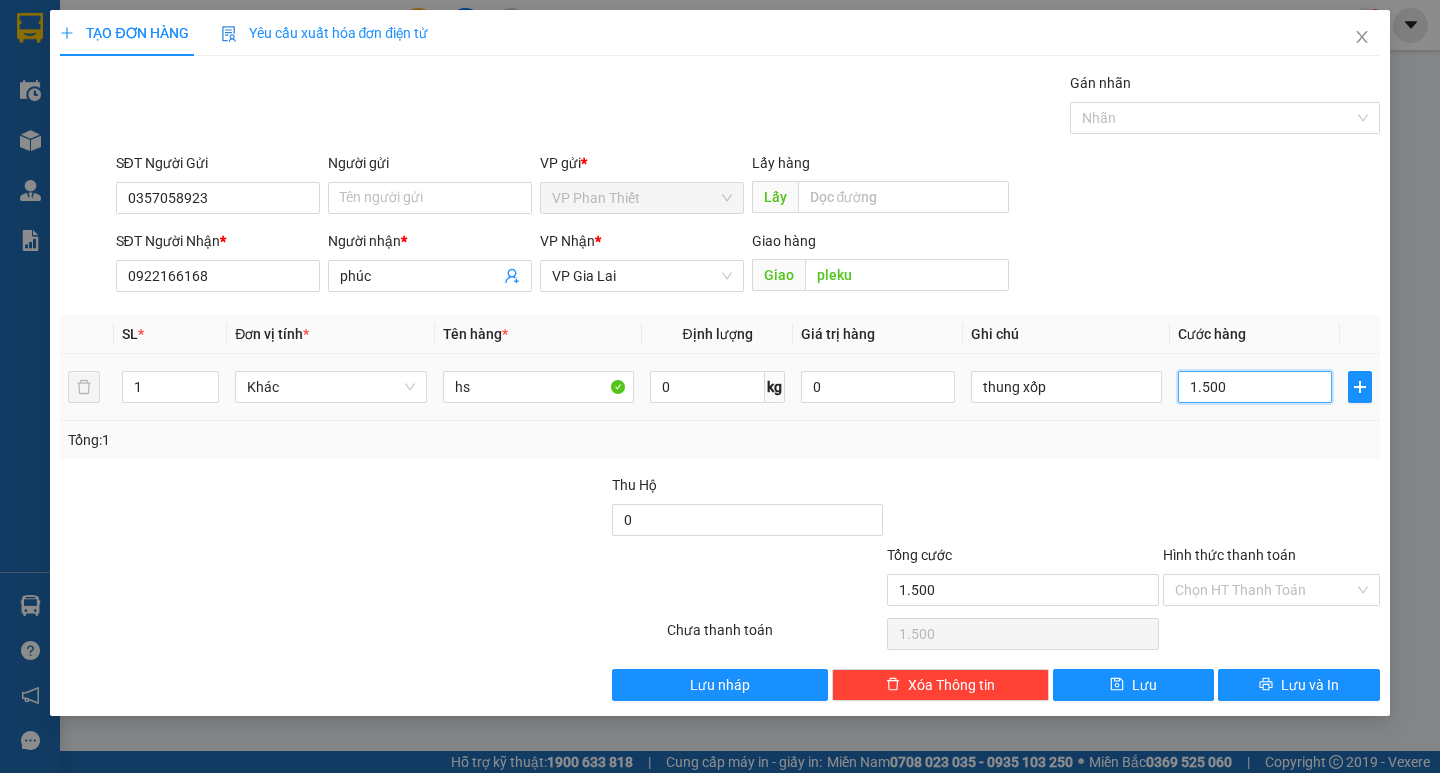 type on "15.000" 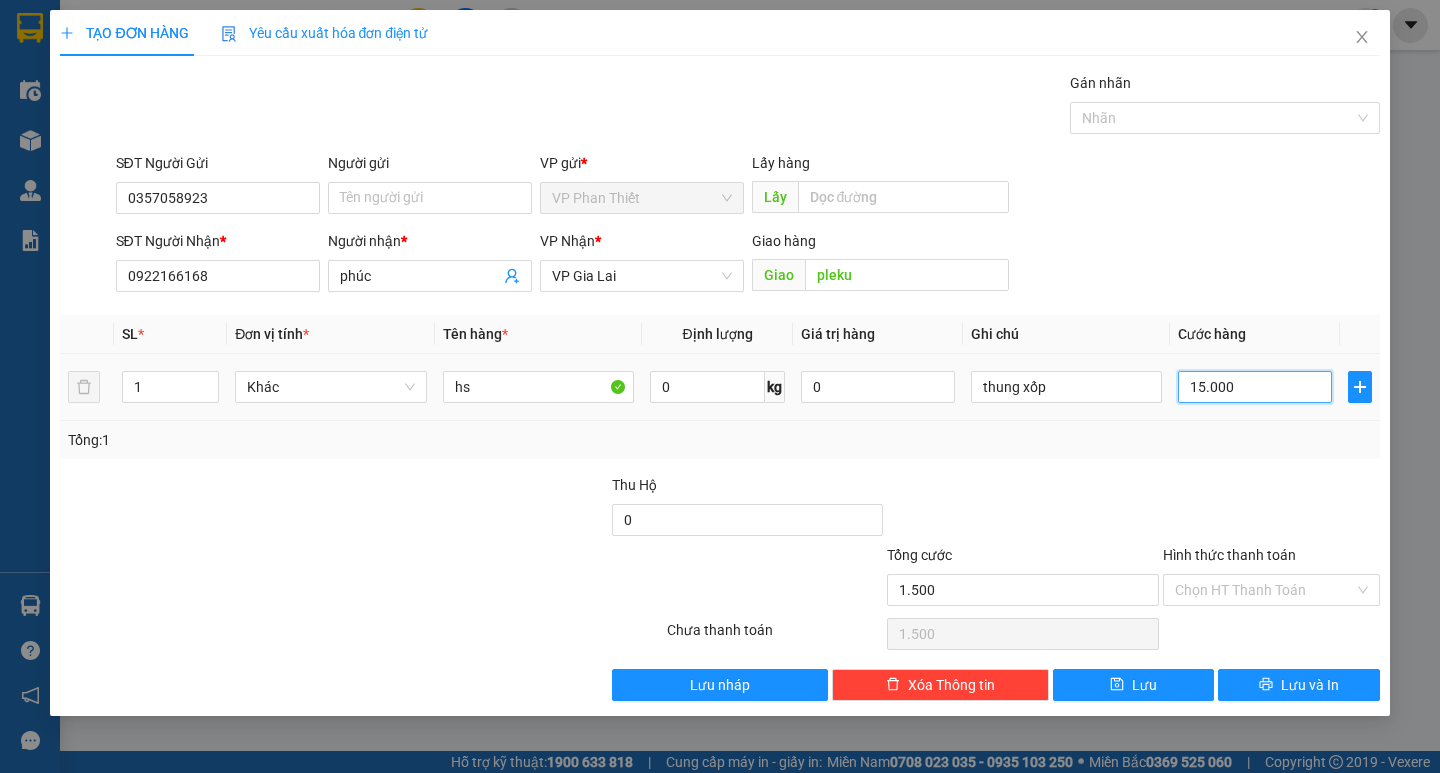 type on "15.000" 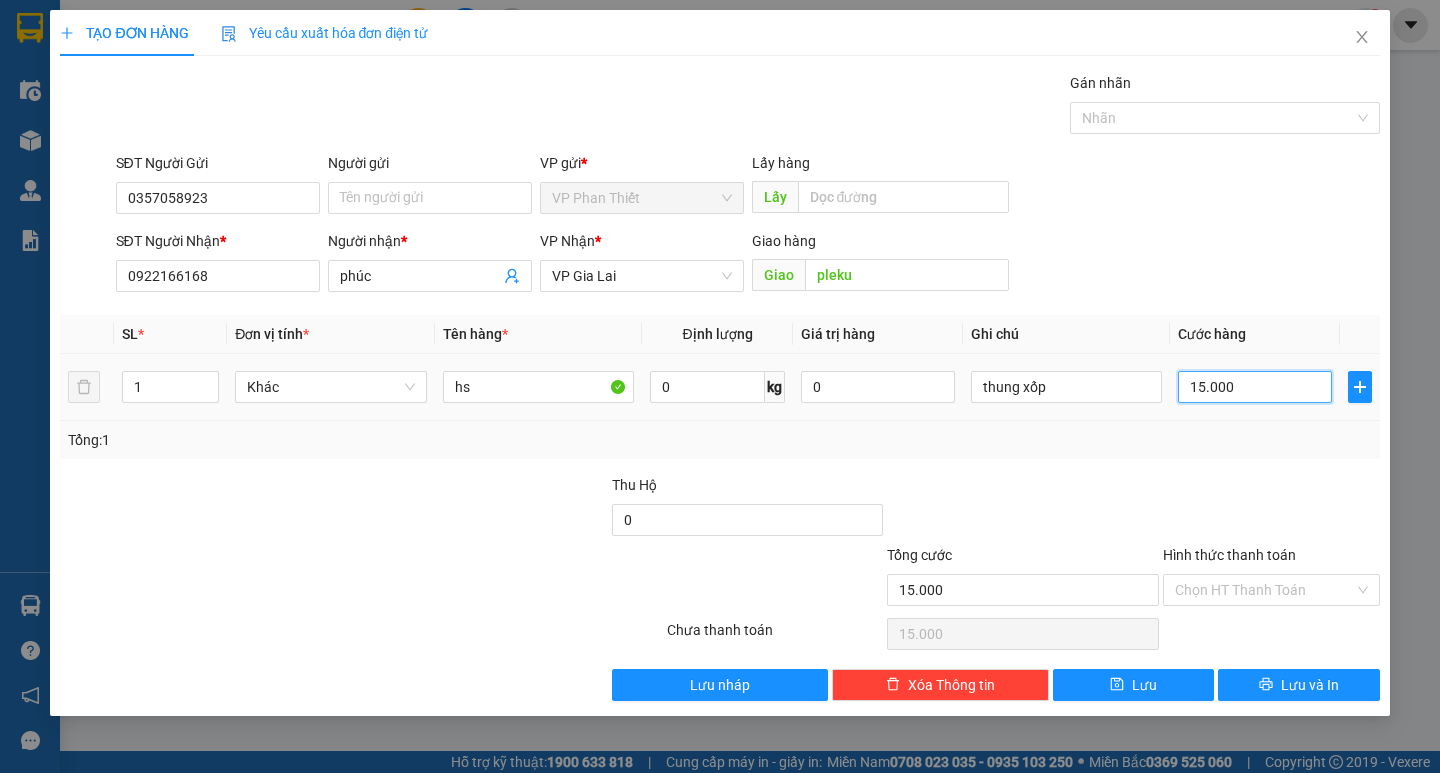 type on "150.000" 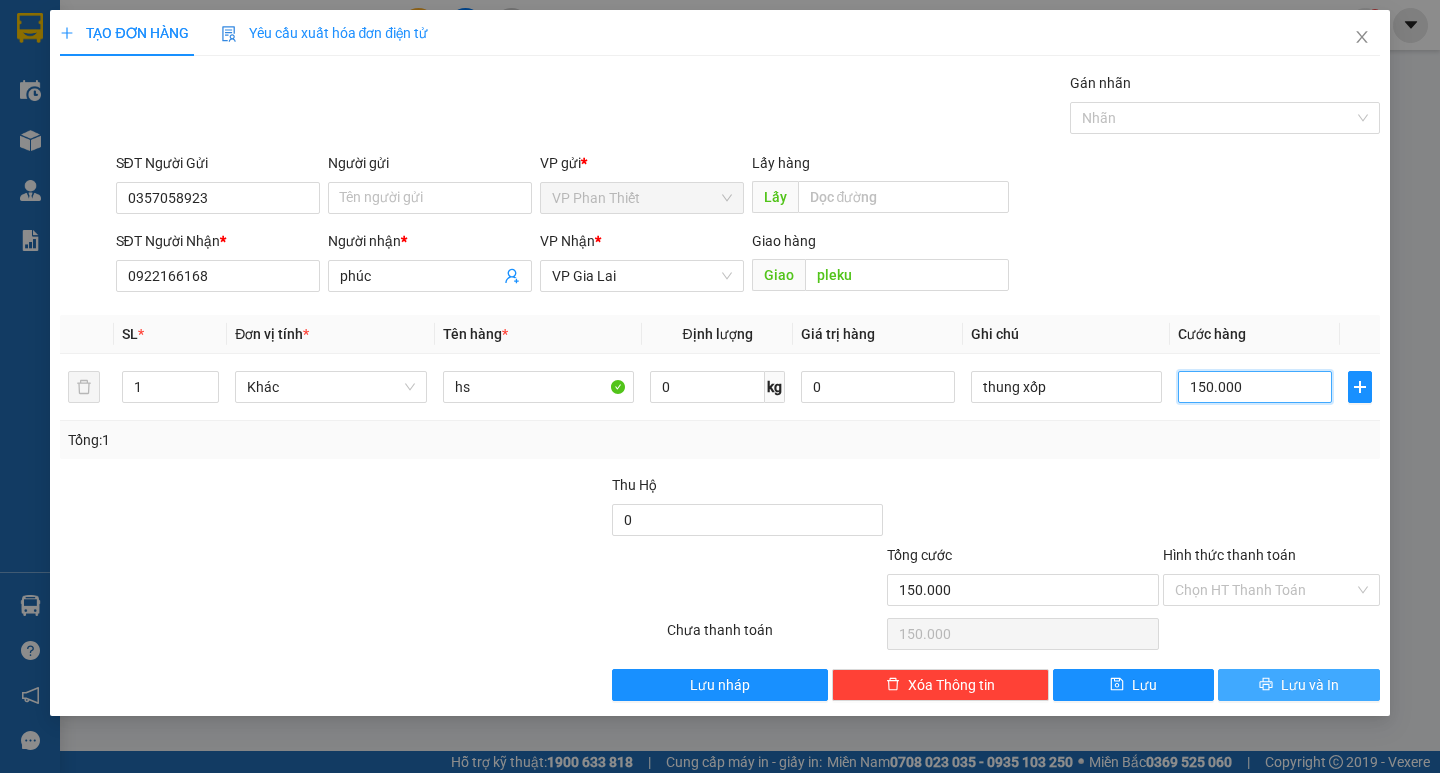 type on "150.000" 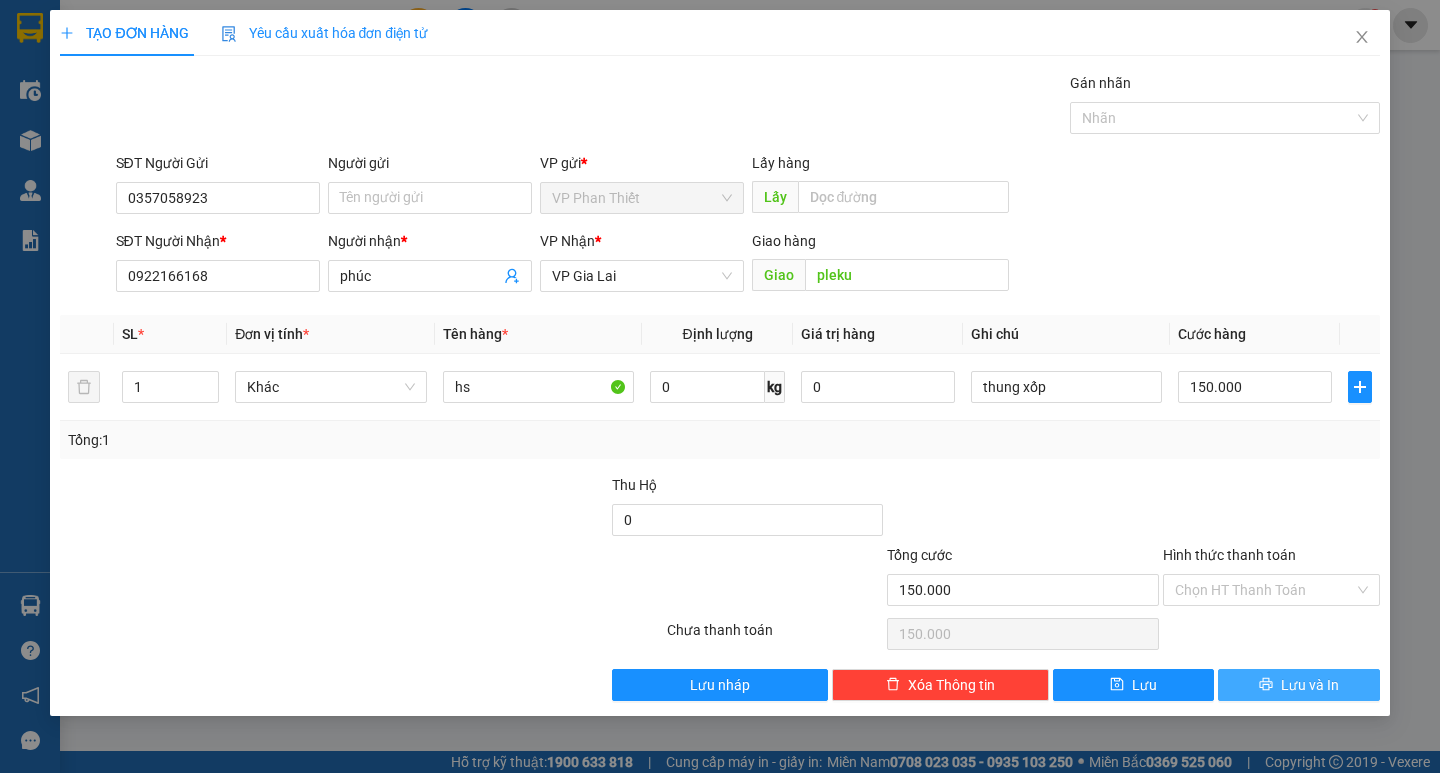 click on "Lưu và In" at bounding box center [1298, 685] 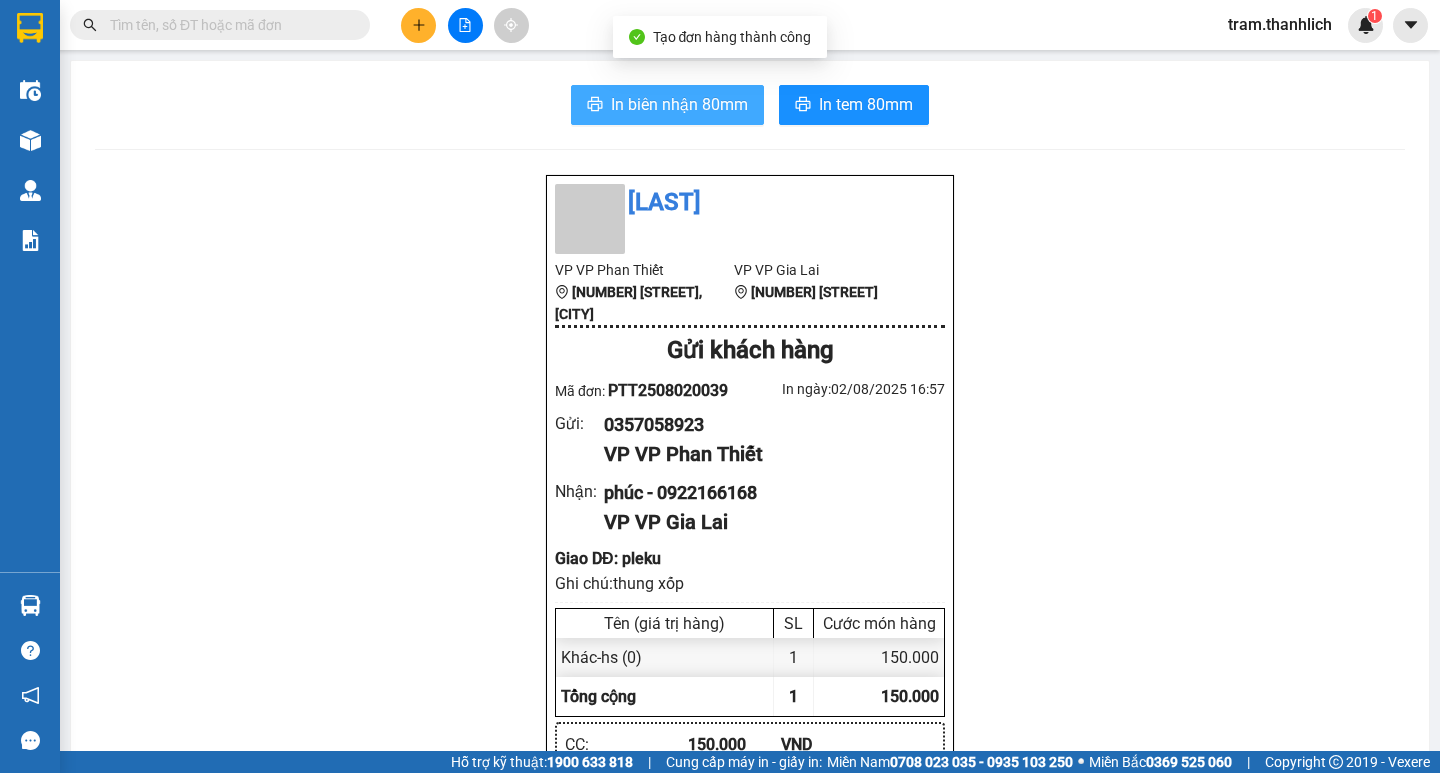 click 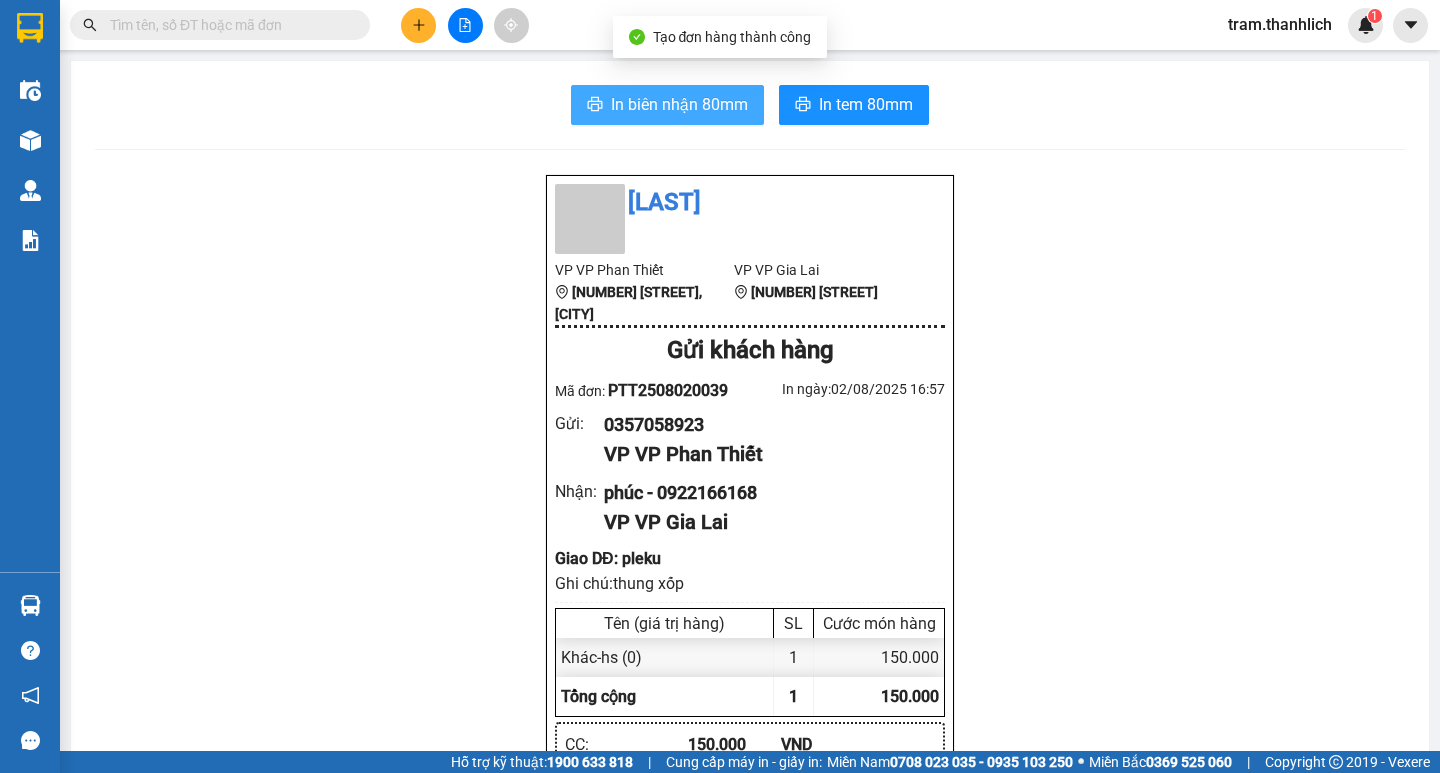 scroll, scrollTop: 0, scrollLeft: 0, axis: both 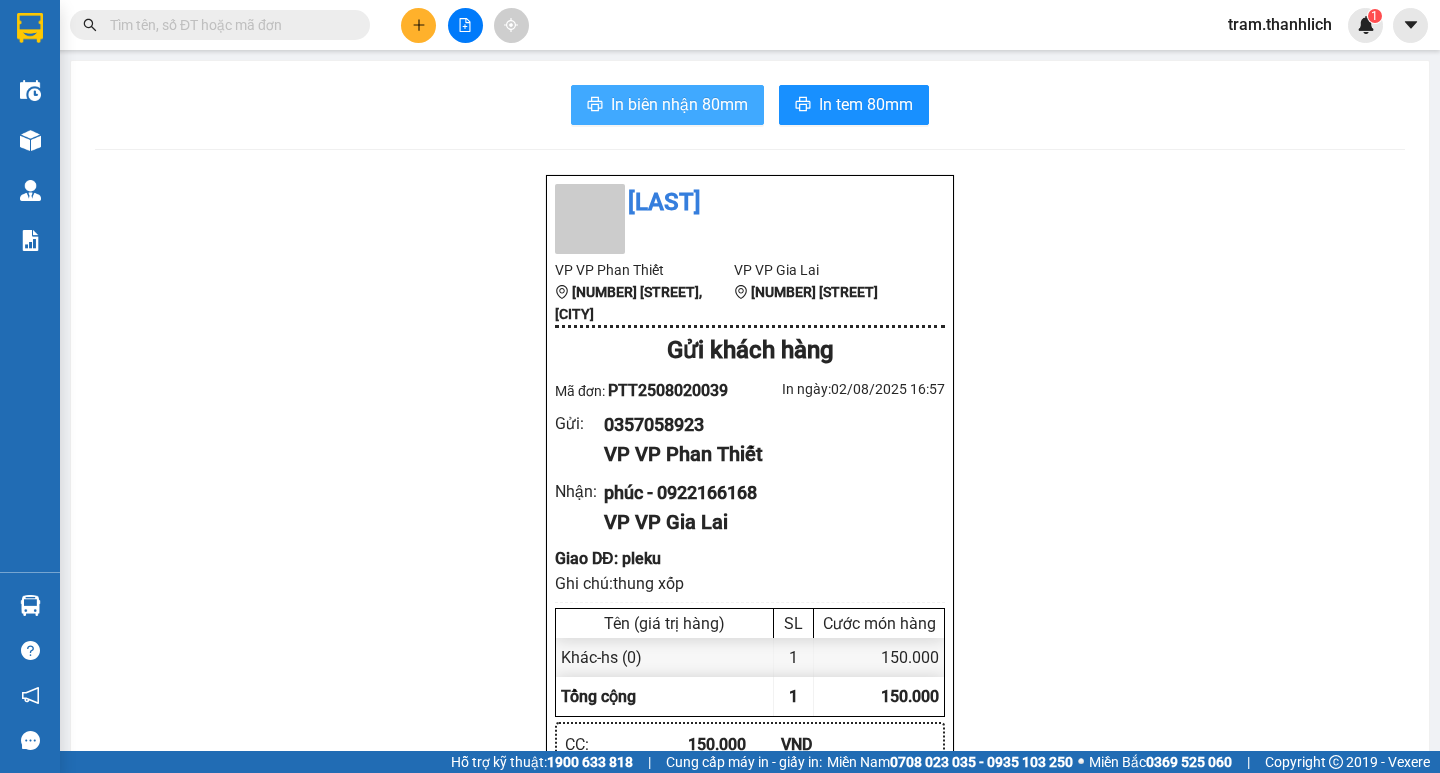 click on "In biên nhận 80mm In tem 80mm
Thanh Lịch VP VP Phan Thiết    Lô 6 0607 Võ Văn Kiệt, phường Phú Thủy VP VP Gia Lai   159 Nguyễn Tất Thành Gửi khách hàng Mã đơn:   PTT2508020039 In ngày:  02/08/2025   16:57 Gửi :     [PHONE] VP VP Phan Thiết Nhận :   phúc - [PHONE] VP VP Gia Lai Giao DĐ: pleku Ghi chú:  thung xốp   Tên (giá trị hàng) SL Cước món hàng Khác - hs   (0) 1 150.000 Tổng cộng 1 150.000 Loading... CC : 150.000 VND Tổng phải thu : 150.000 VND Người gửi hàng xác nhận NV nhận hàng (Kí và ghi rõ họ tên) Hoàng Trâm NV nhận hàng (Kí và ghi rõ họ tên) Quy định nhận/gửi hàng : Vexere.com Copyright   2019 - Vexere PTT2508020039 Gửi:  VP Phan Thiết [PHONE] Nhận:   VP Gia Lai phúc [PHONE] pleku 1 Khác - hs KL: 0kg   Ghi chú:  thung xốp Tổng TT:  150.000 Tiêu chuẩn CR 0 CC 150.000 Thu hộ 0 Hotline:  0633 553 331 , 0913 242 433 16:57 02/08/2025" at bounding box center [750, 810] 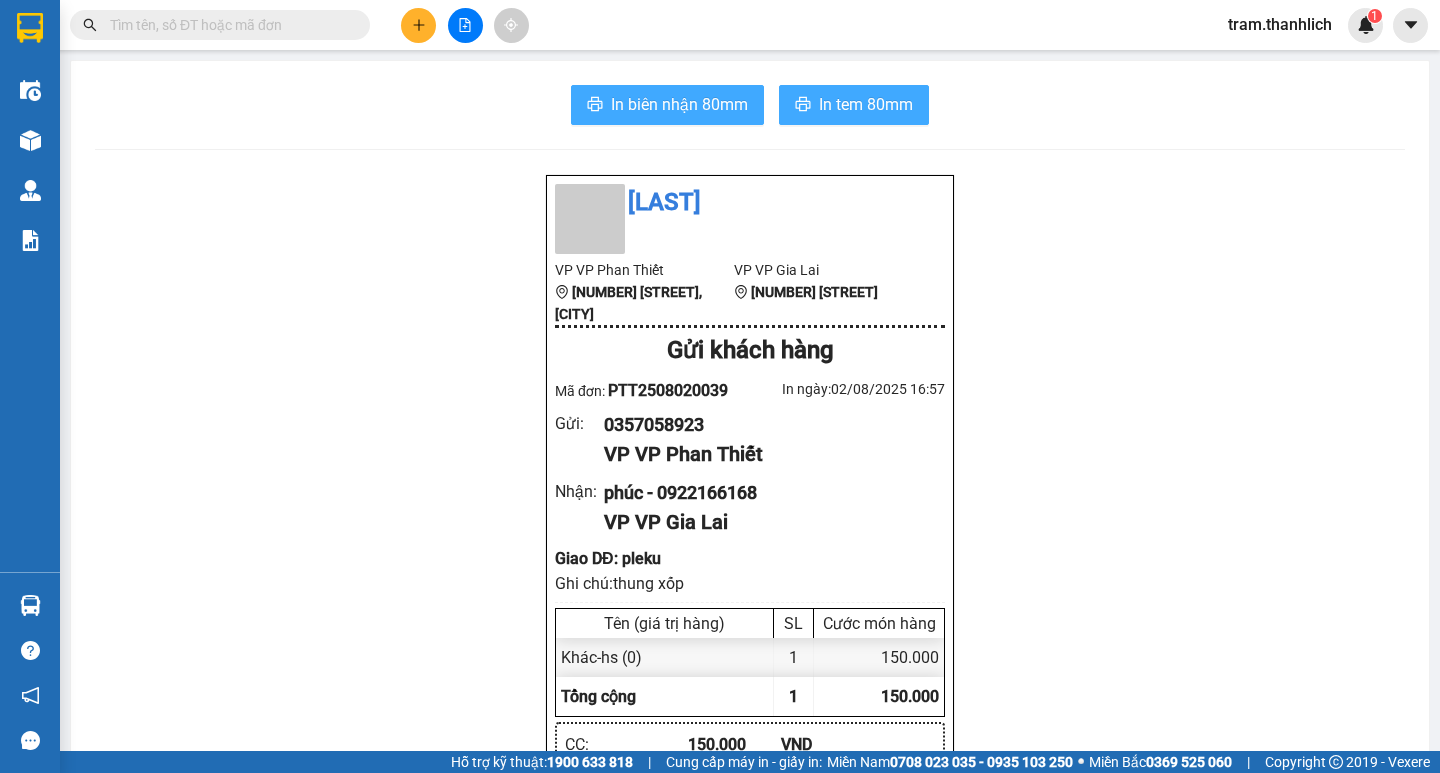click on "In tem 80mm" at bounding box center [854, 105] 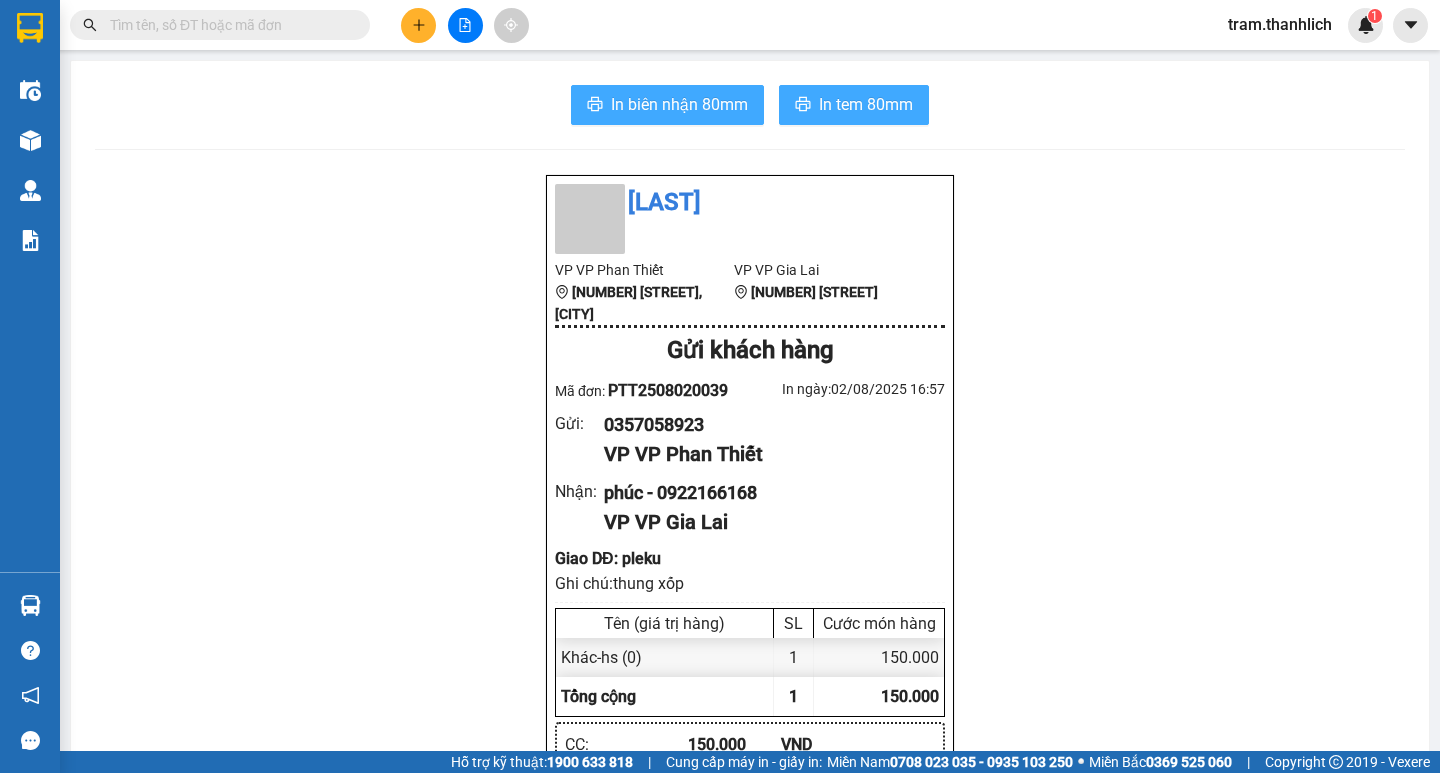 scroll, scrollTop: 0, scrollLeft: 0, axis: both 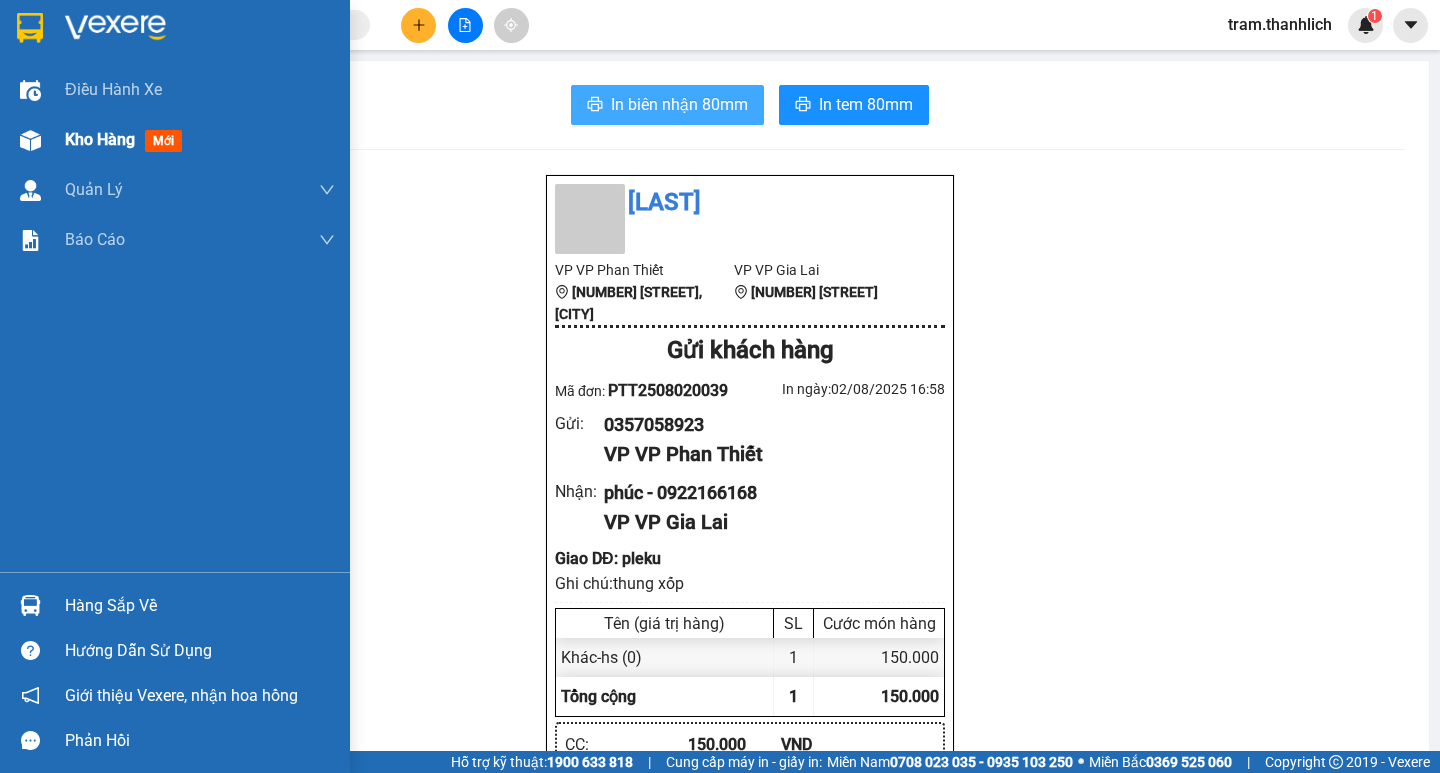 click on "Kho hàng" at bounding box center (100, 139) 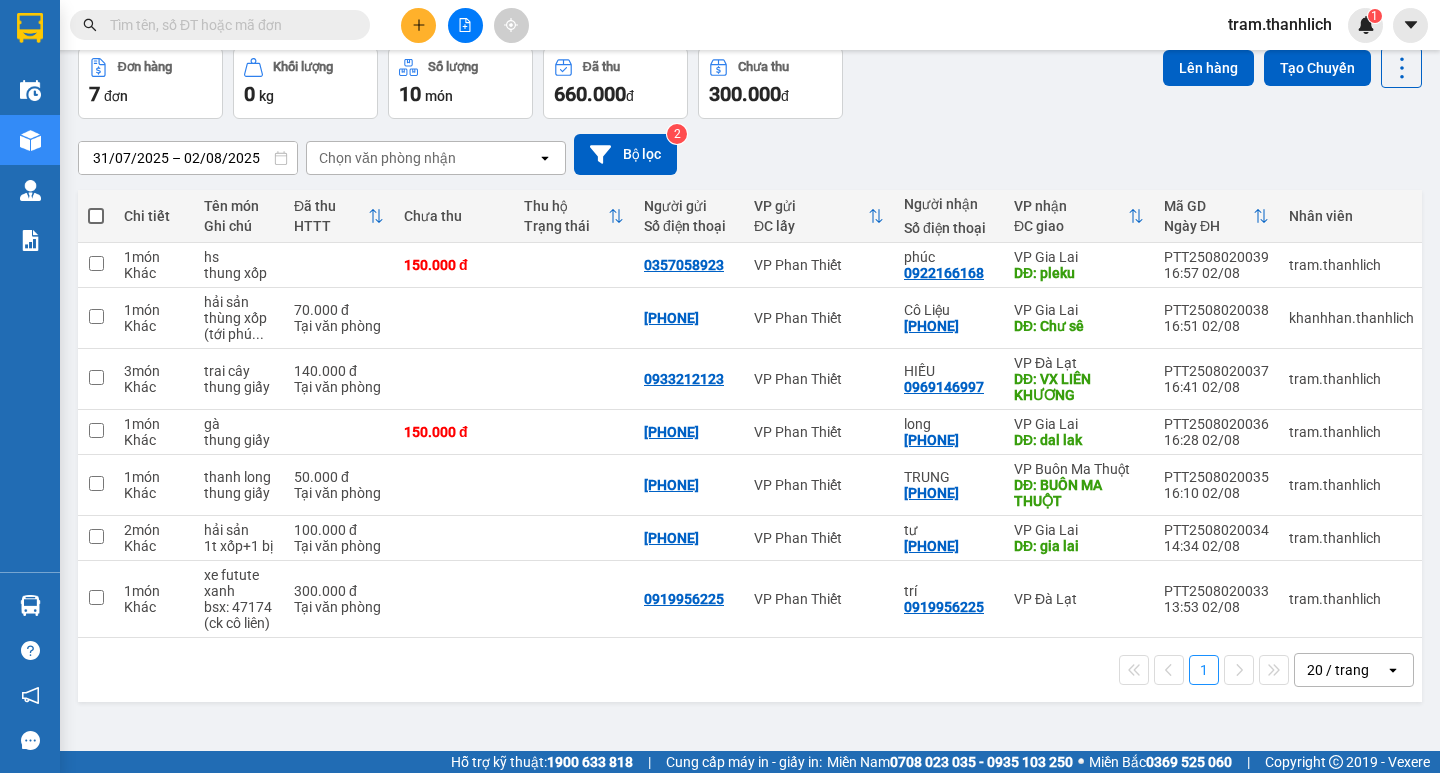 scroll, scrollTop: 0, scrollLeft: 0, axis: both 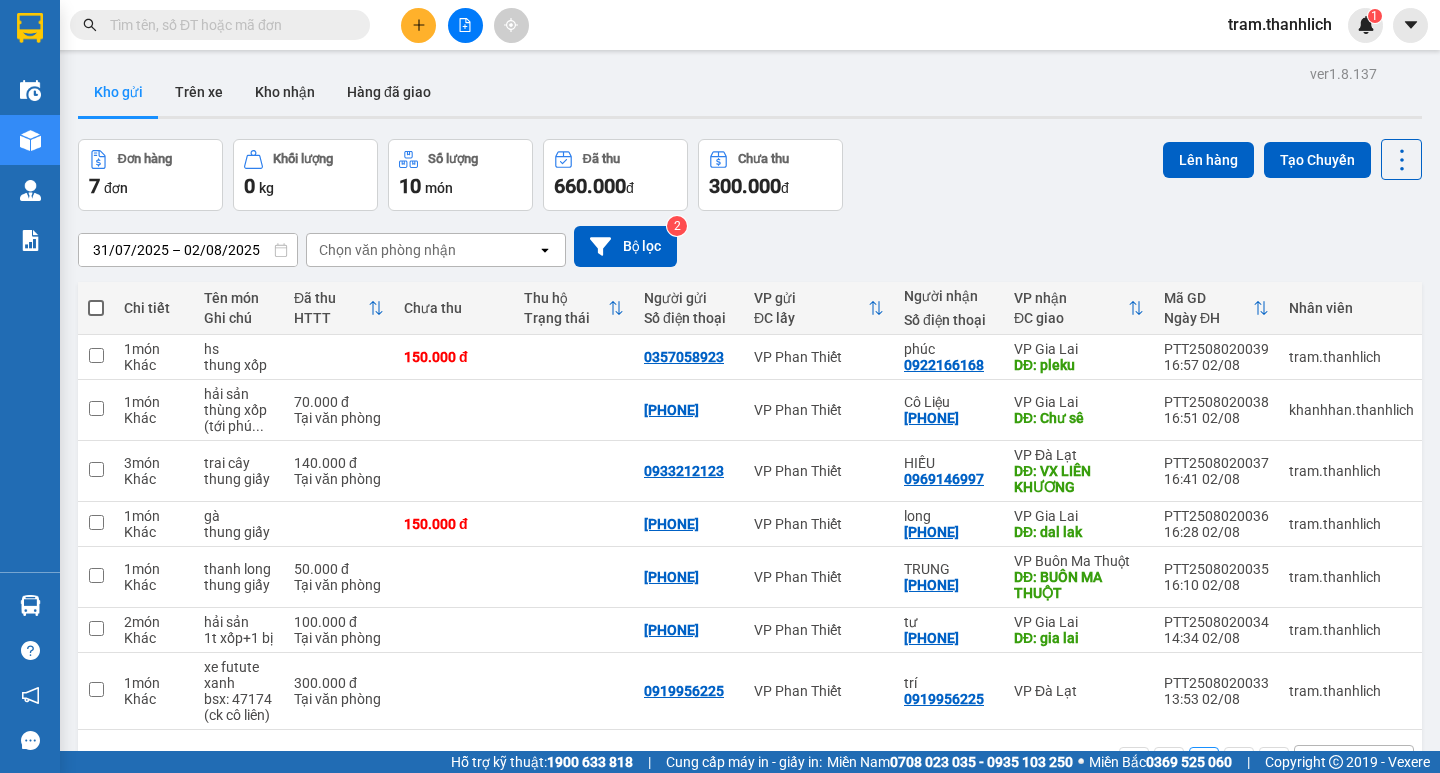 click 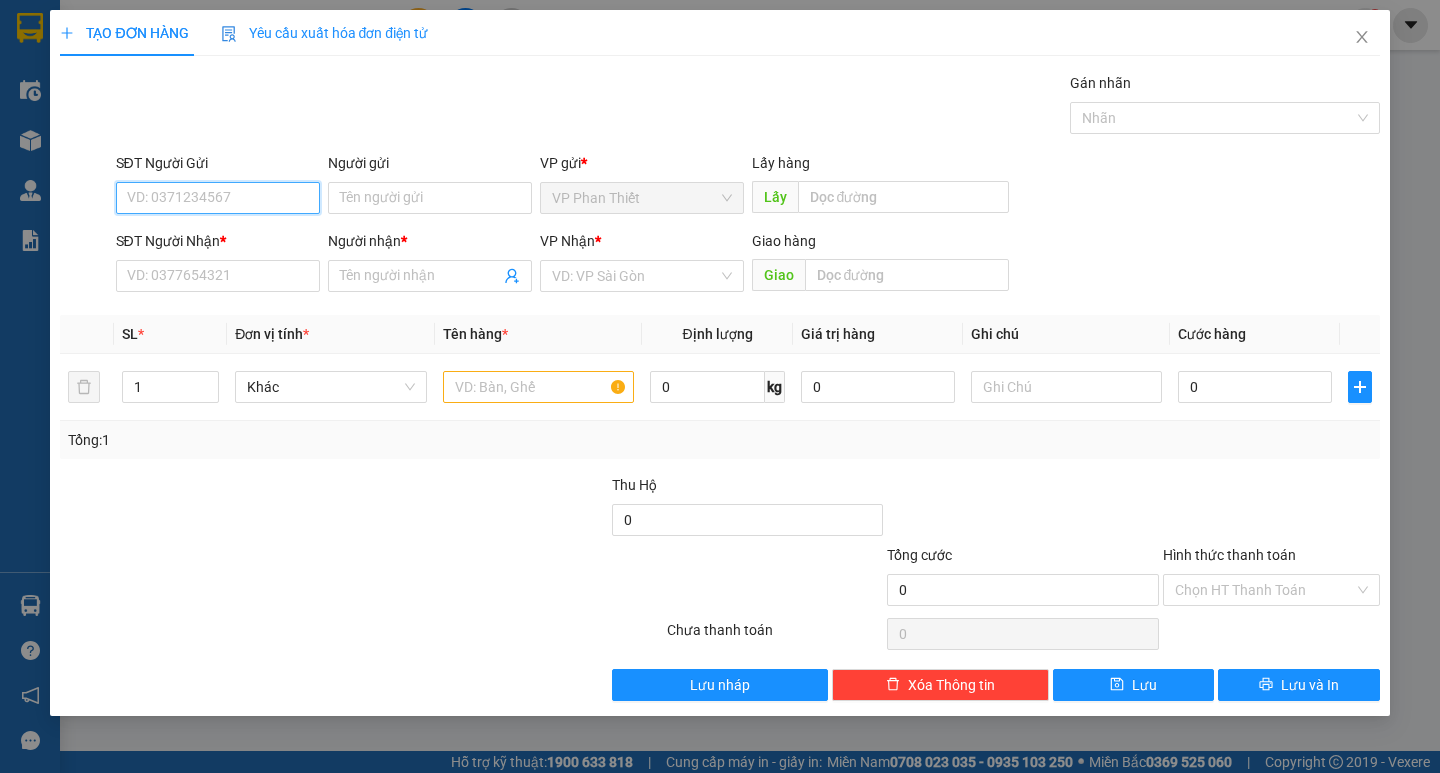 click on "SĐT Người Gửi" at bounding box center [218, 198] 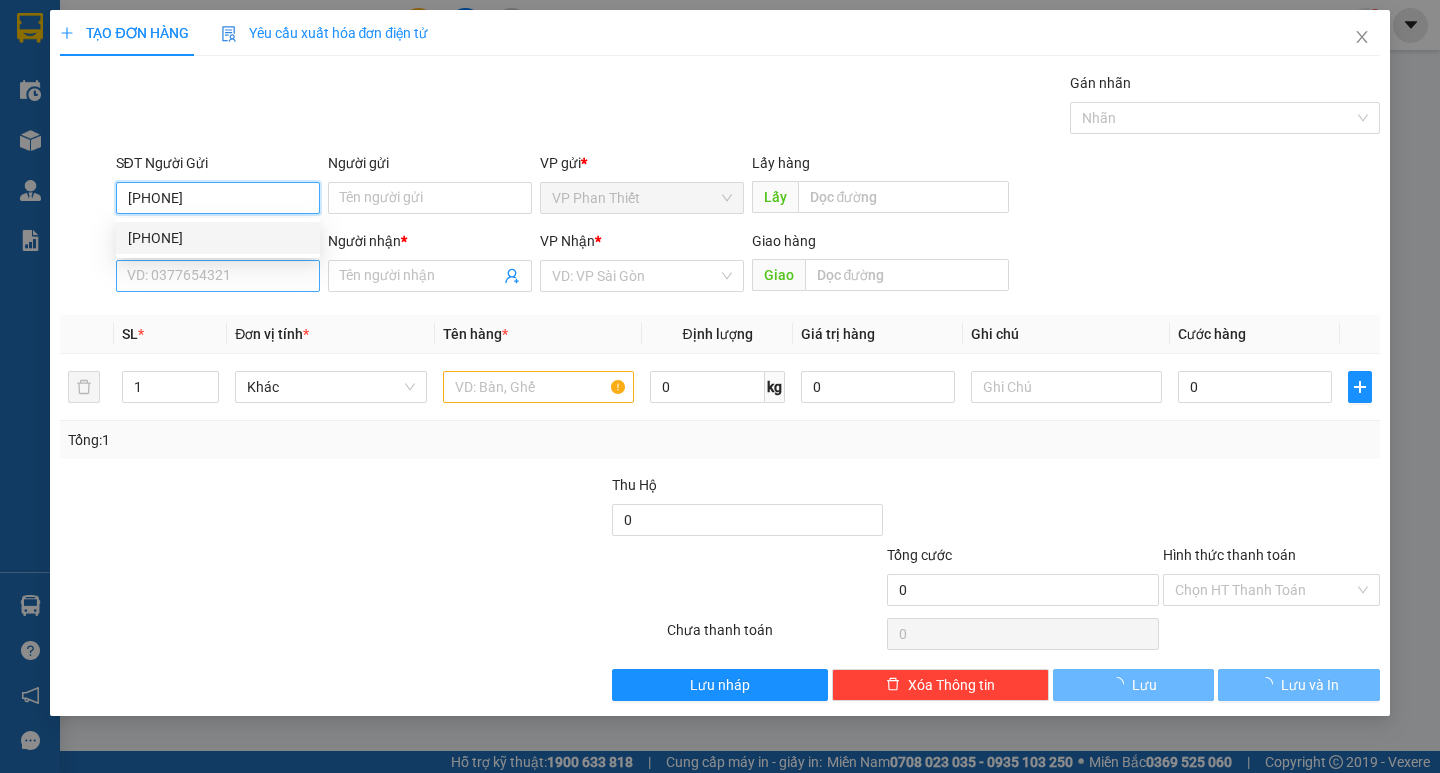 type on "[PHONE]" 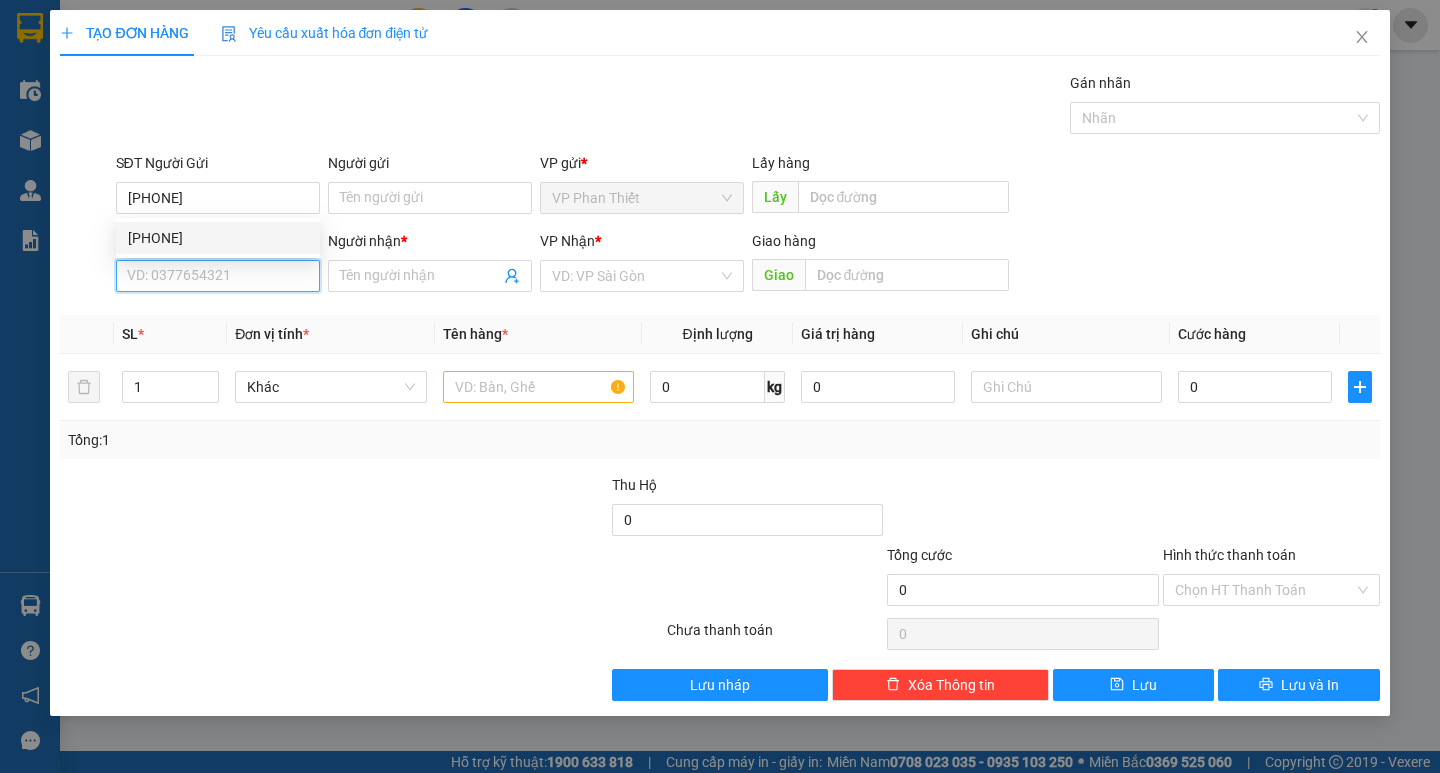 click on "SĐT Người Nhận  *" at bounding box center (218, 276) 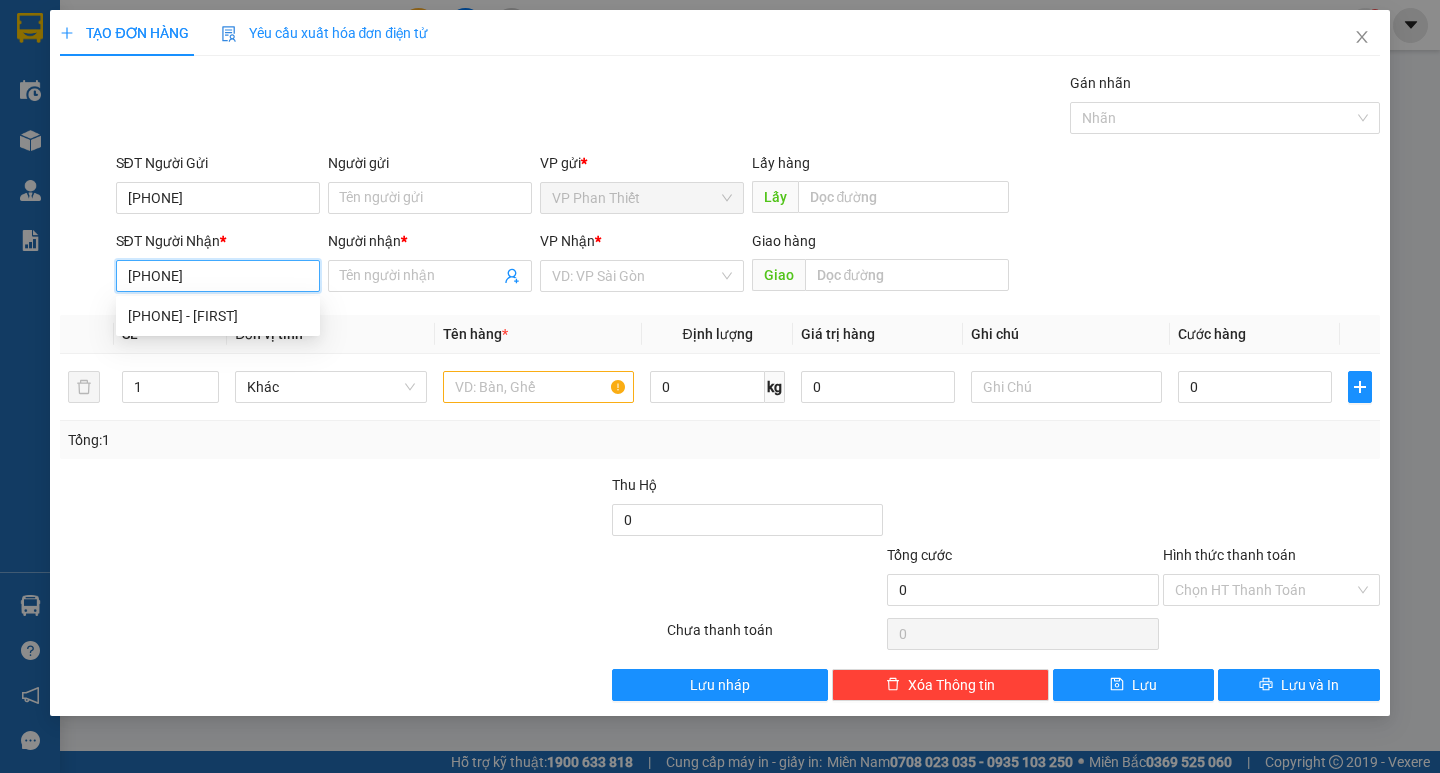 type on "[PHONE]" 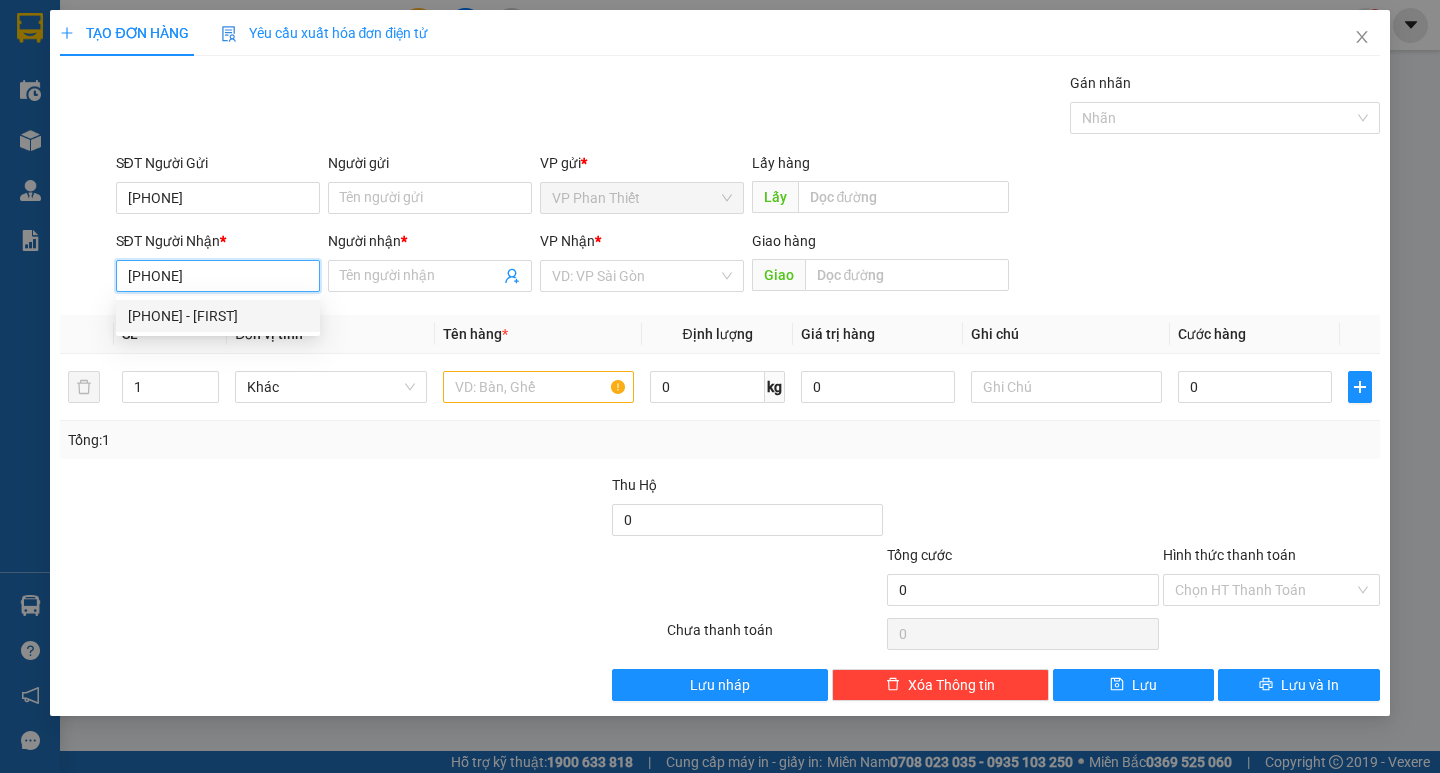 click on "[PHONE] - [FIRST]" at bounding box center [218, 316] 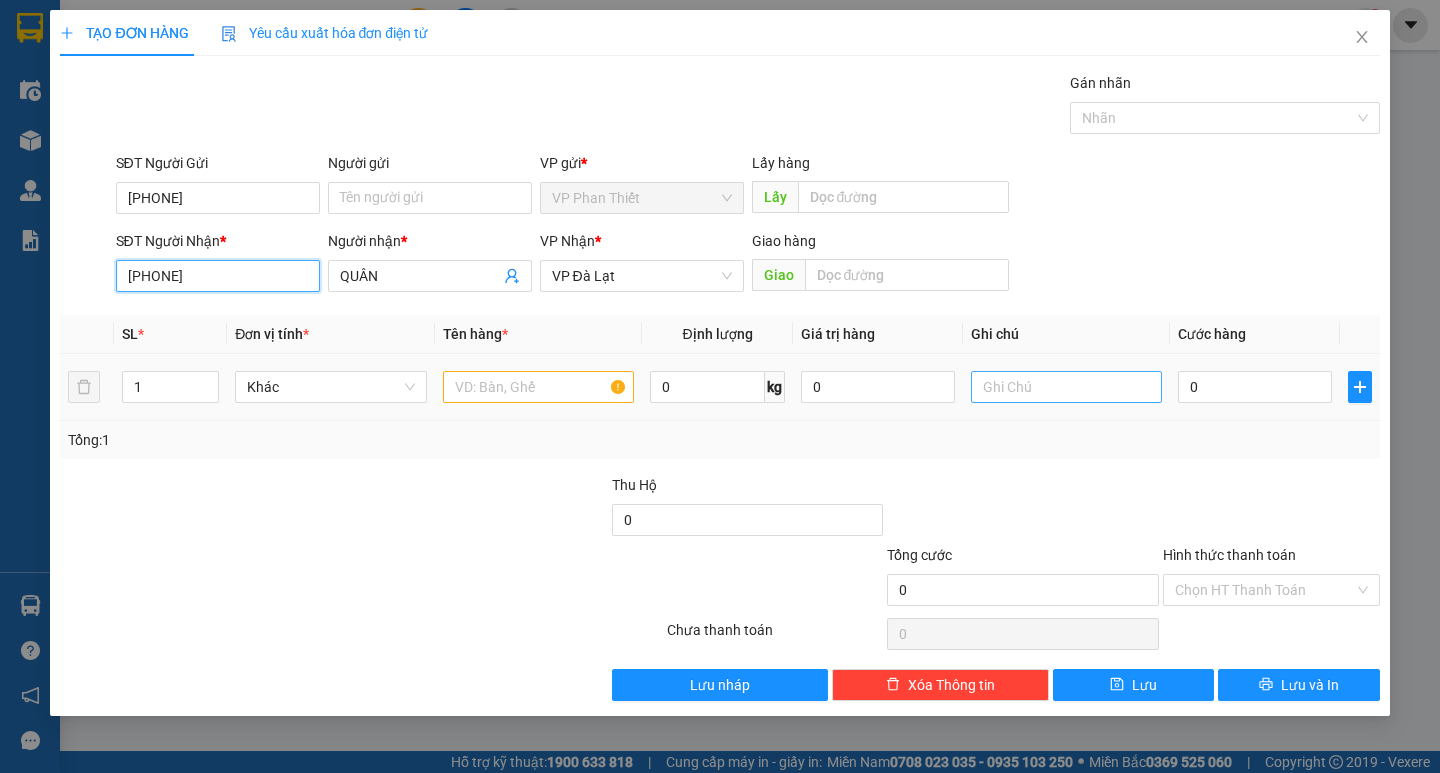 type on "[PHONE]" 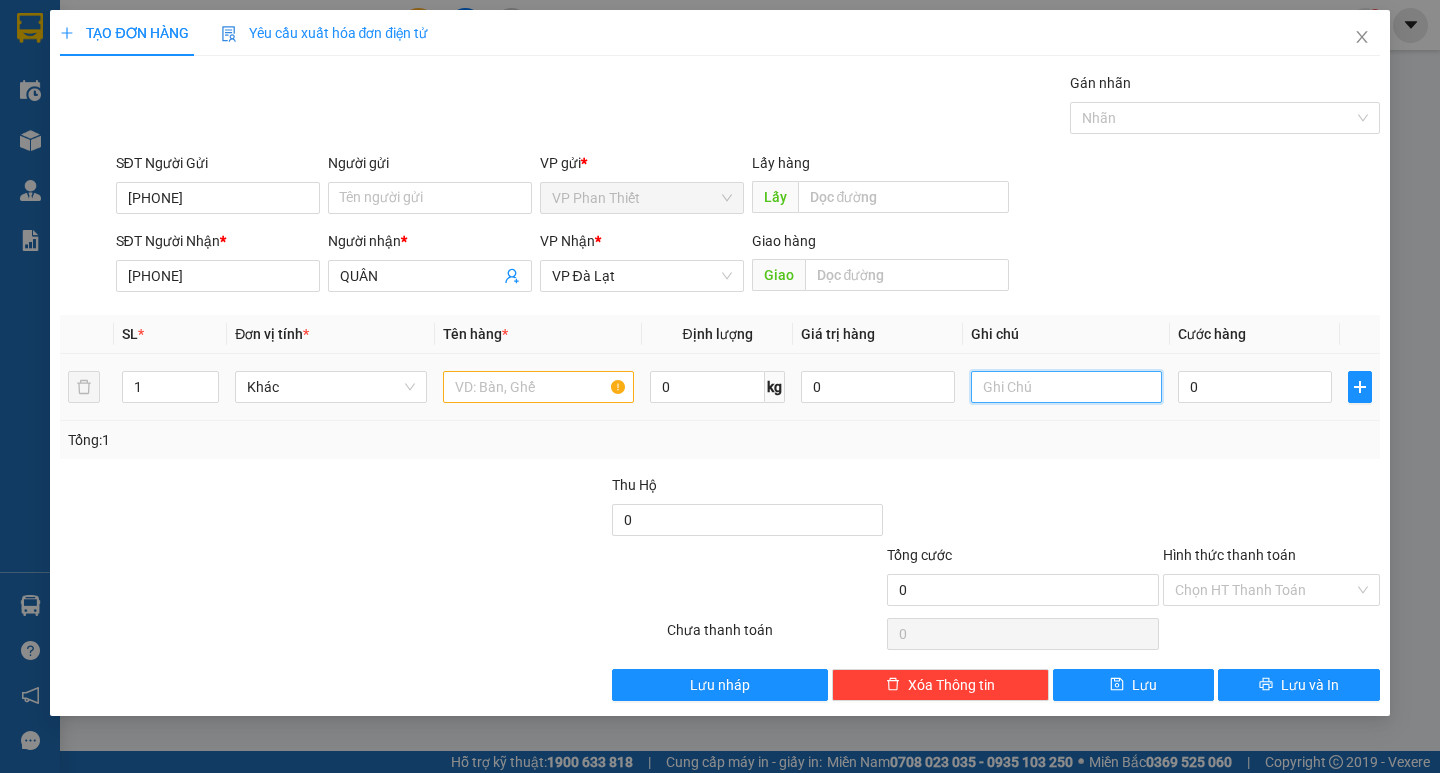 click at bounding box center [1066, 387] 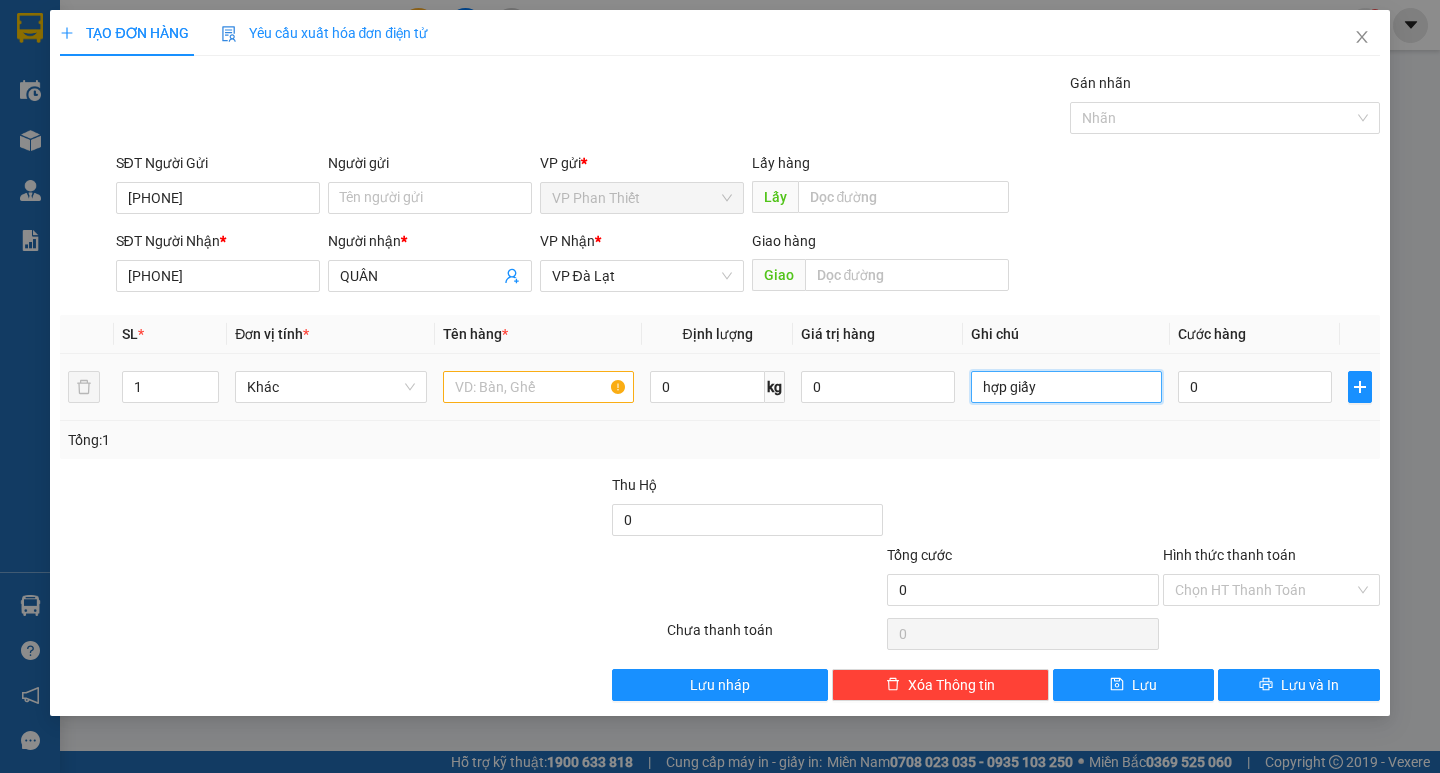 type on "hợp giấy" 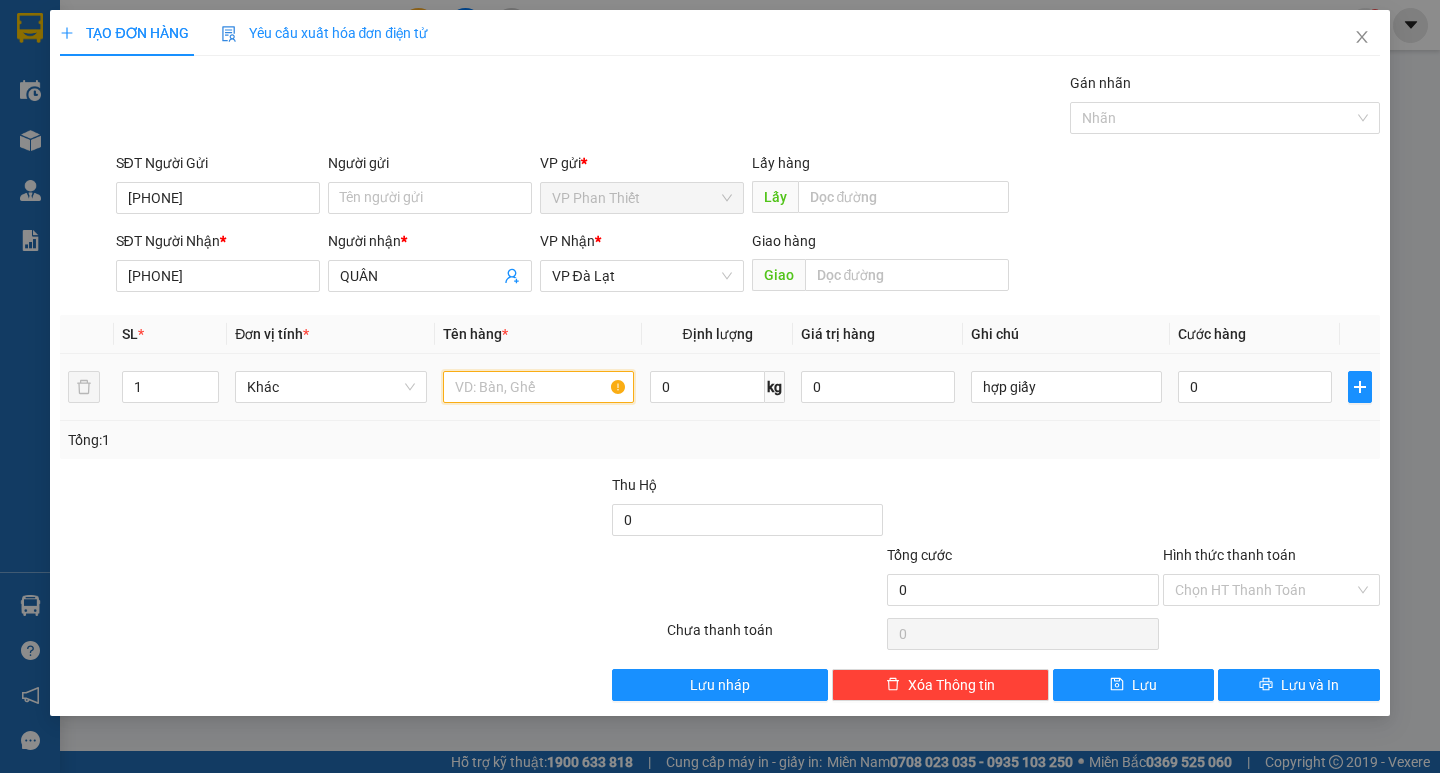 click at bounding box center [538, 387] 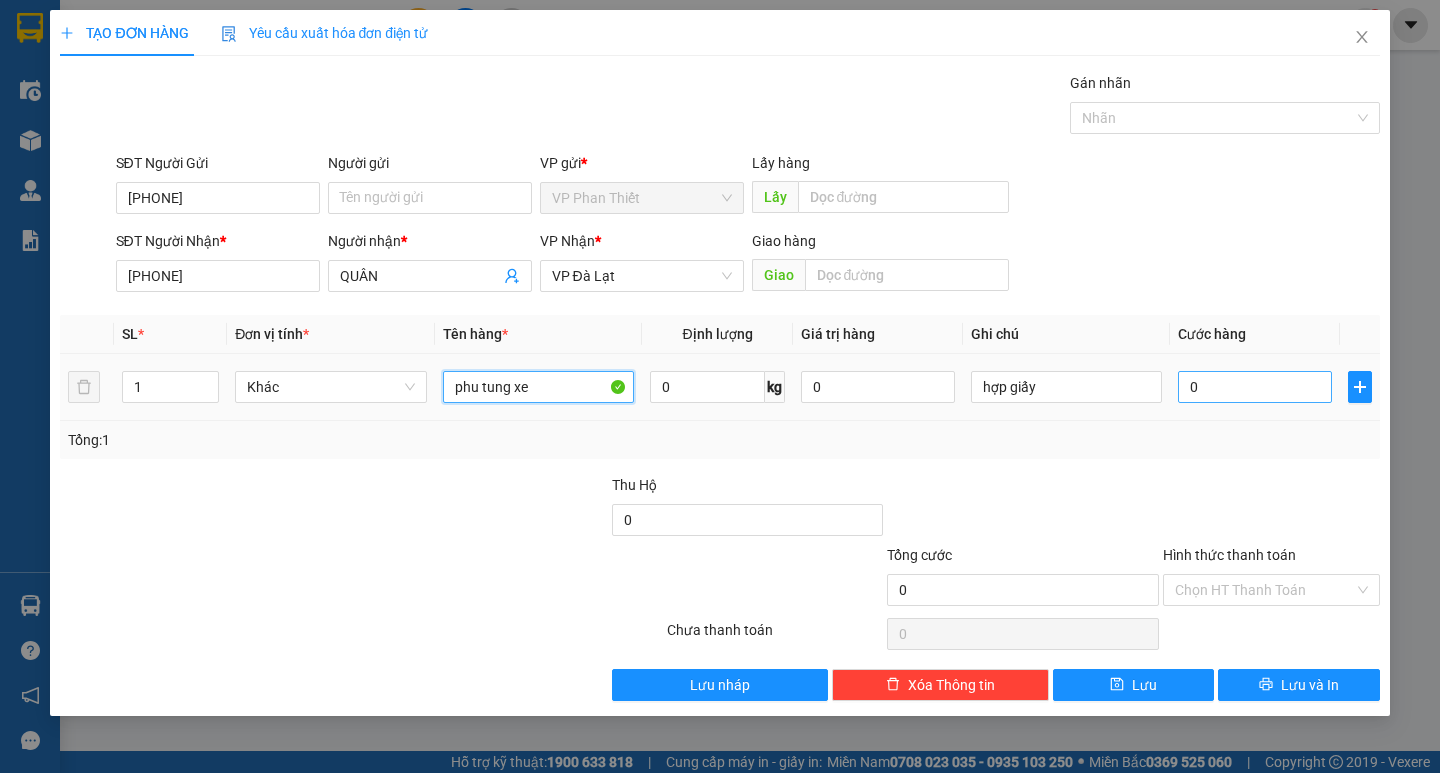 type on "phu tung xe" 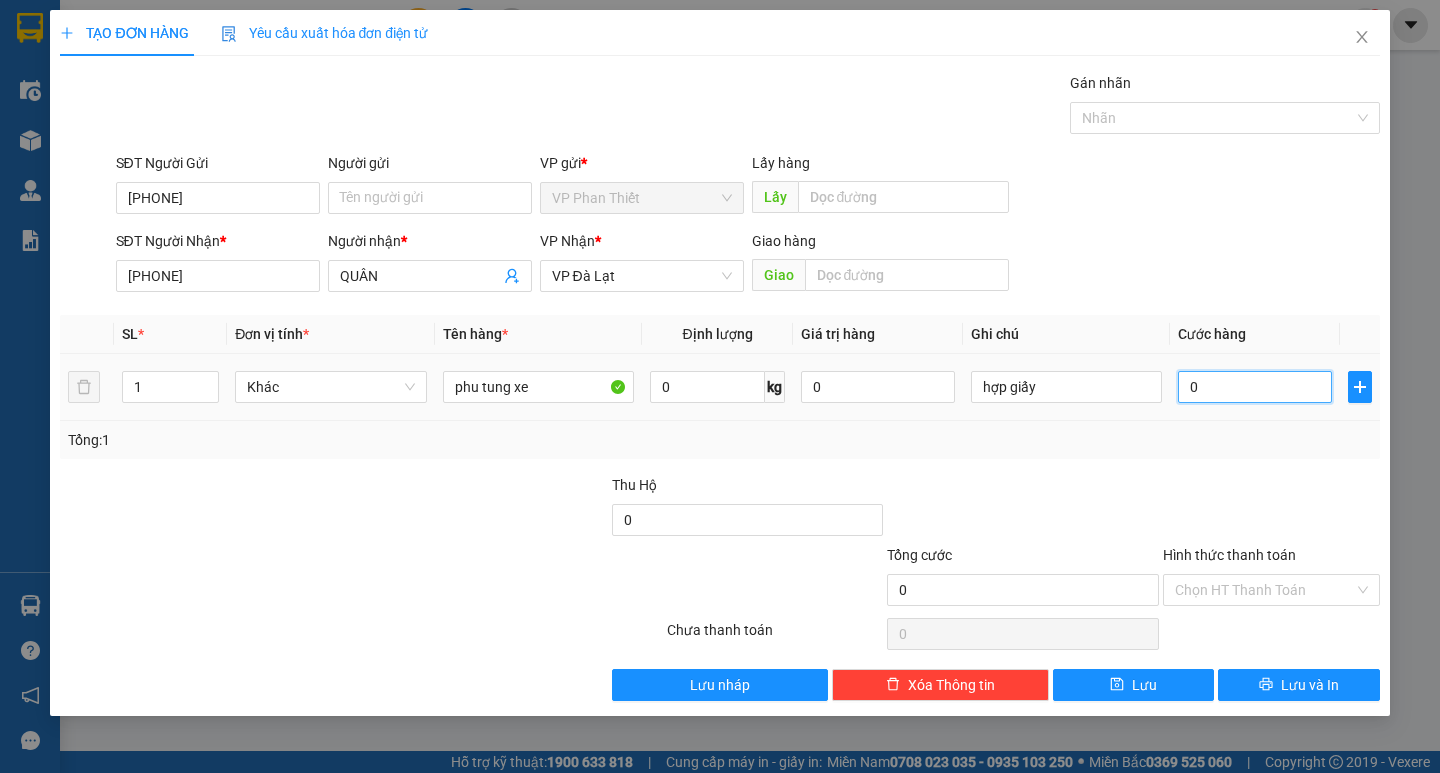 click on "0" at bounding box center (1255, 387) 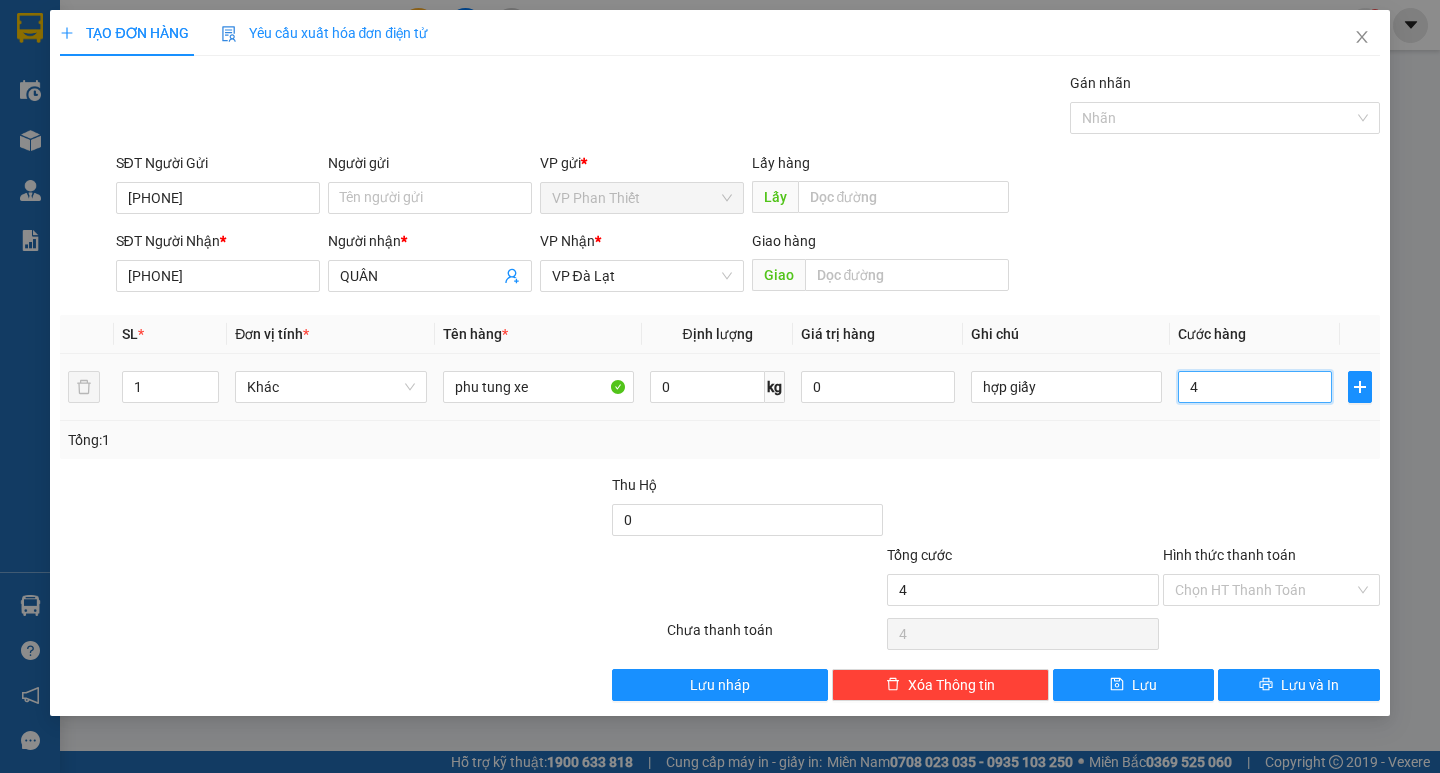 type on "40" 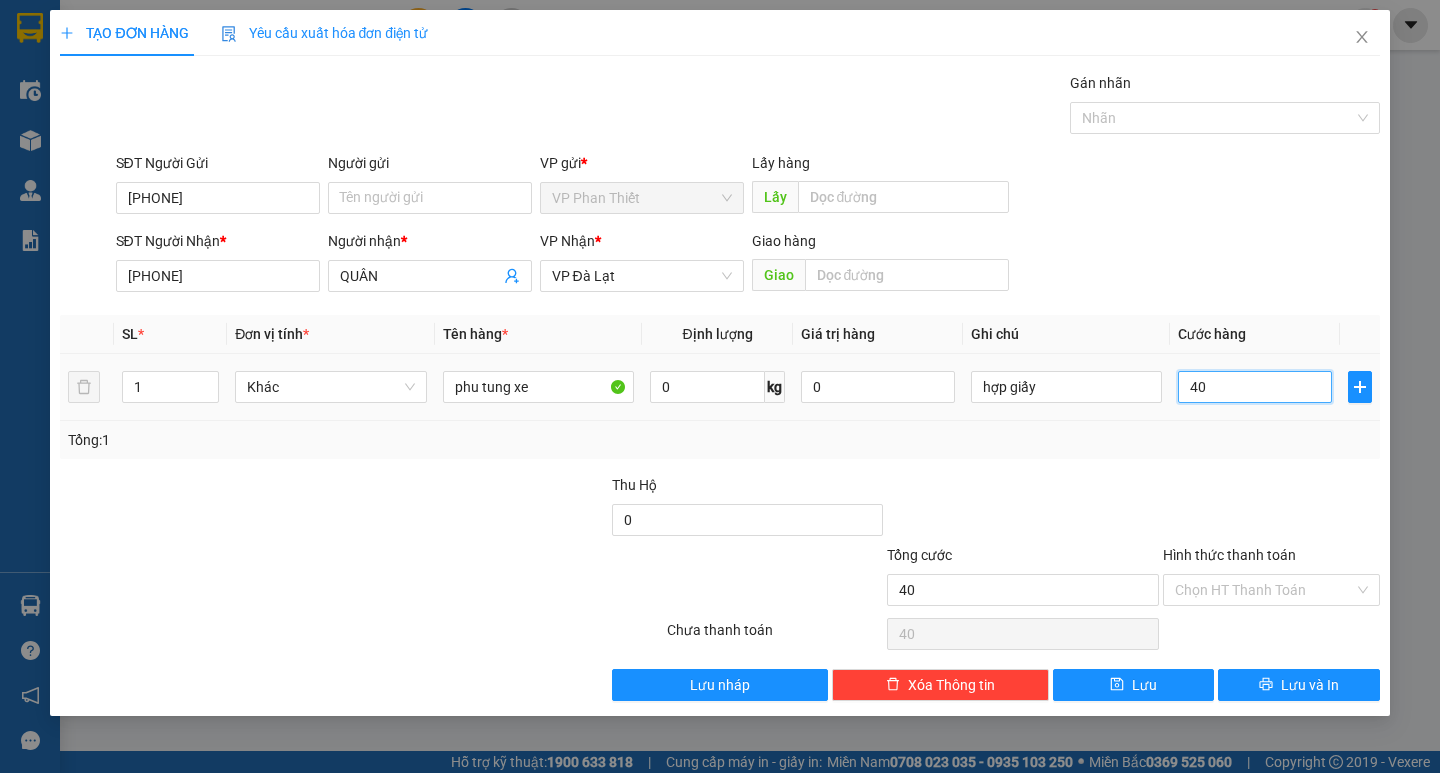 type on "400" 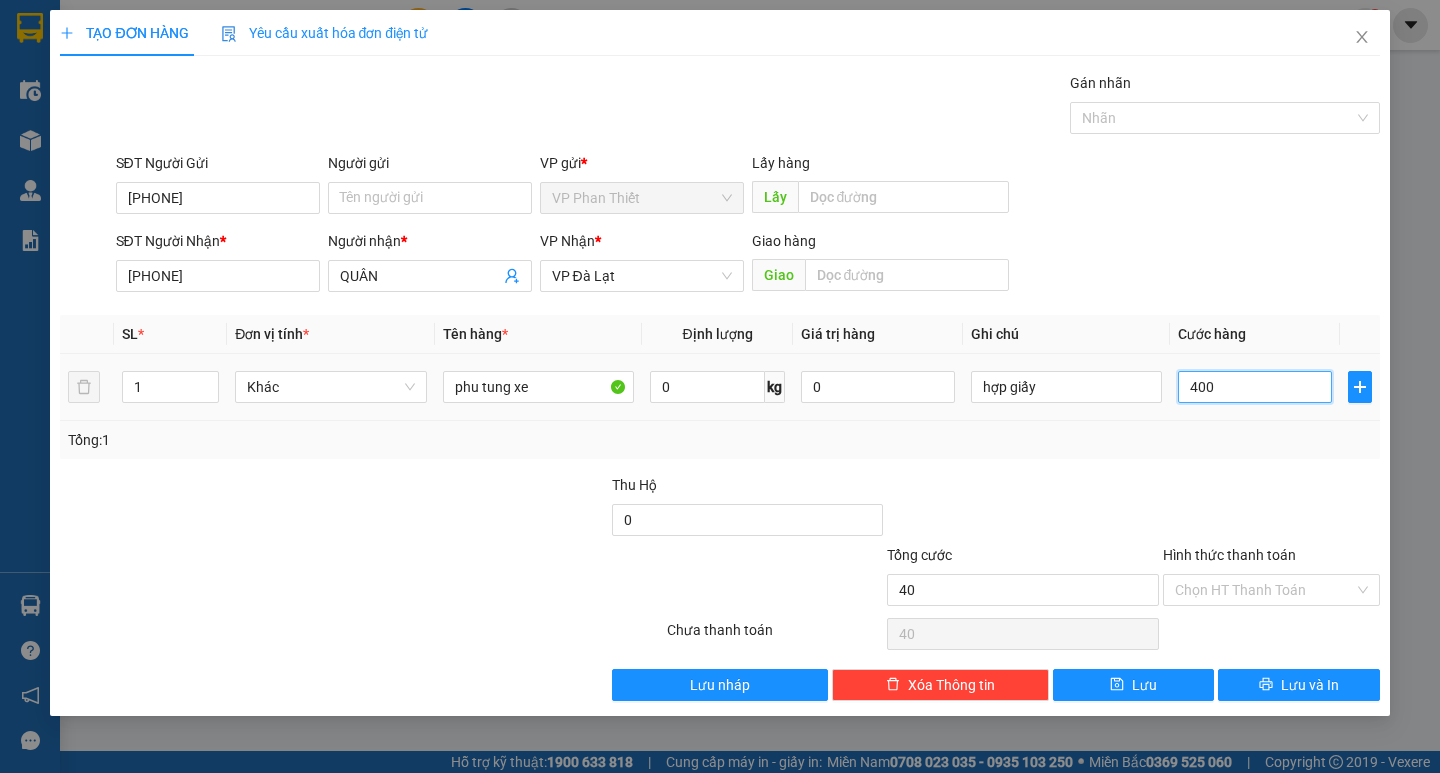 type on "400" 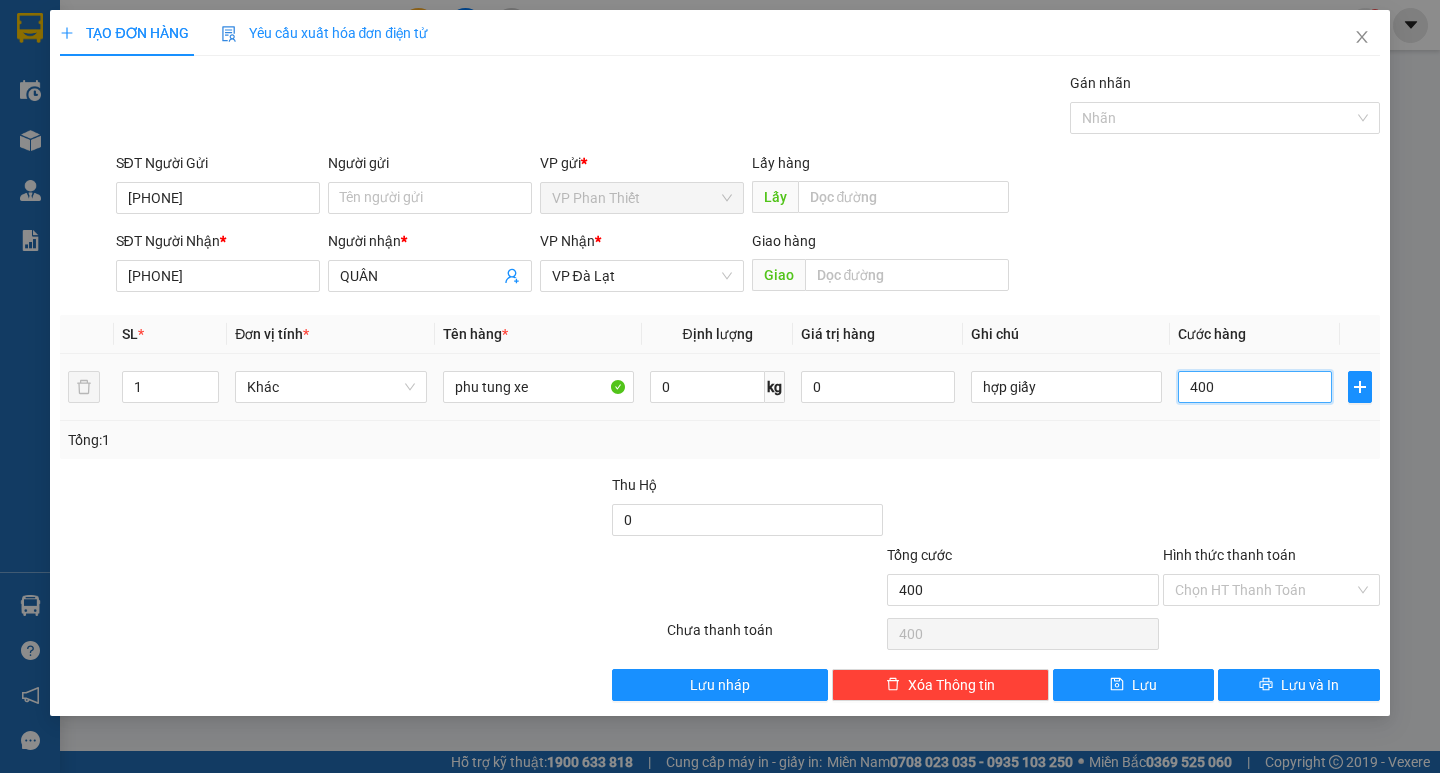 type on "4.000" 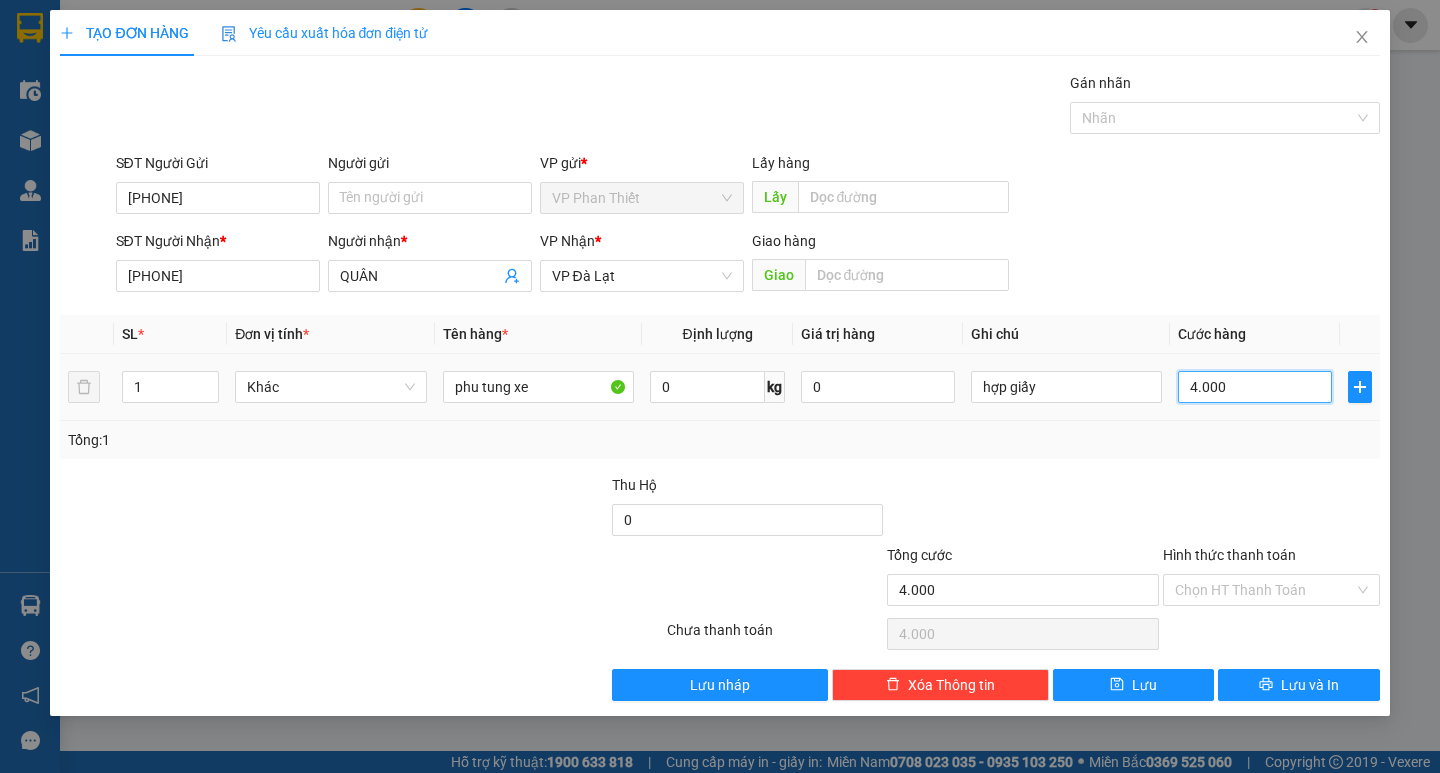 type on "40.000" 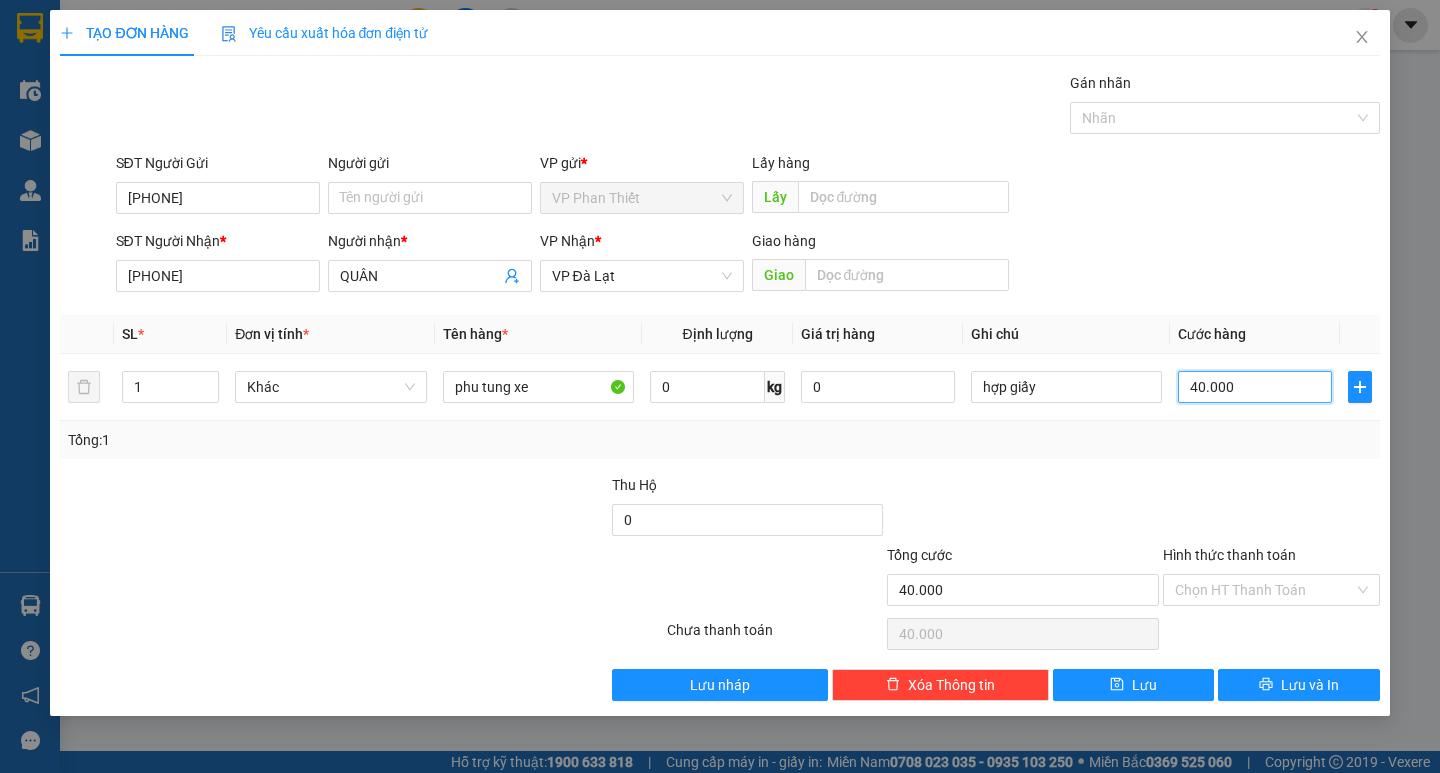 type on "40.000" 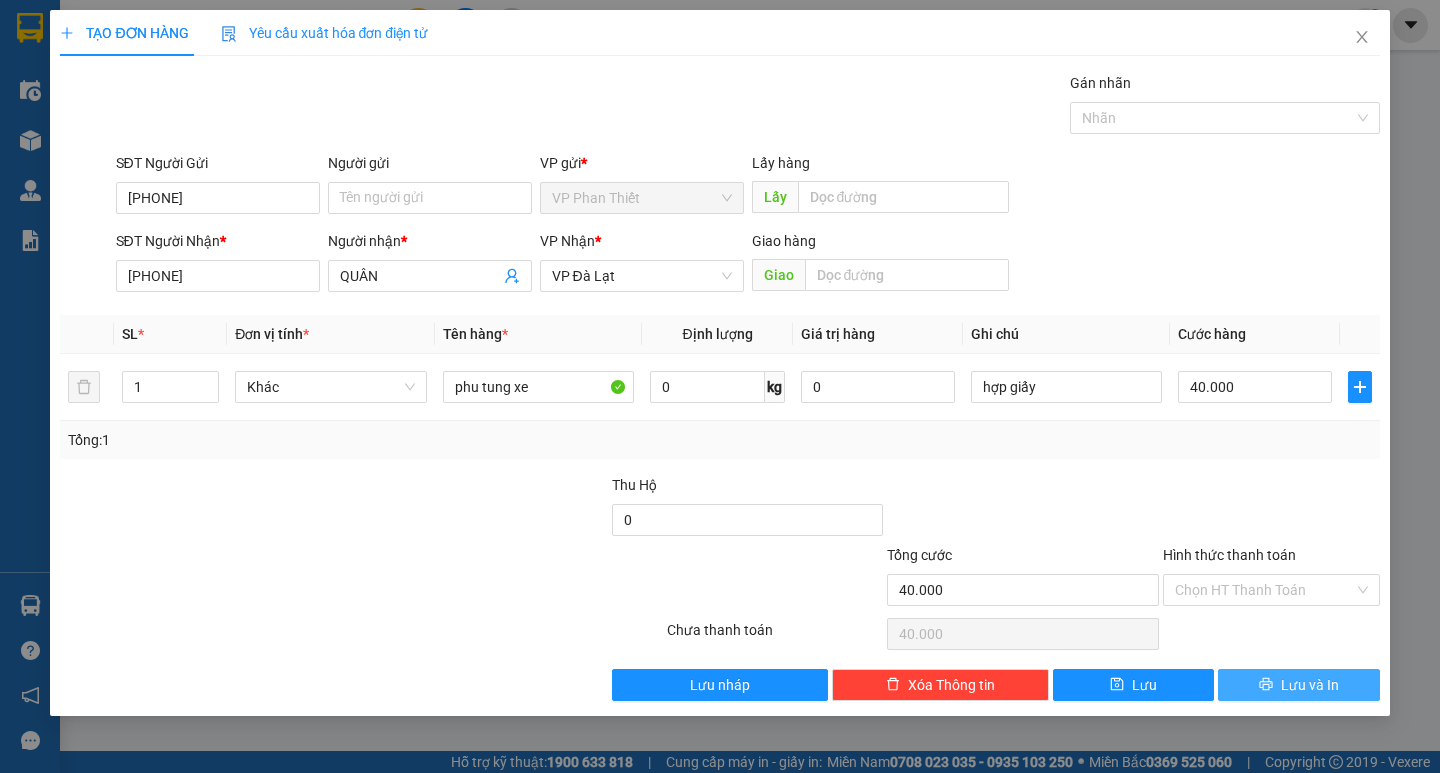 click on "Lưu và In" at bounding box center [1298, 685] 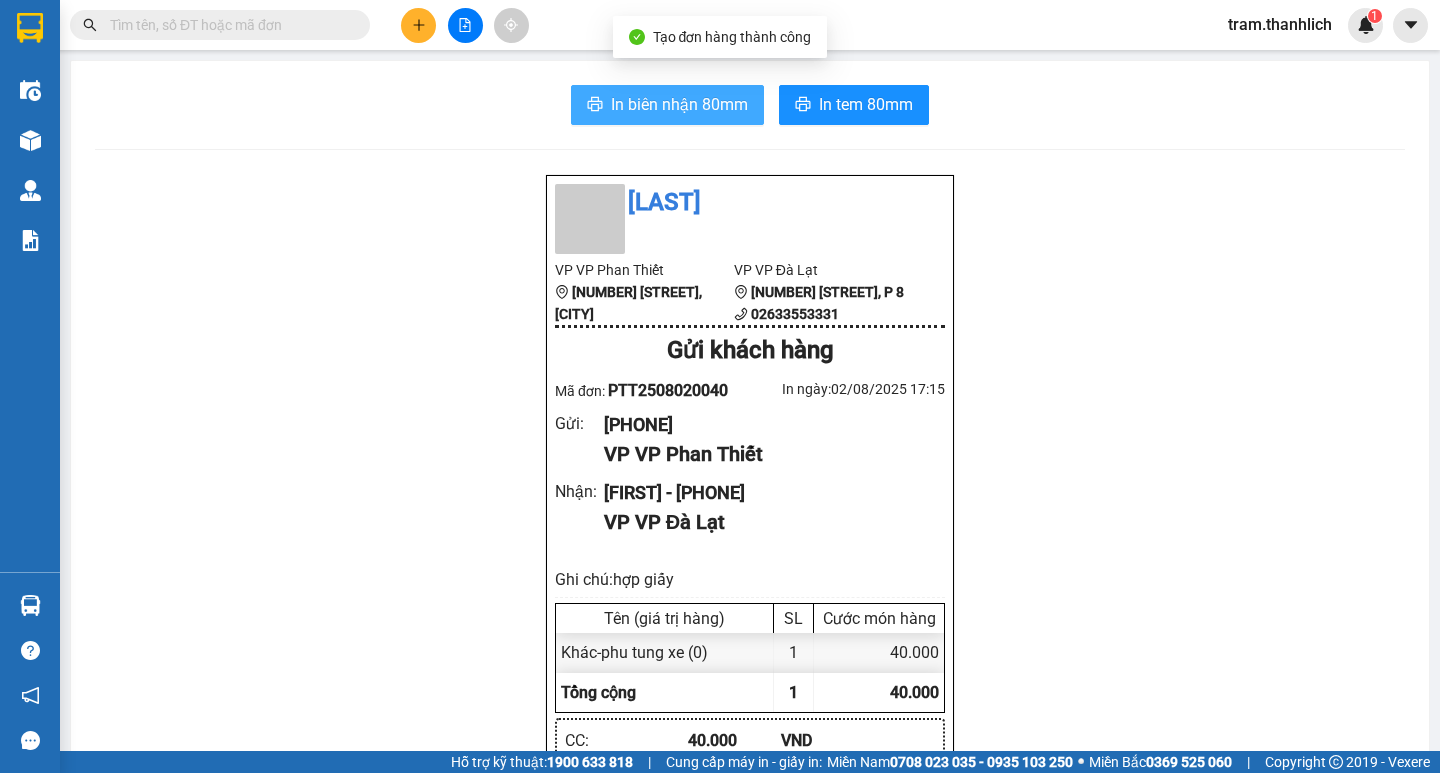 click on "In biên nhận 80mm" at bounding box center (679, 104) 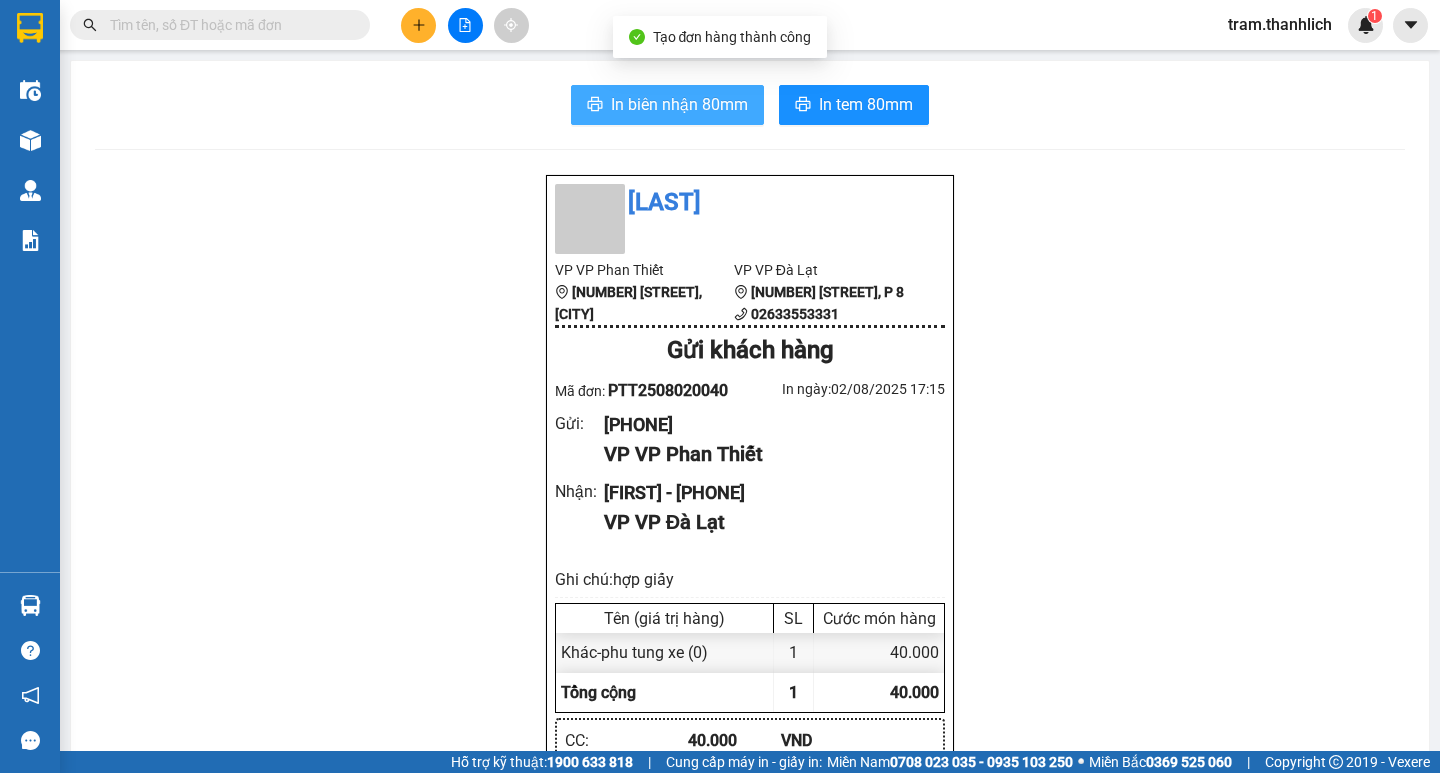 scroll, scrollTop: 0, scrollLeft: 0, axis: both 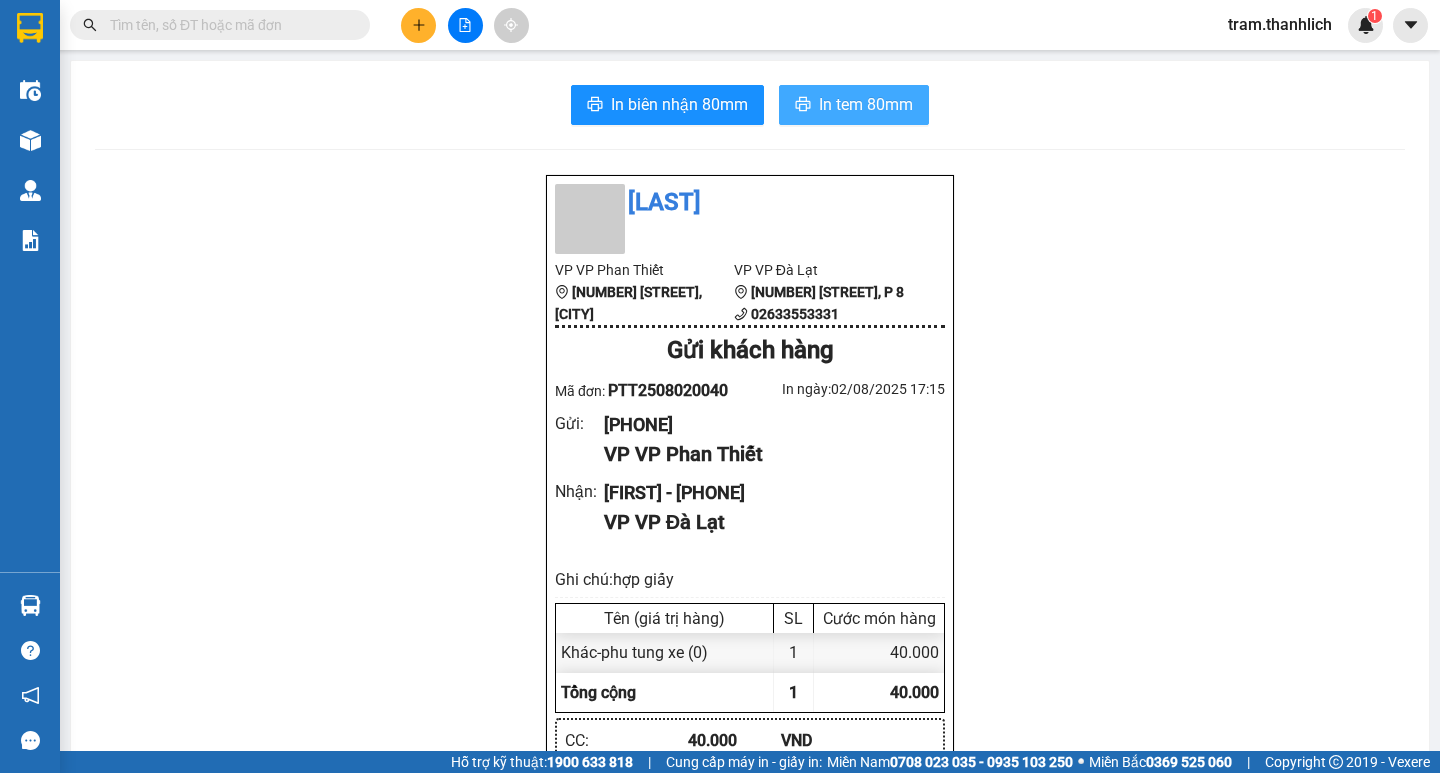 click on "In tem 80mm" at bounding box center [866, 104] 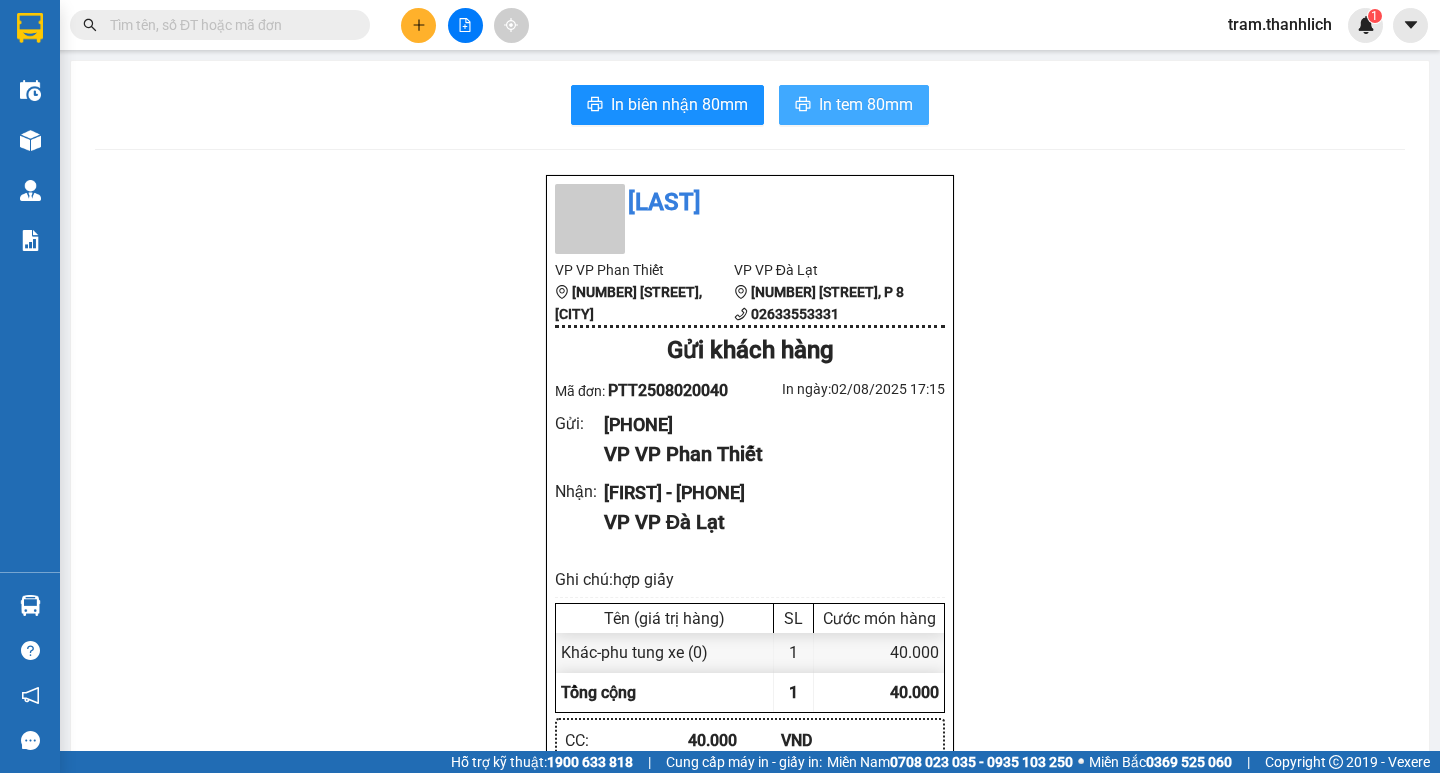 scroll, scrollTop: 0, scrollLeft: 0, axis: both 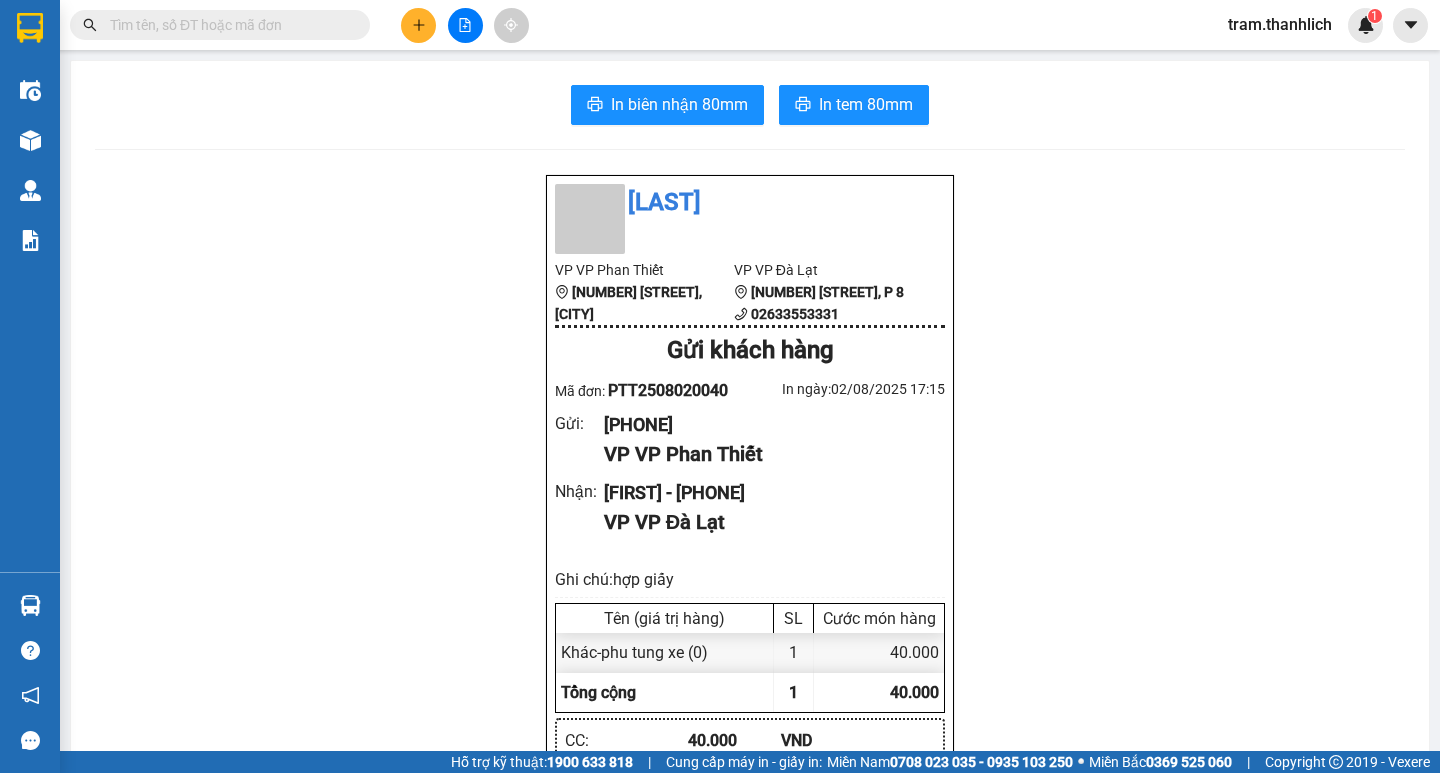 click at bounding box center (418, 25) 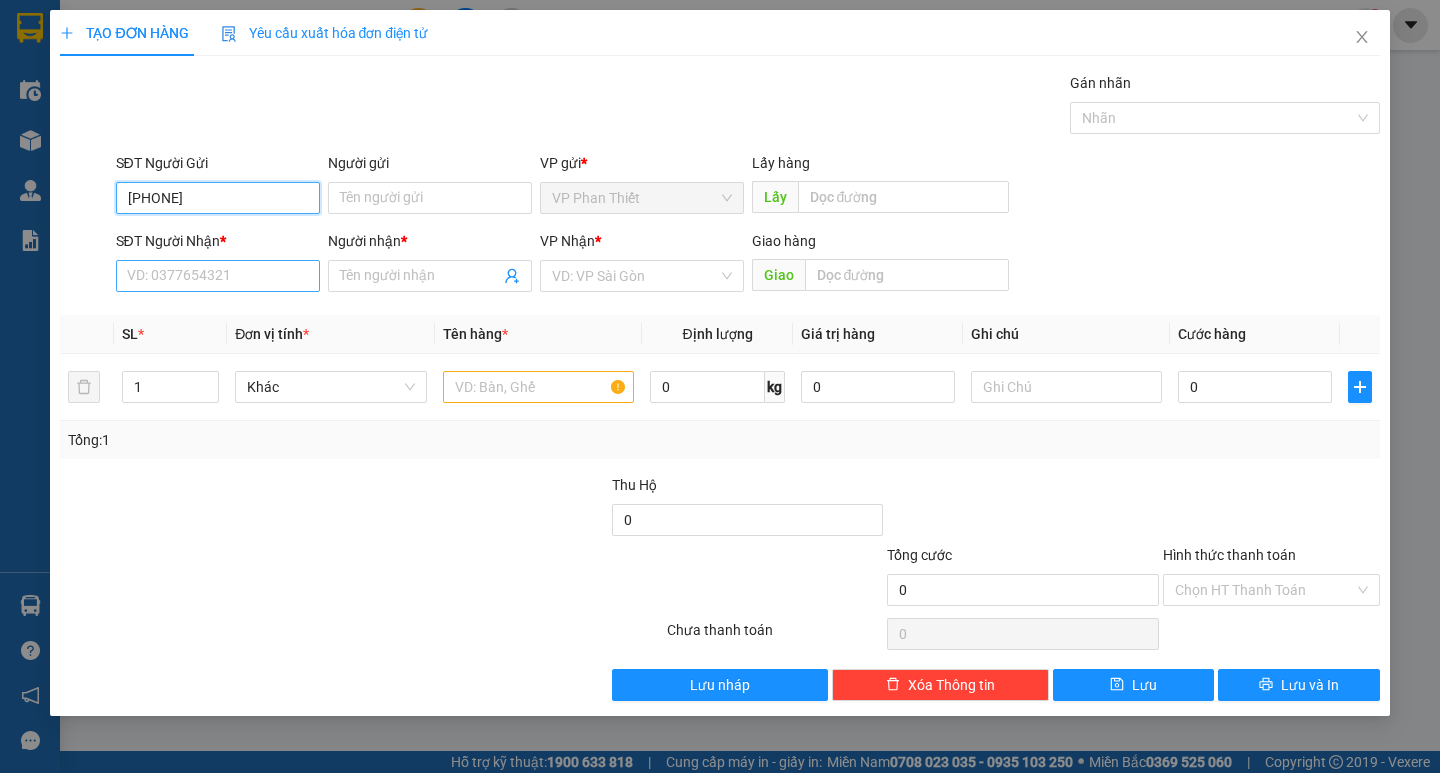 type on "[PHONE]" 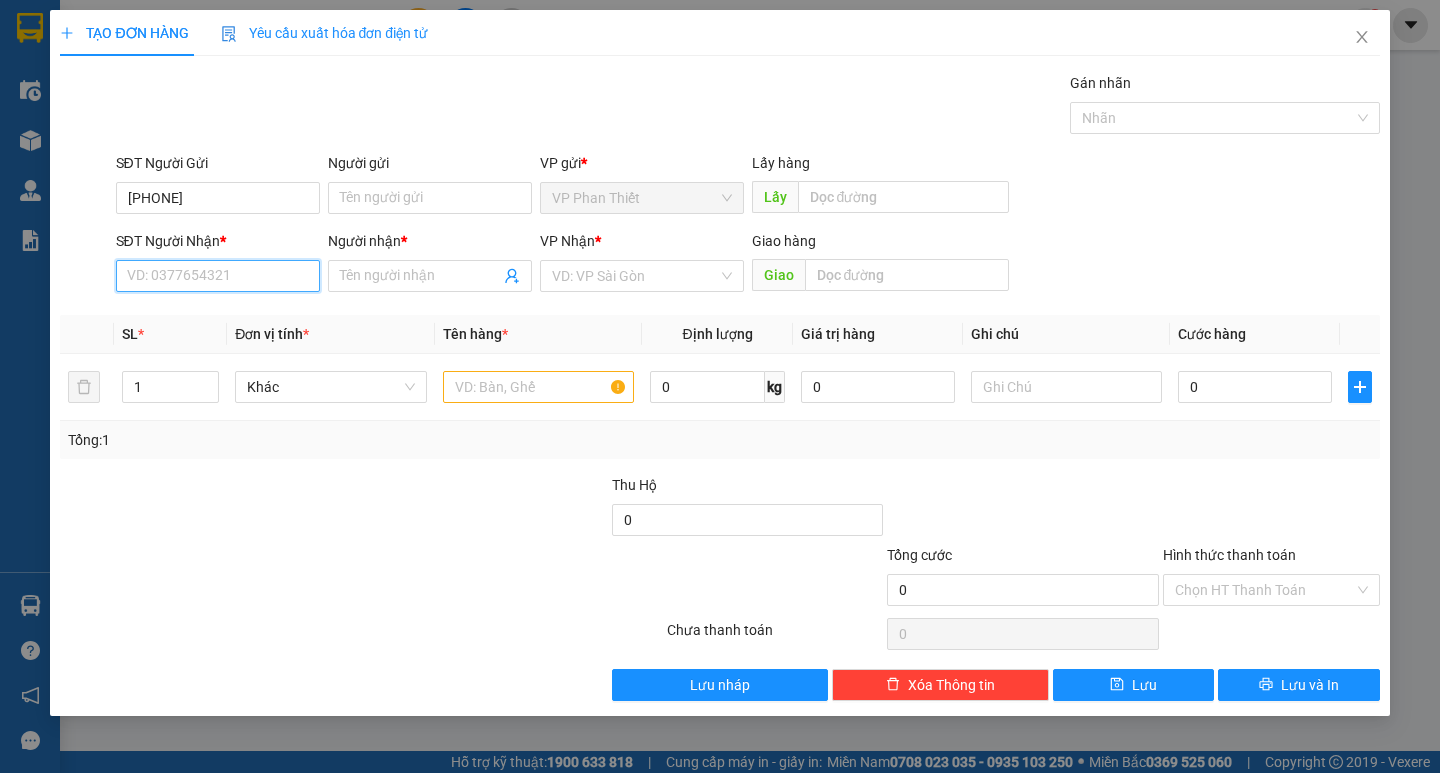 click on "SĐT Người Nhận  *" at bounding box center [218, 276] 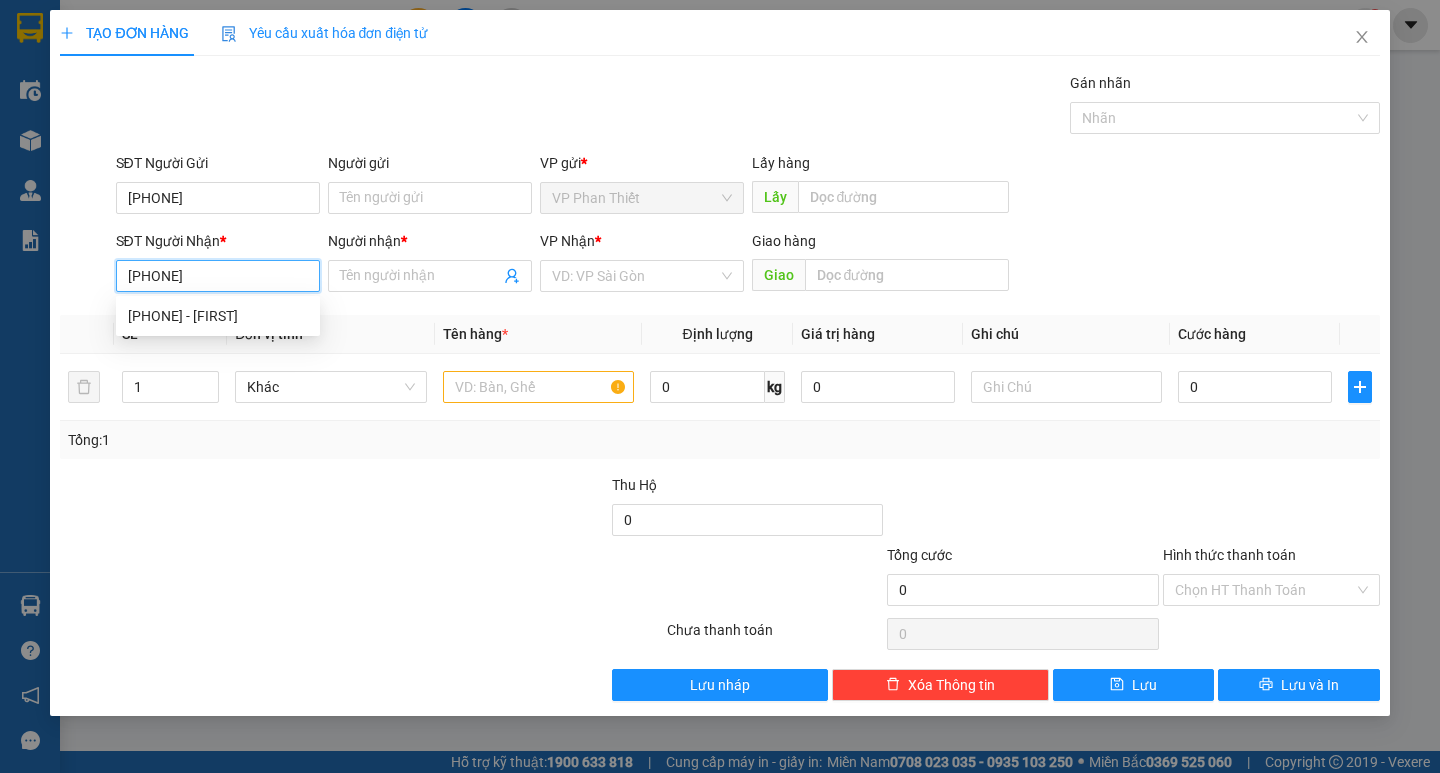 type on "[PHONE]" 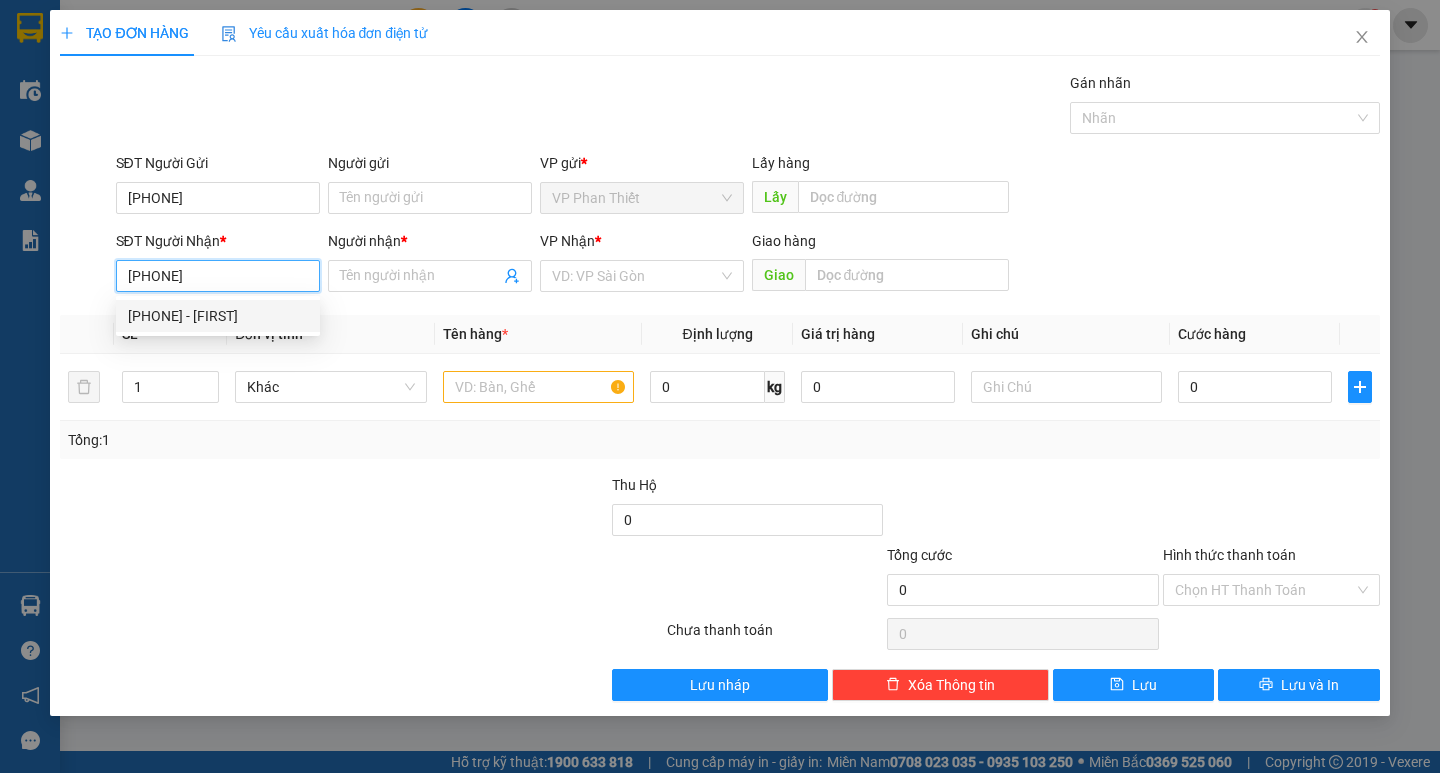 click on "[PHONE] - [FIRST]" at bounding box center (218, 316) 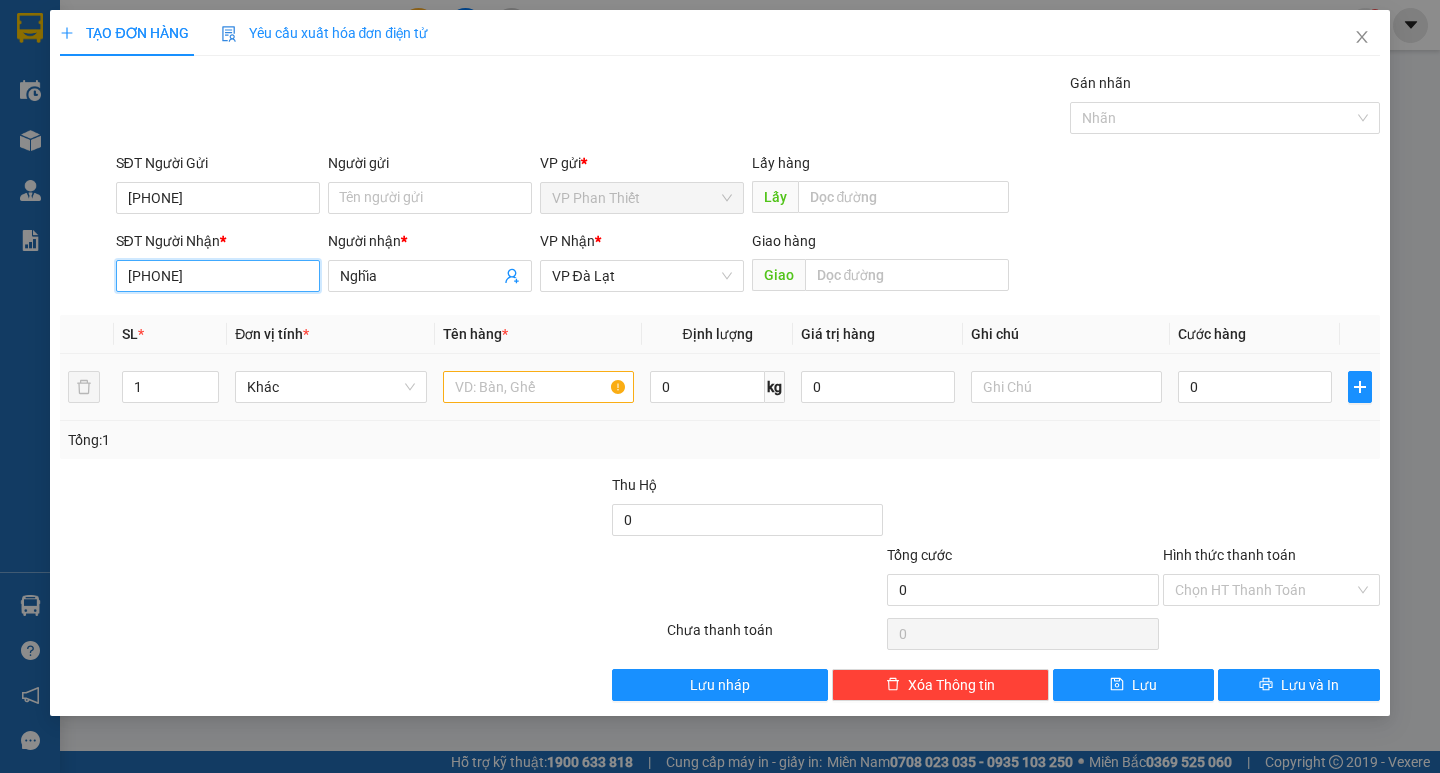 type on "[PHONE]" 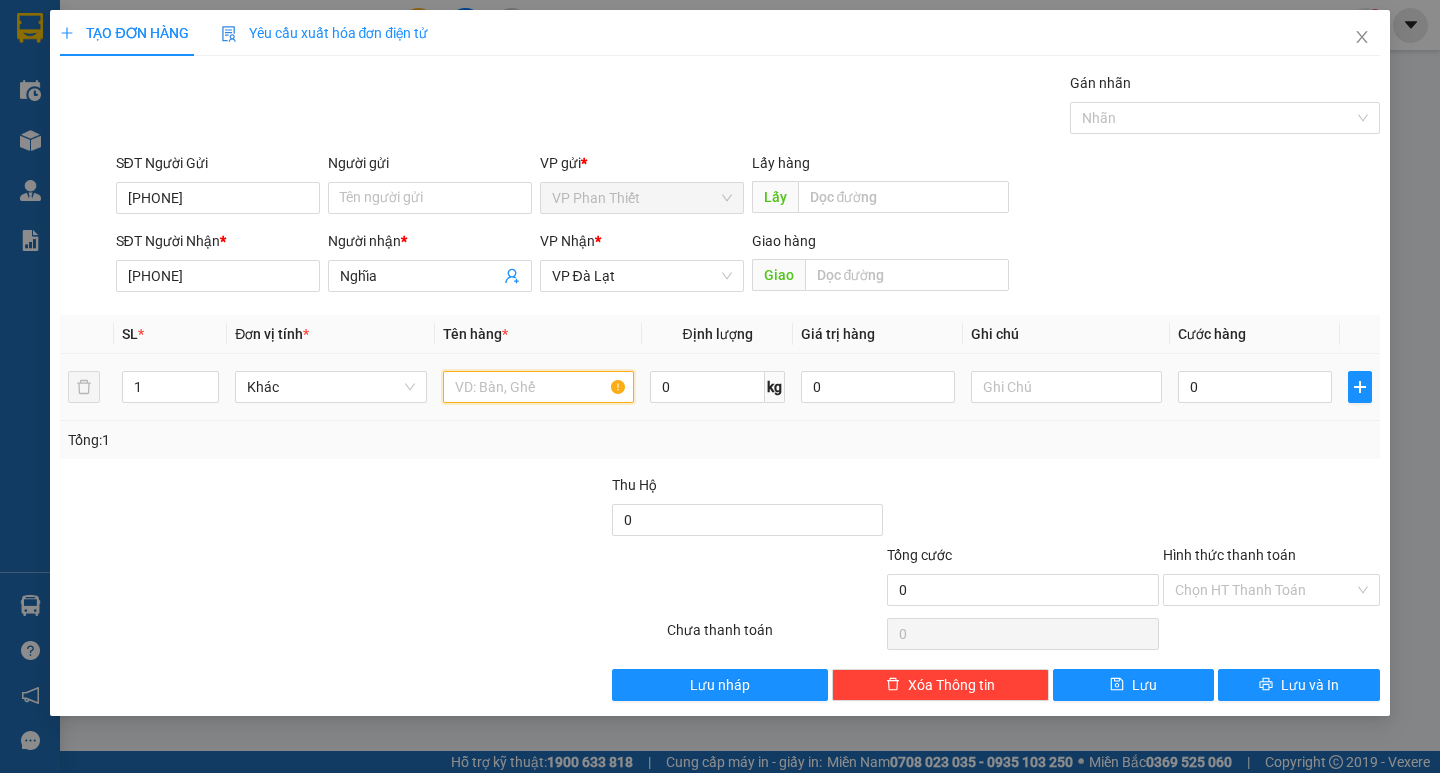 click at bounding box center [538, 387] 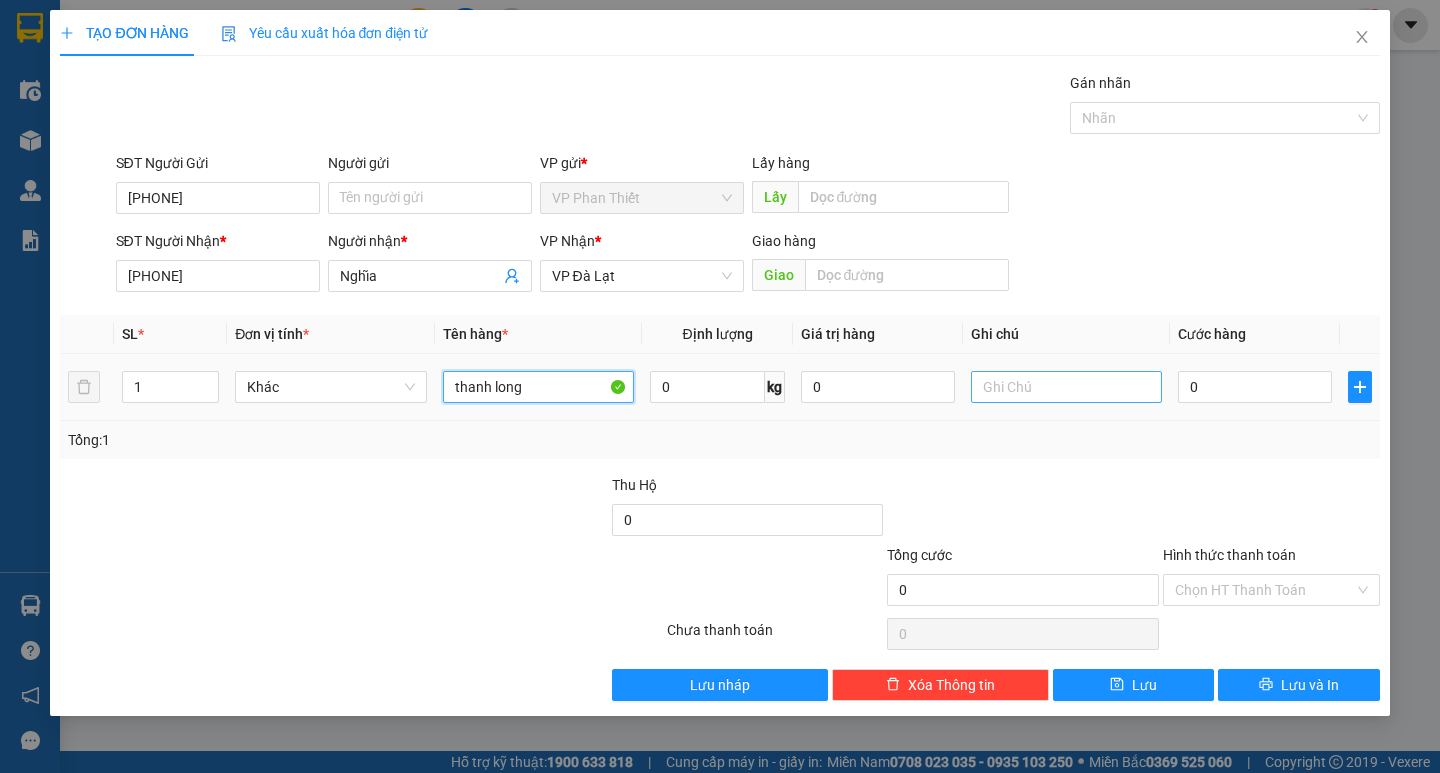 type on "thanh long" 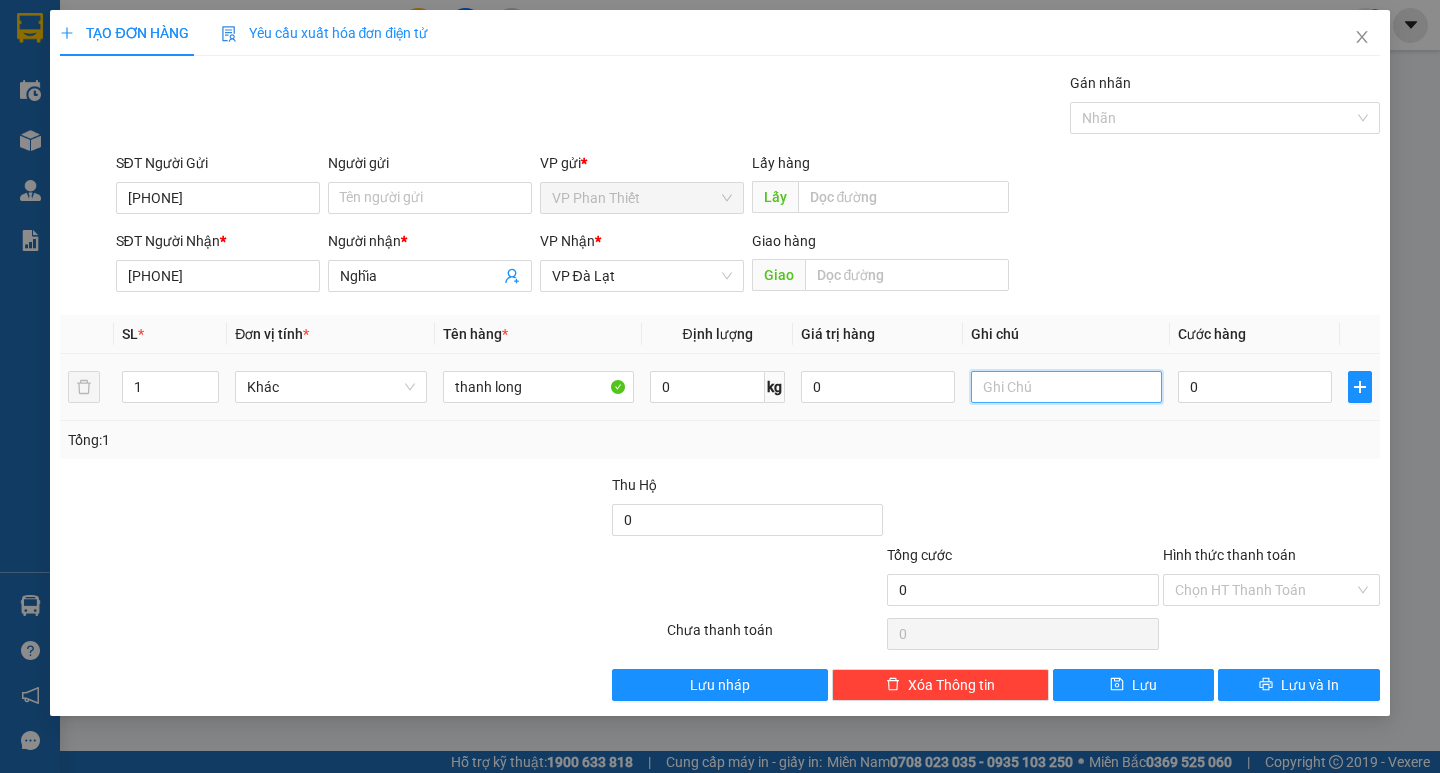click at bounding box center (1066, 387) 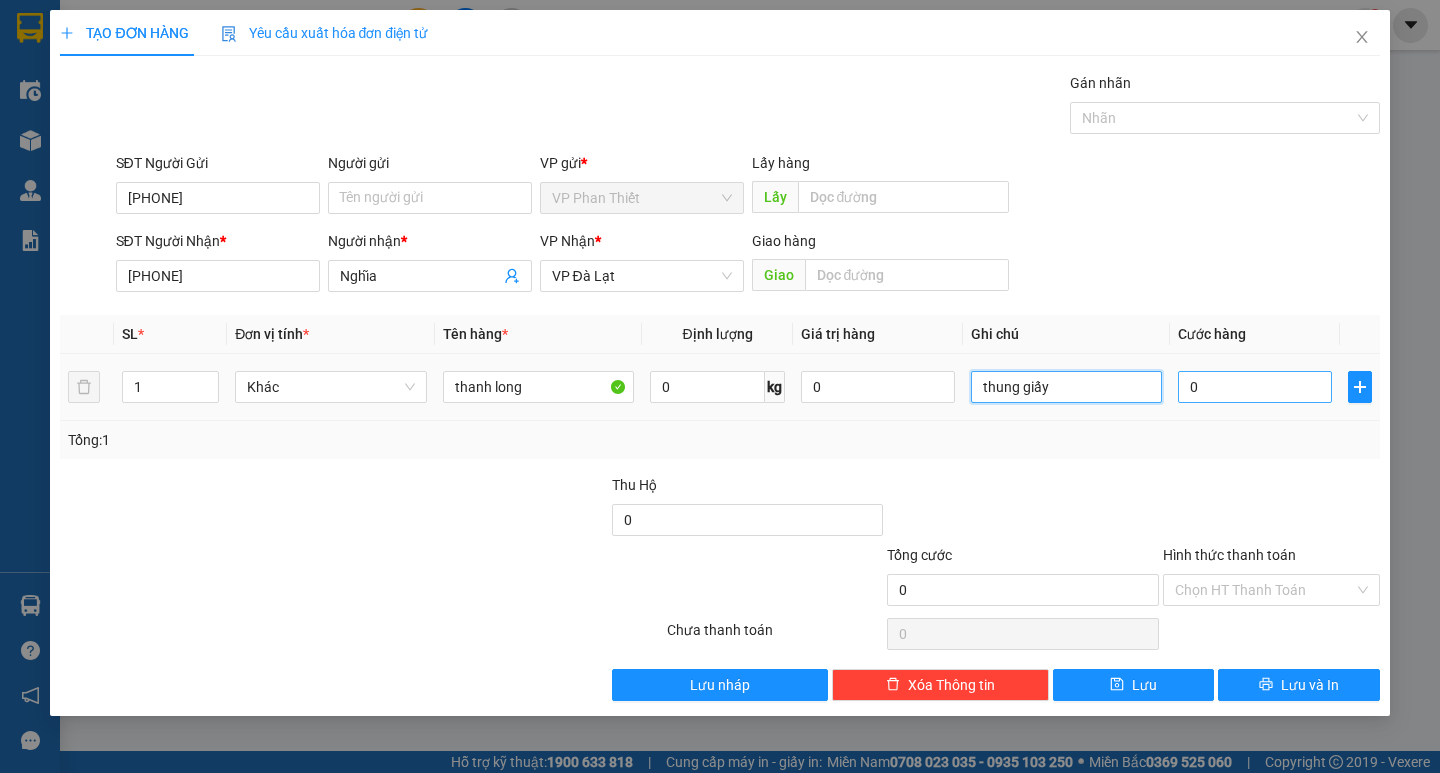 type on "thung giấy" 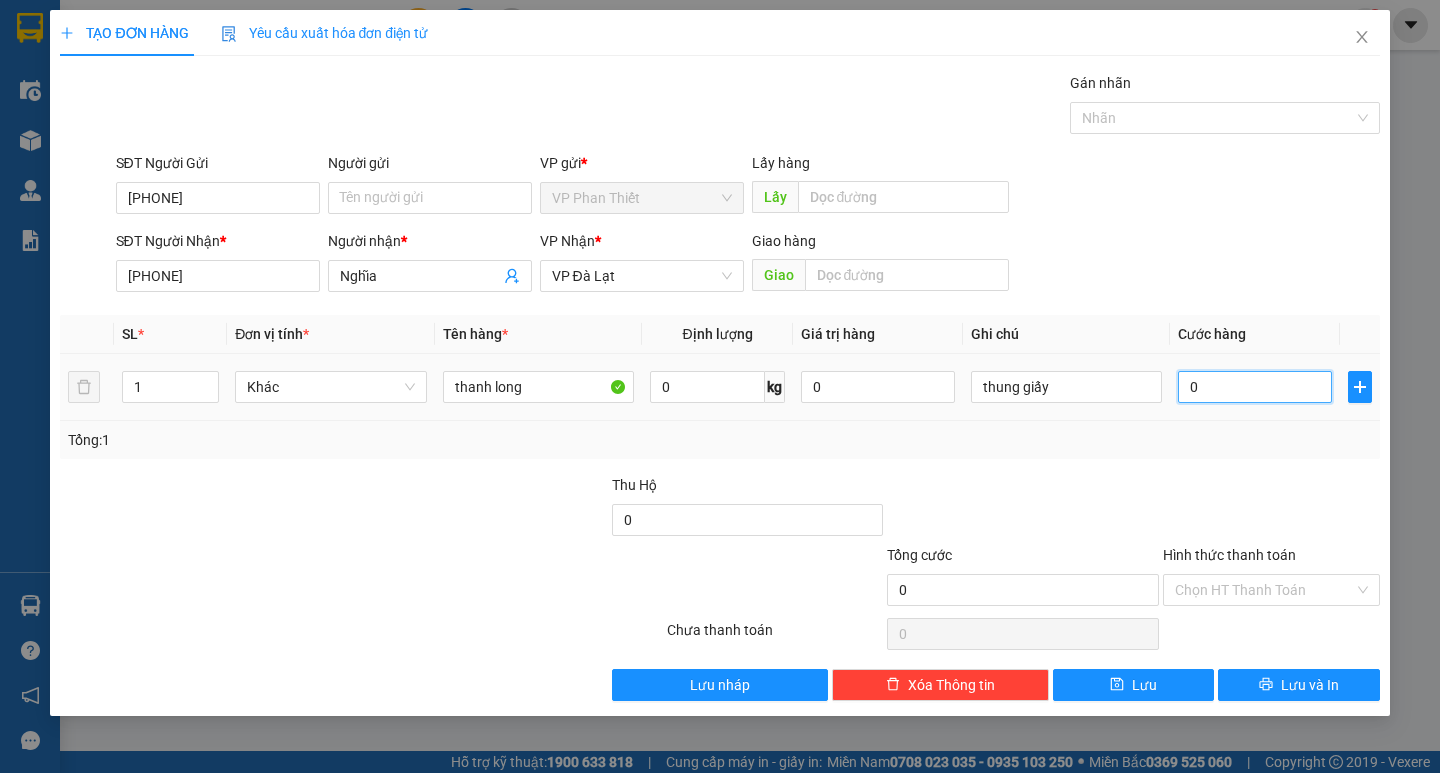 click on "0" at bounding box center [1255, 387] 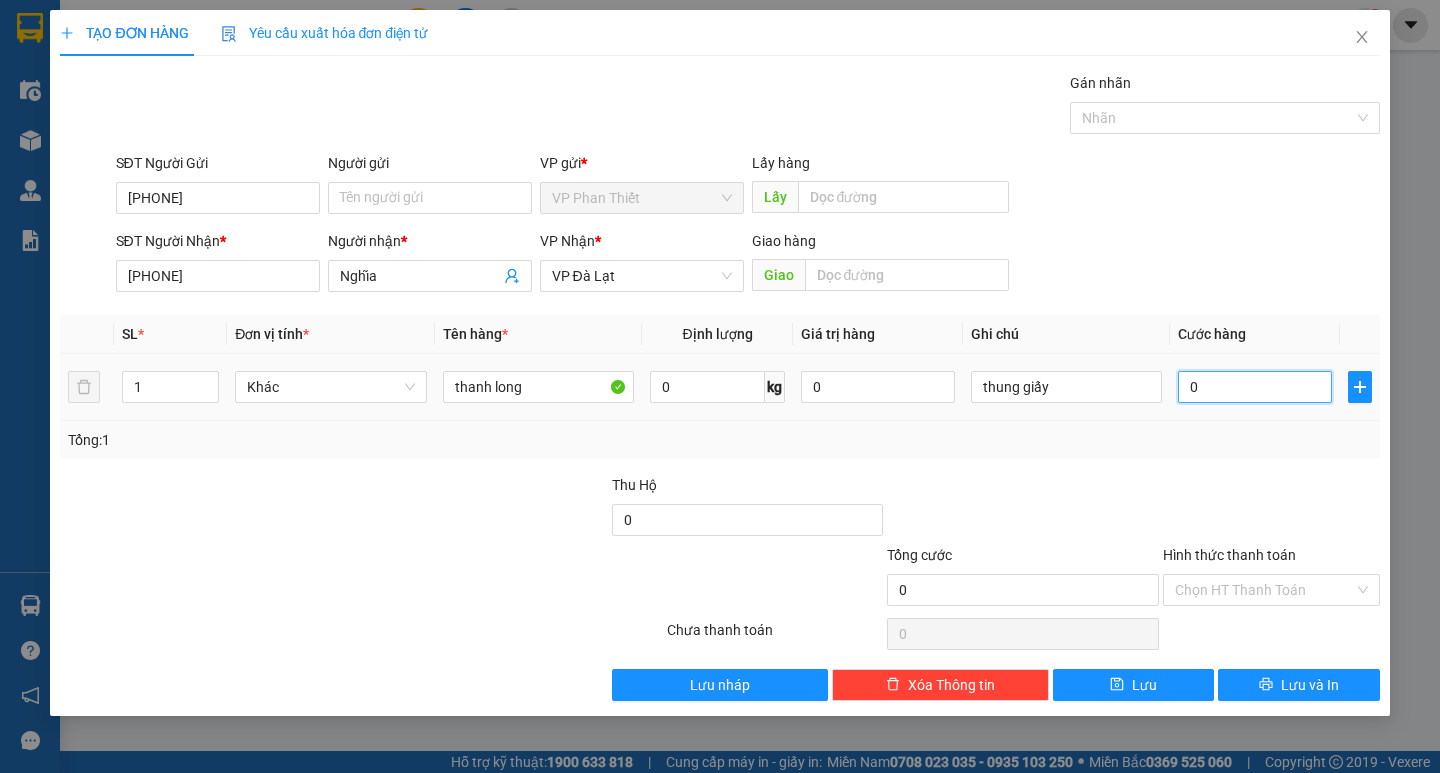 type on "6" 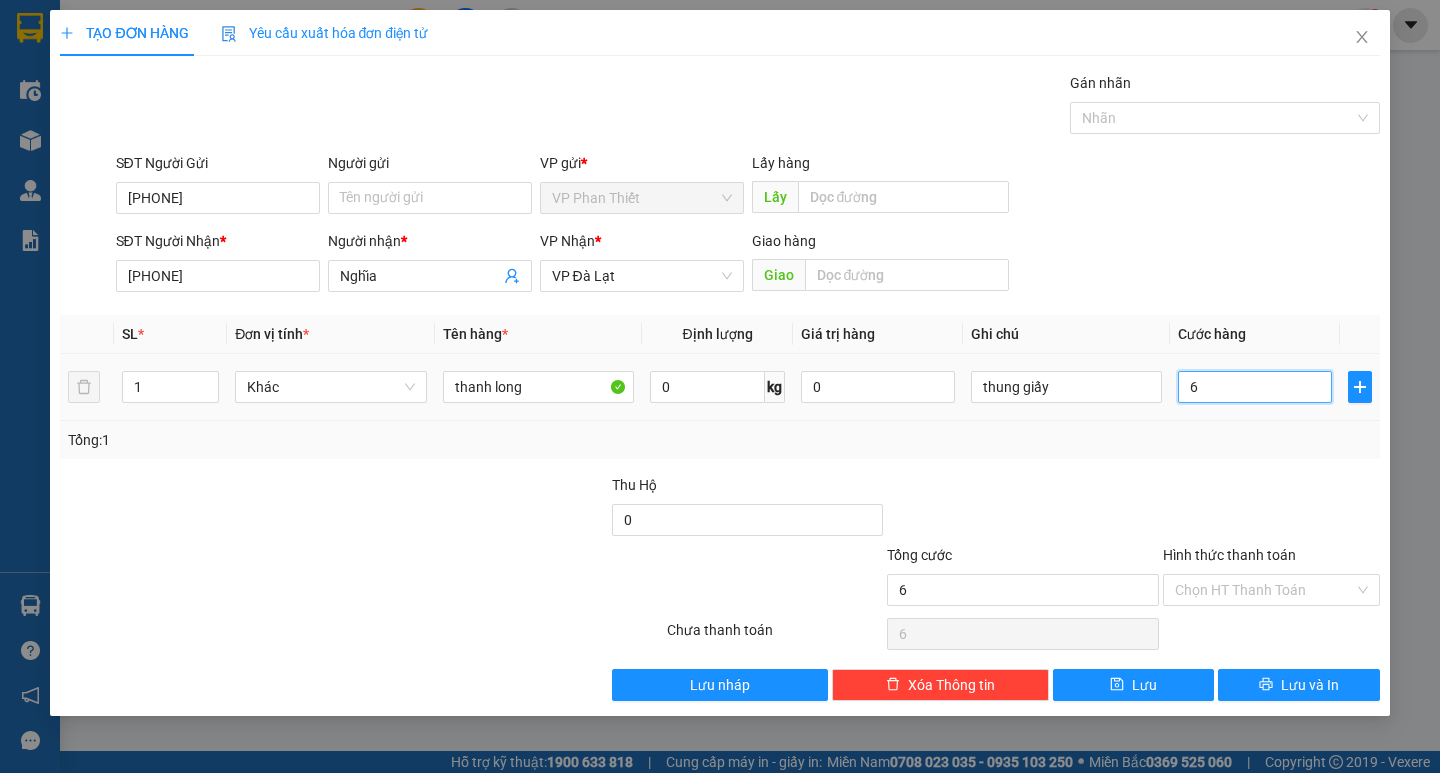 type on "60" 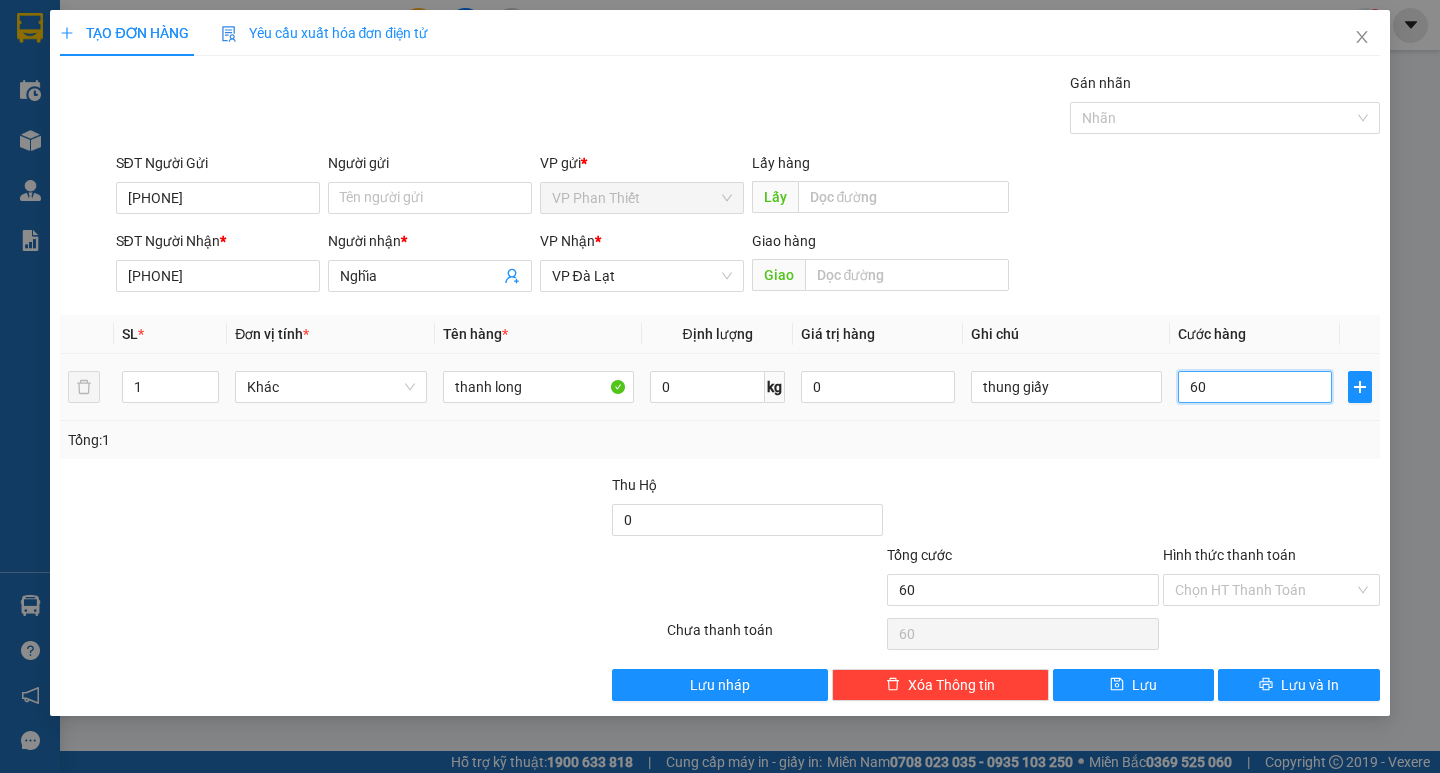 type on "600" 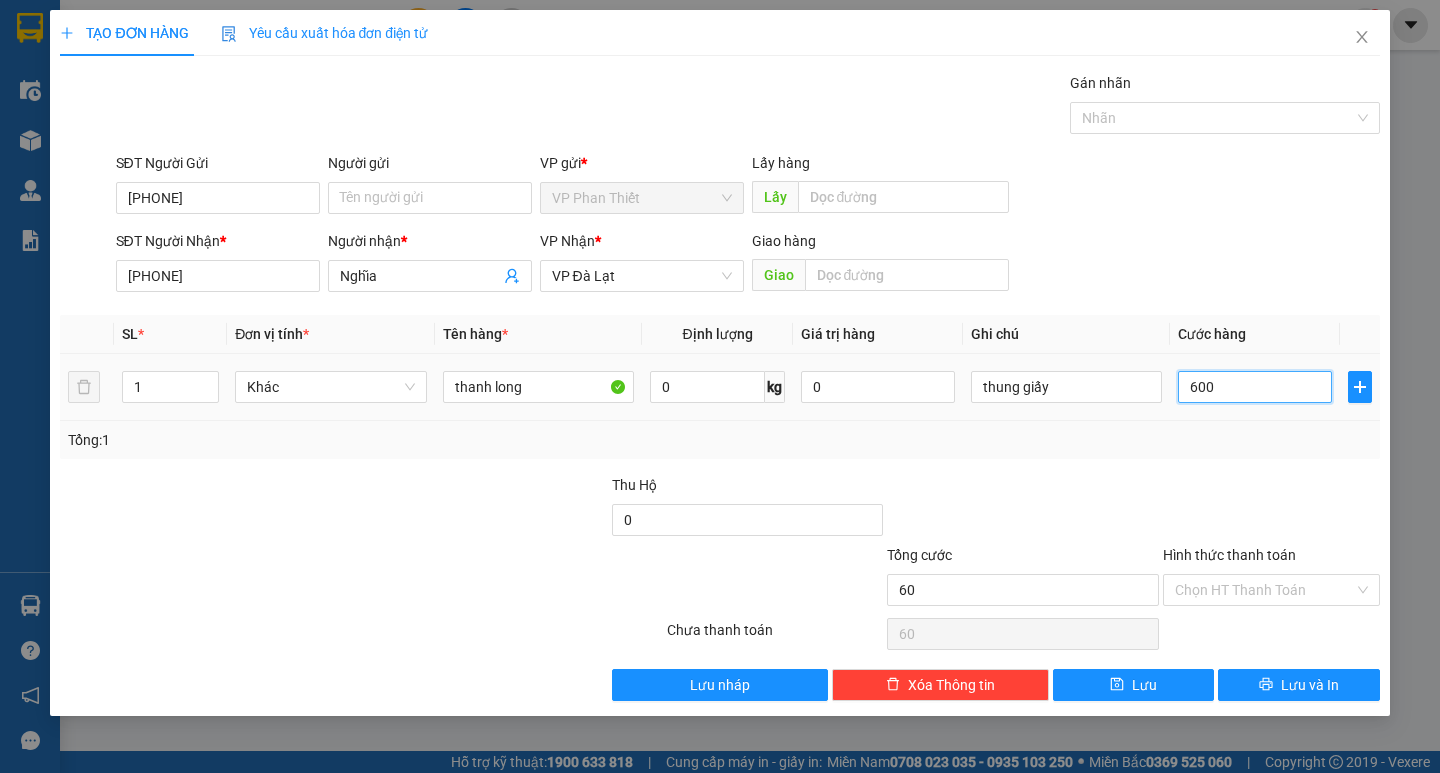 type on "600" 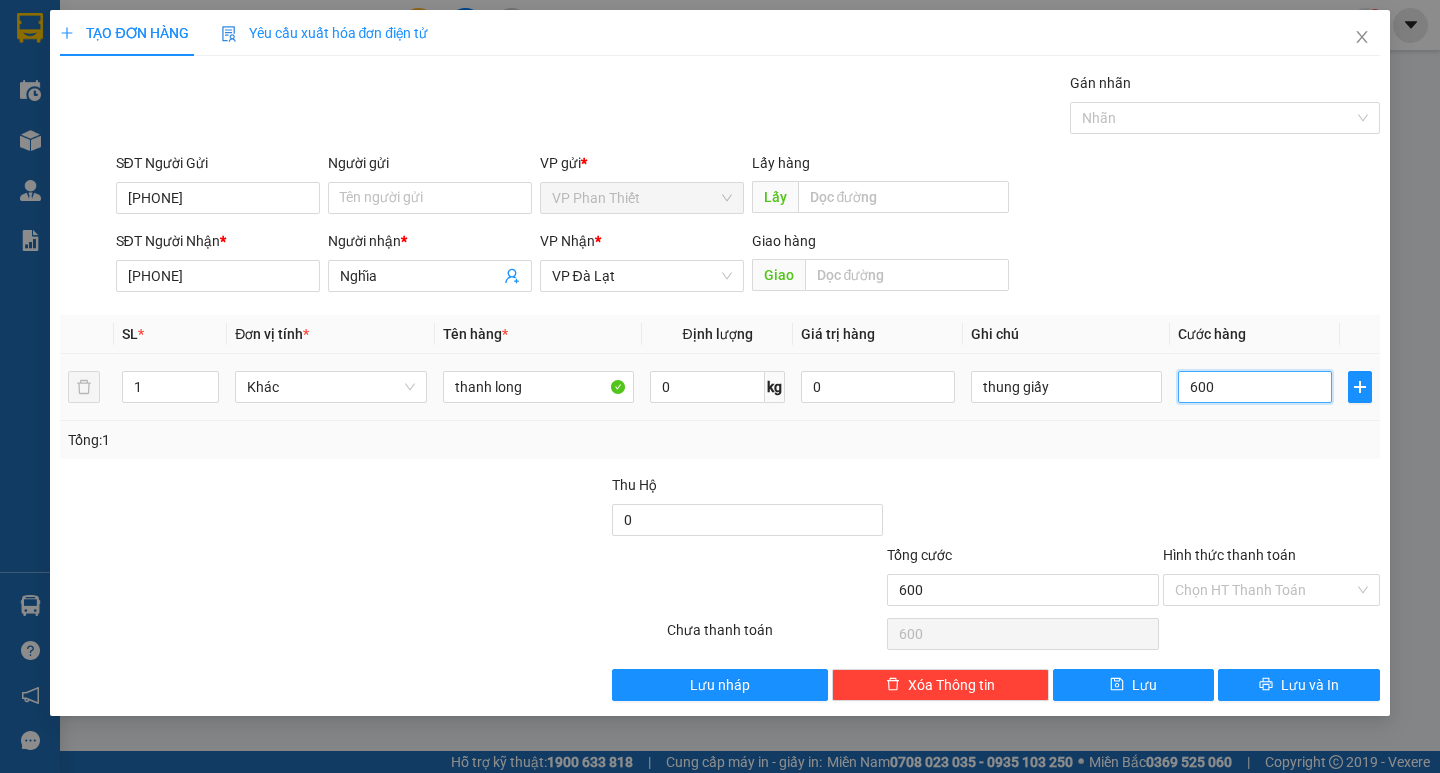 type on "6.000" 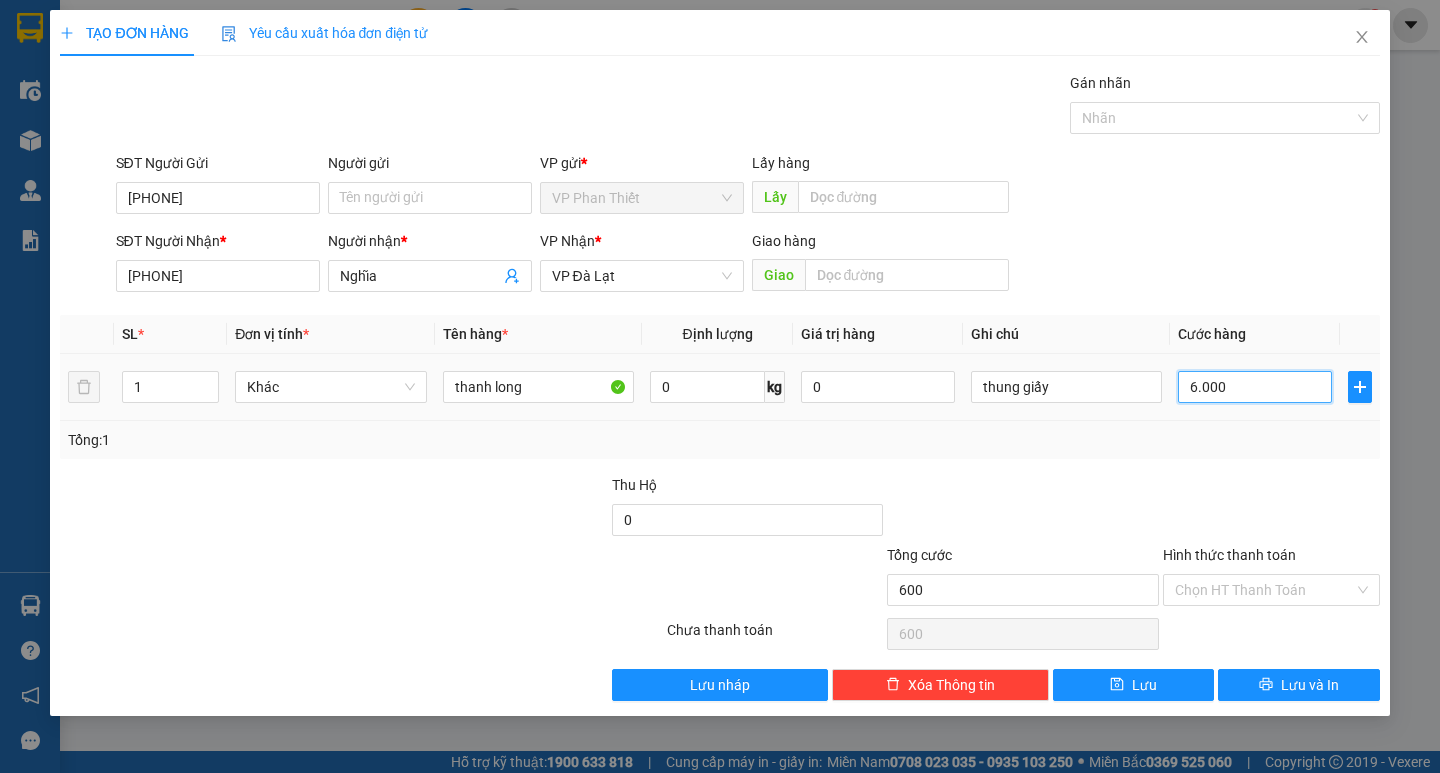 type on "6.000" 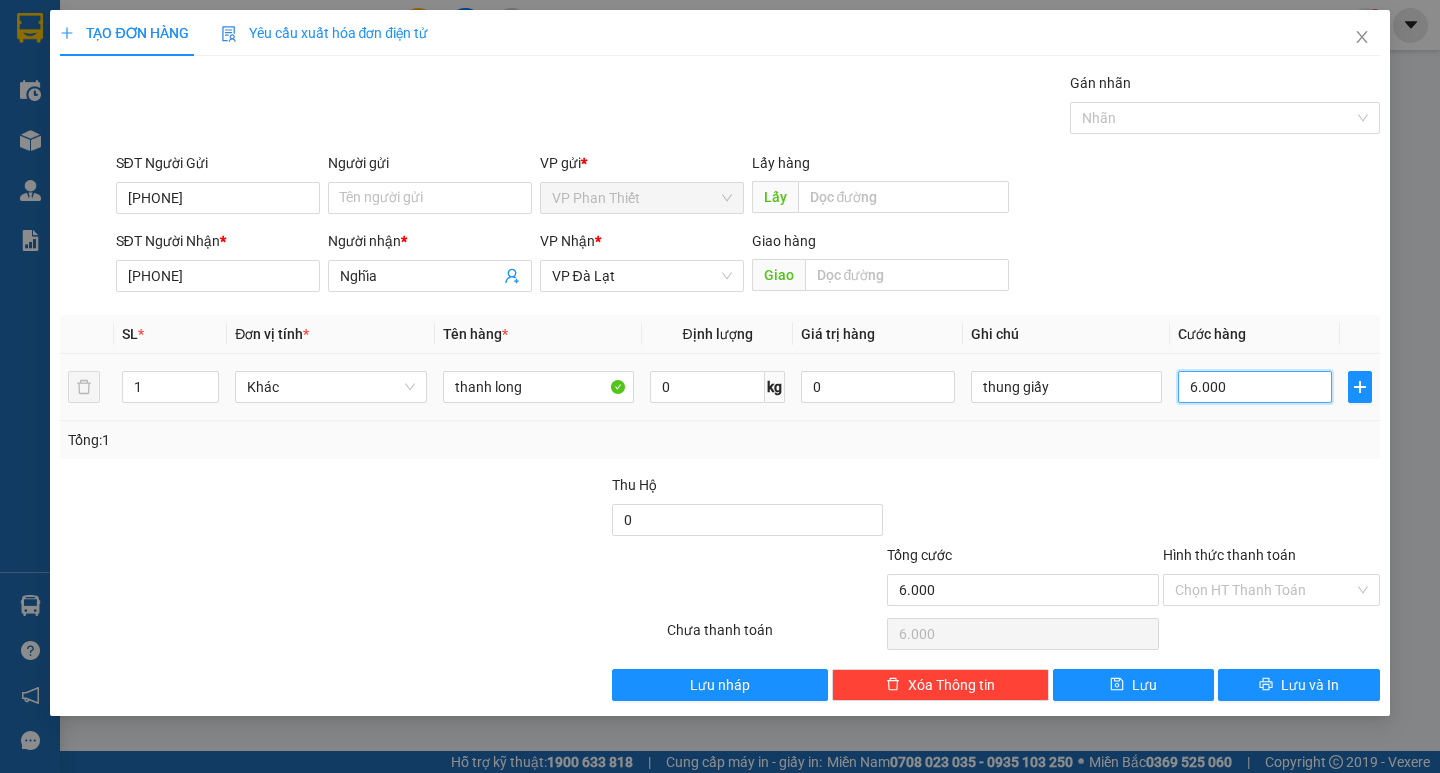 type on "60.000" 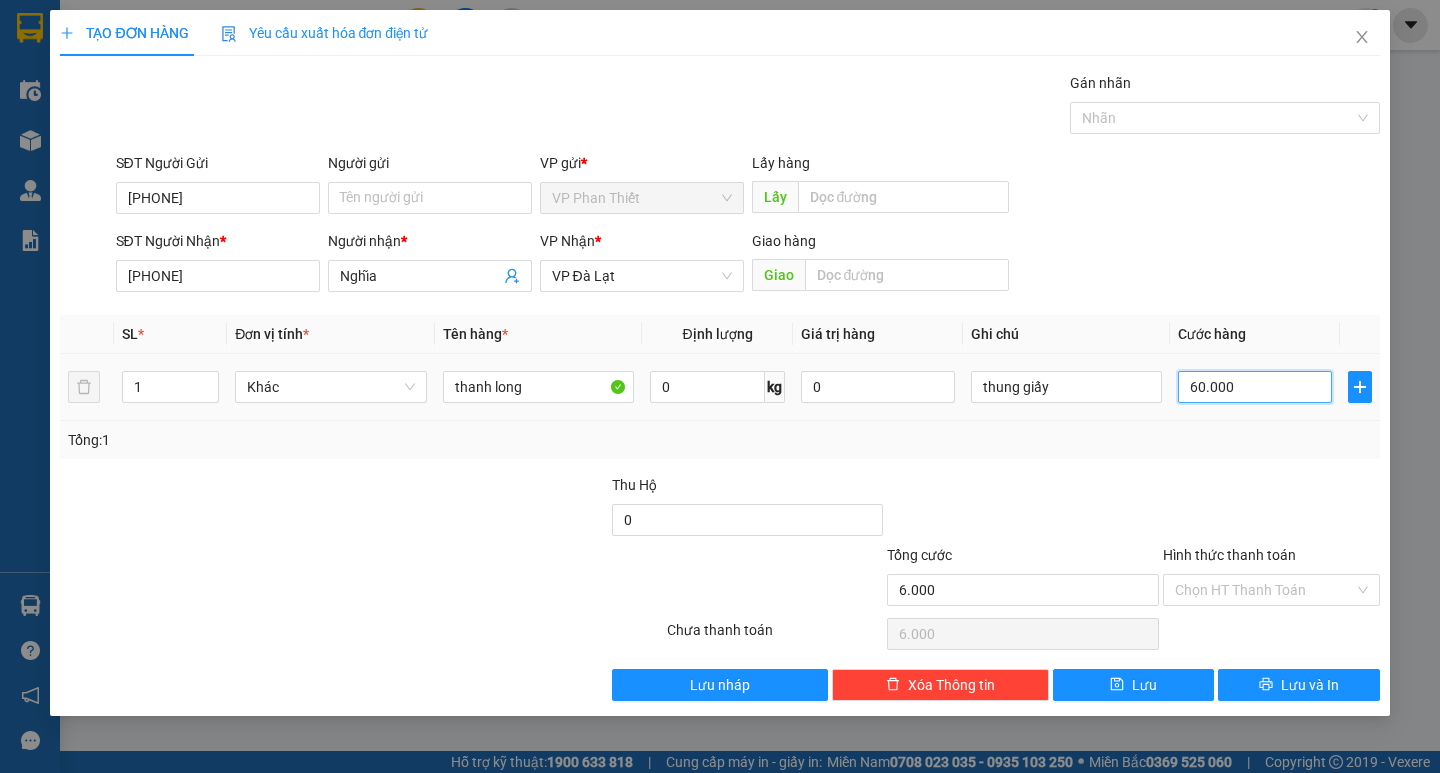 type on "60.000" 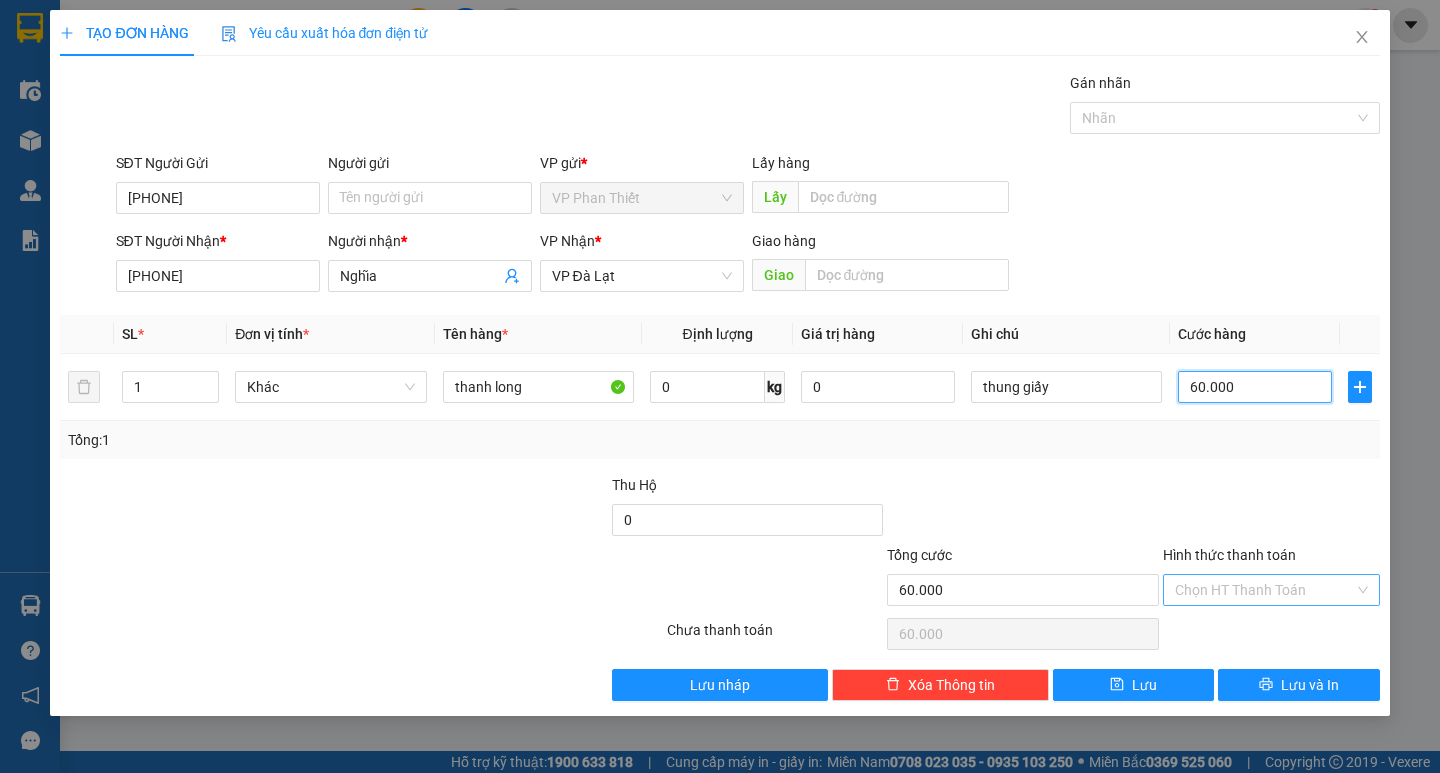type on "60.000" 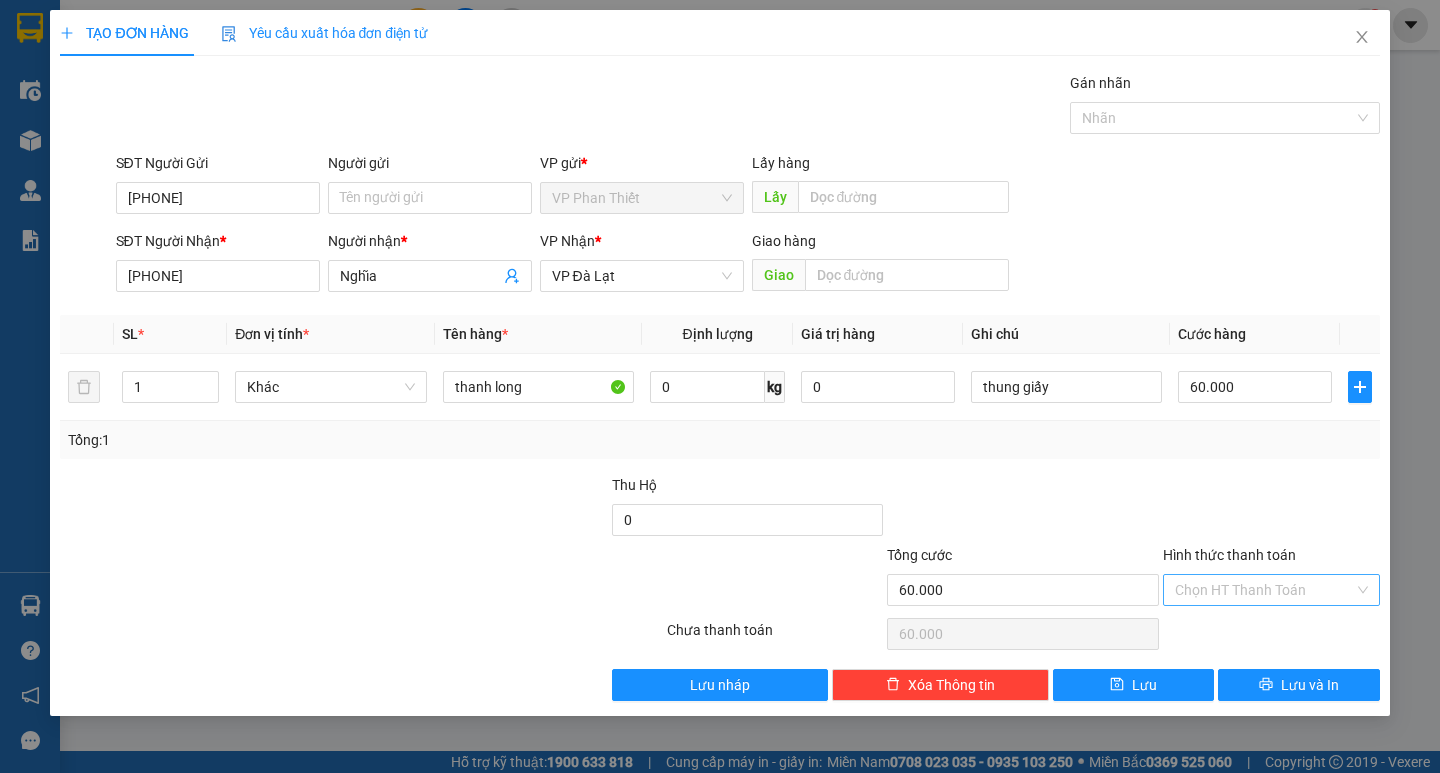 click on "Hình thức thanh toán" at bounding box center (1264, 590) 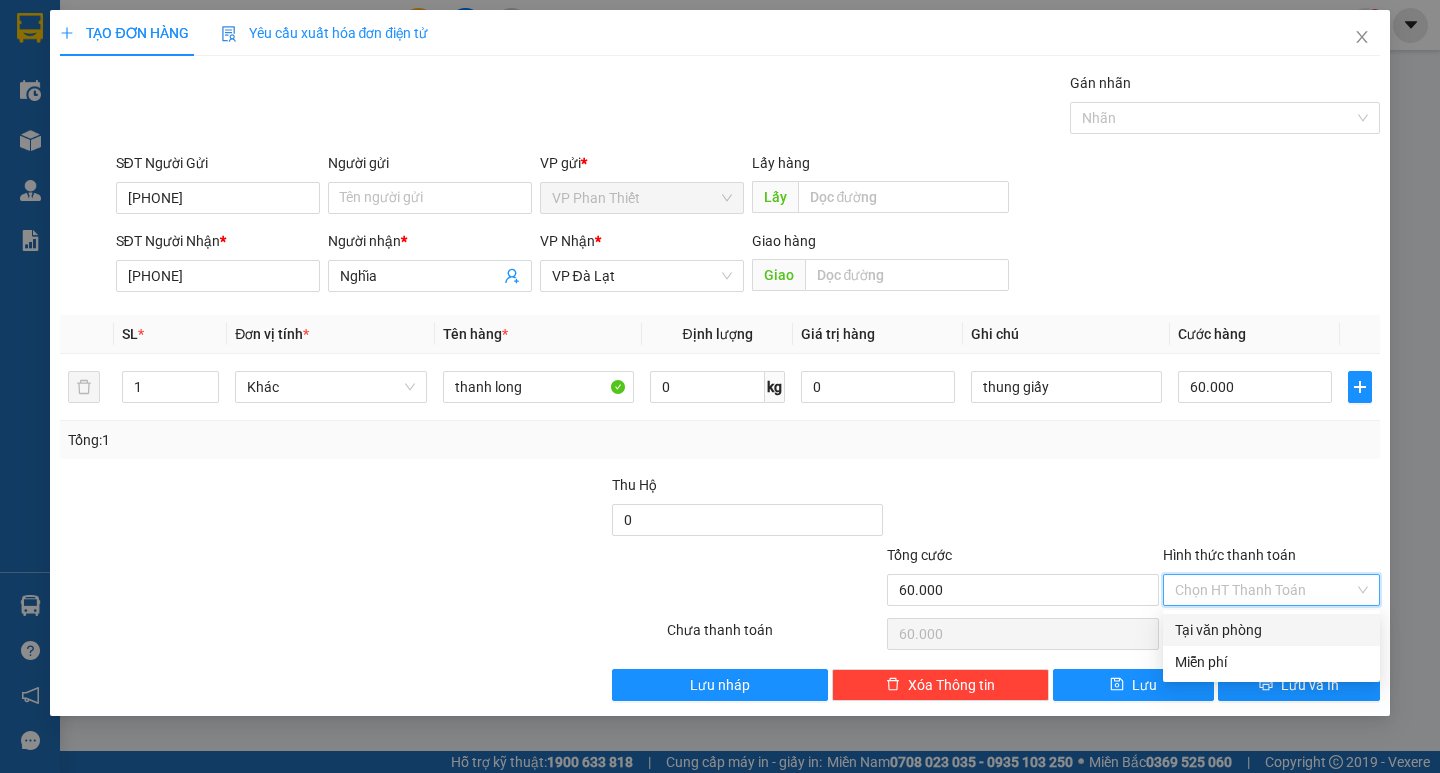 click on "Tại văn phòng" at bounding box center (1271, 630) 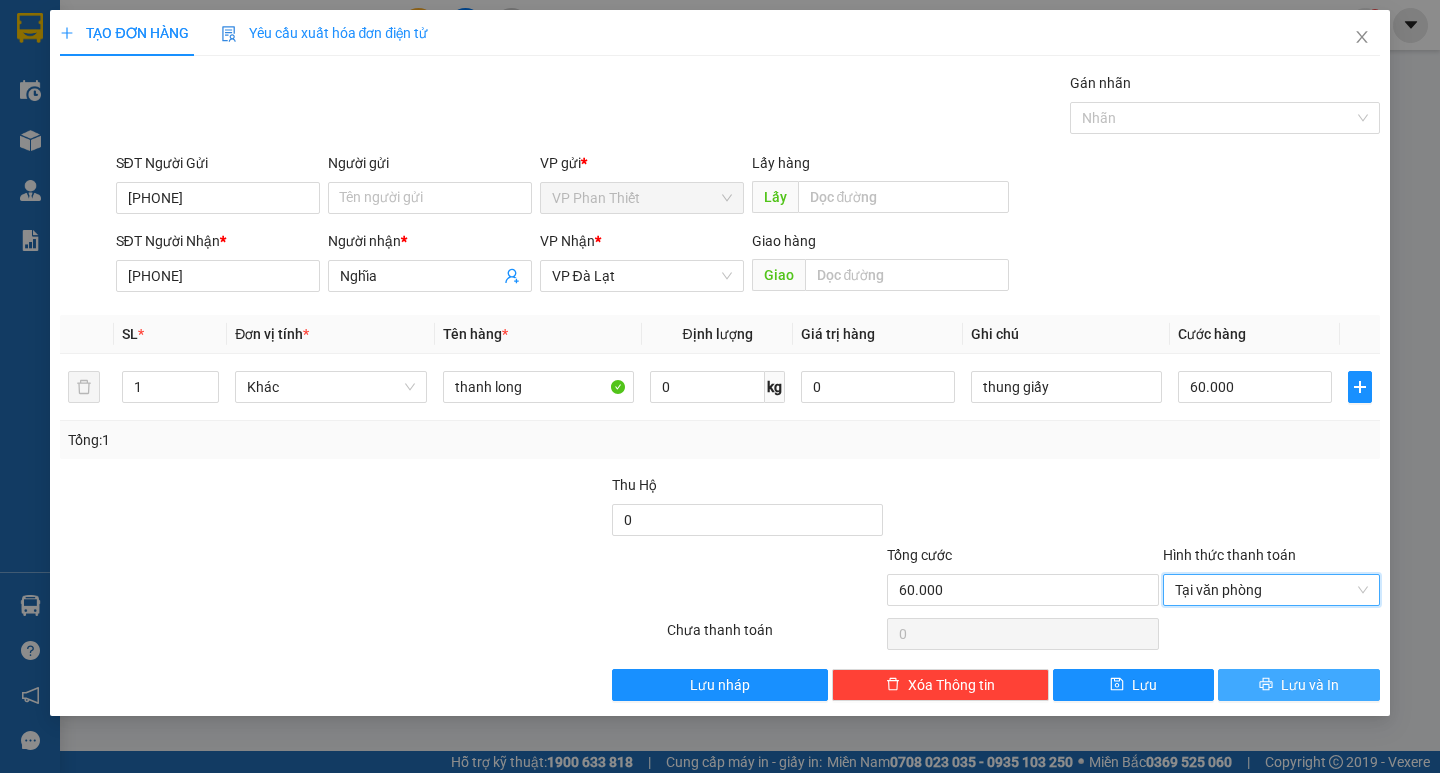 click 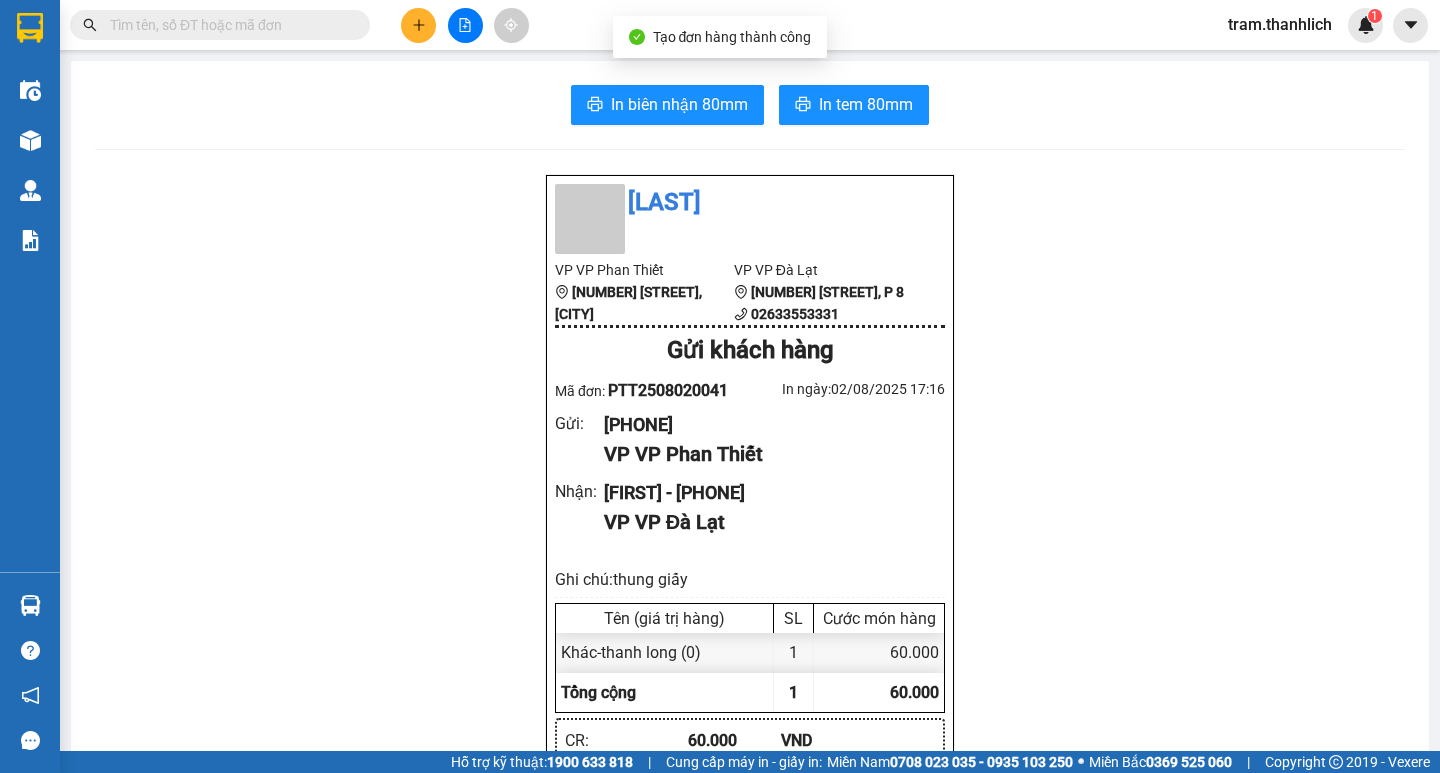 drag, startPoint x: 658, startPoint y: 45, endPoint x: 655, endPoint y: 80, distance: 35.128338 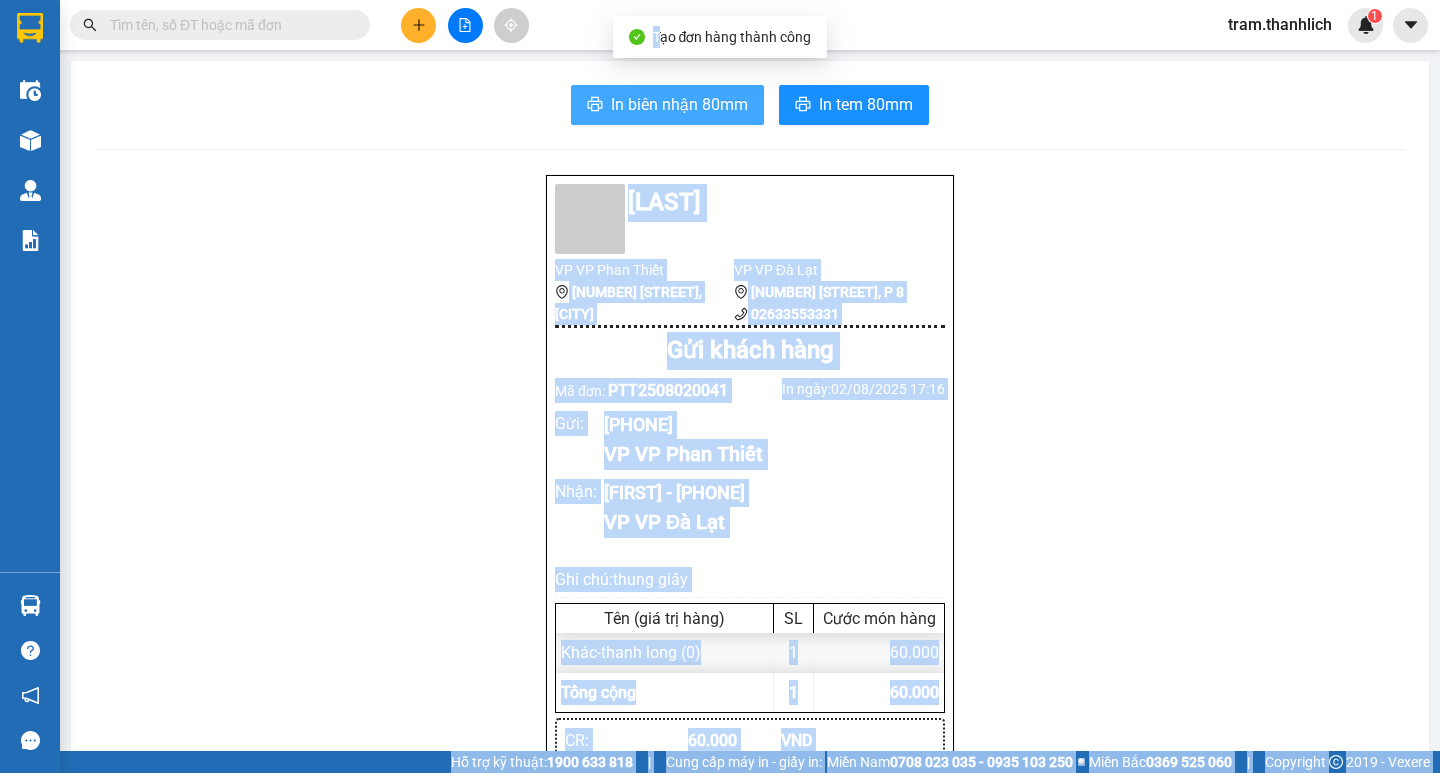 click on "In biên nhận 80mm" at bounding box center (667, 105) 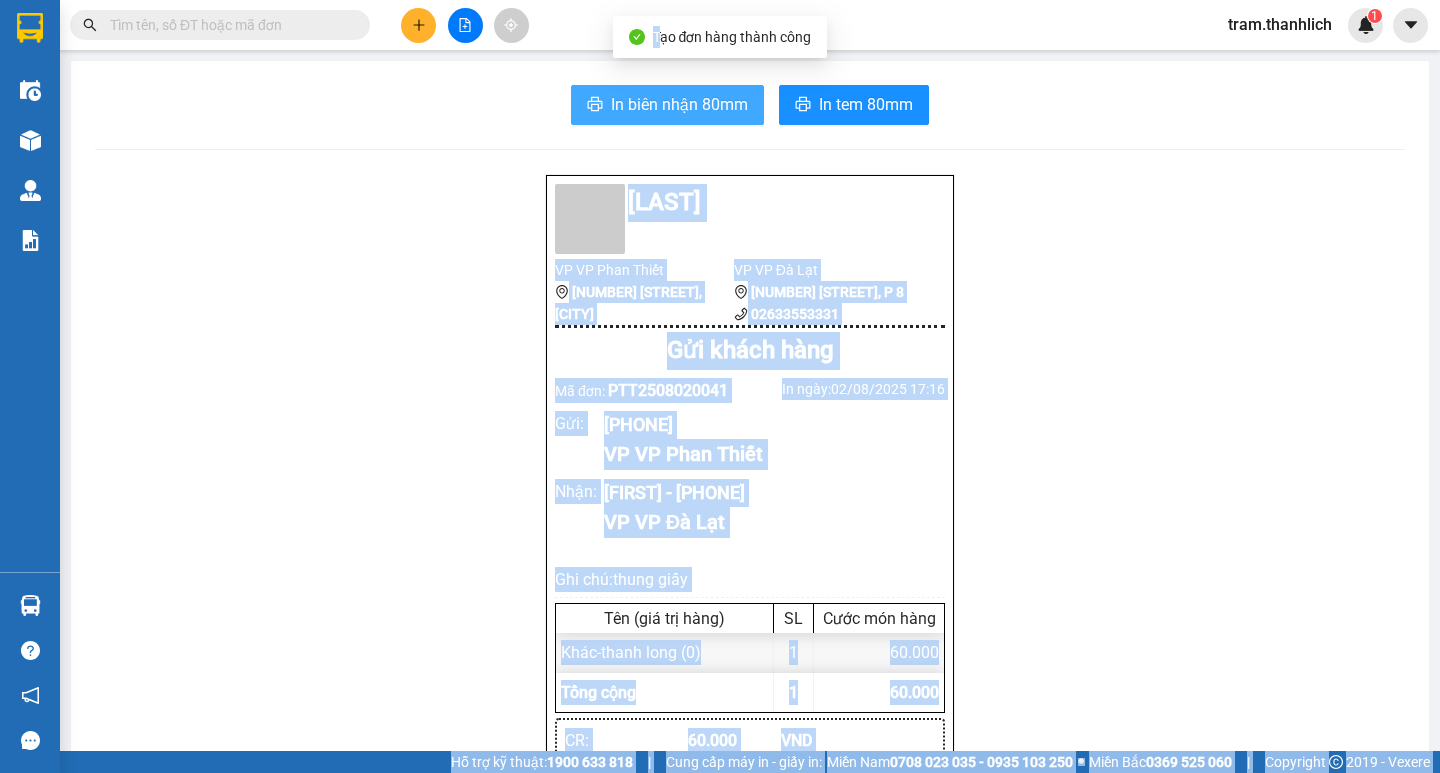 scroll, scrollTop: 0, scrollLeft: 0, axis: both 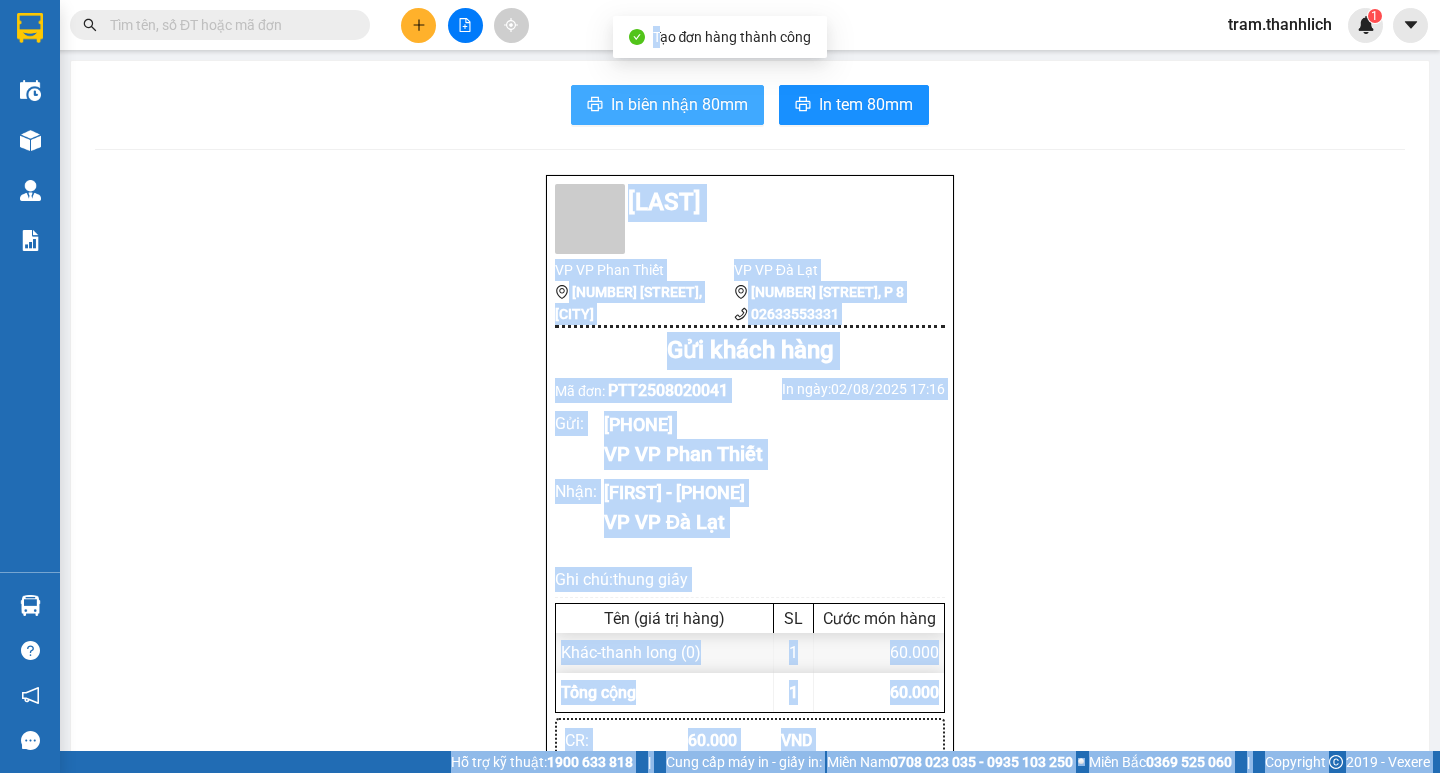 click on "In biên nhận 80mm" at bounding box center [667, 105] 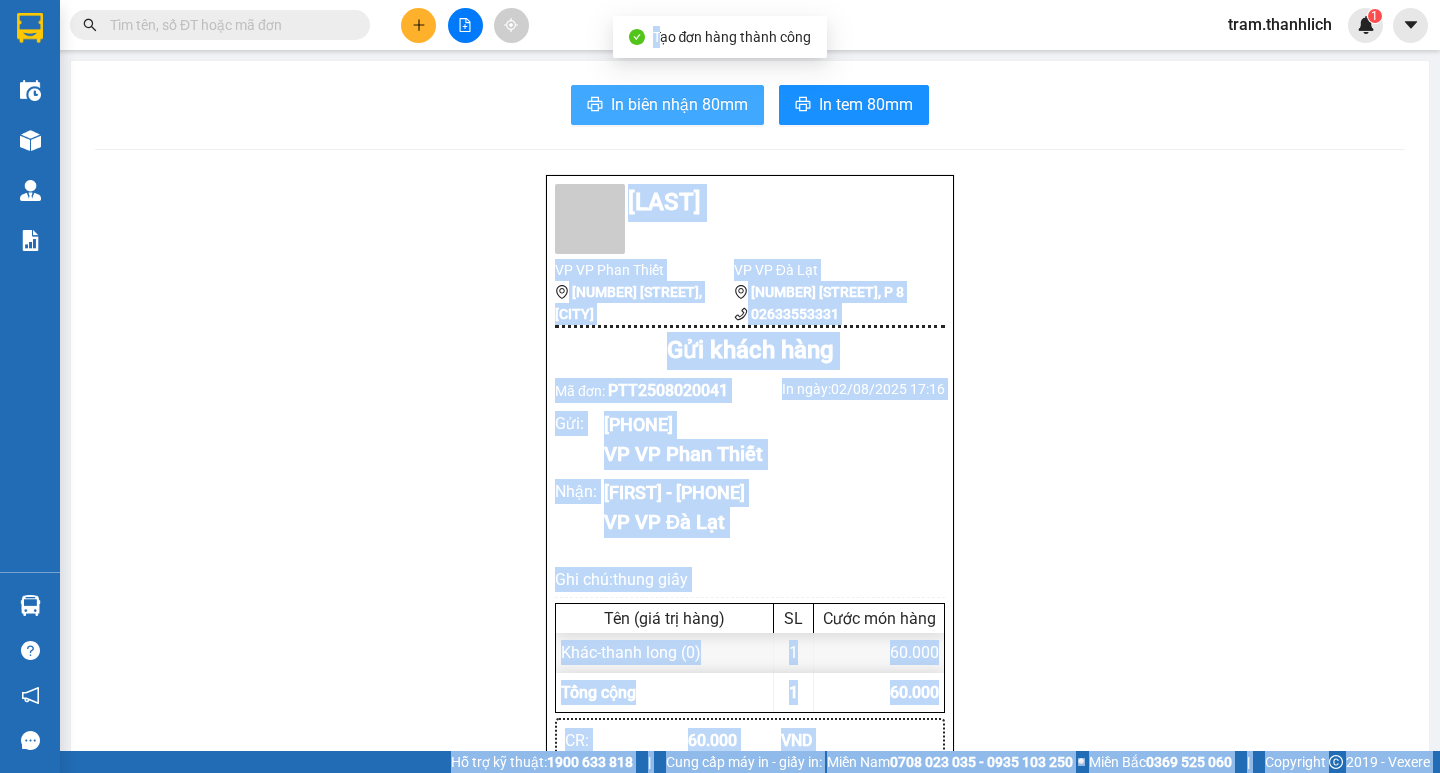 scroll, scrollTop: 0, scrollLeft: 0, axis: both 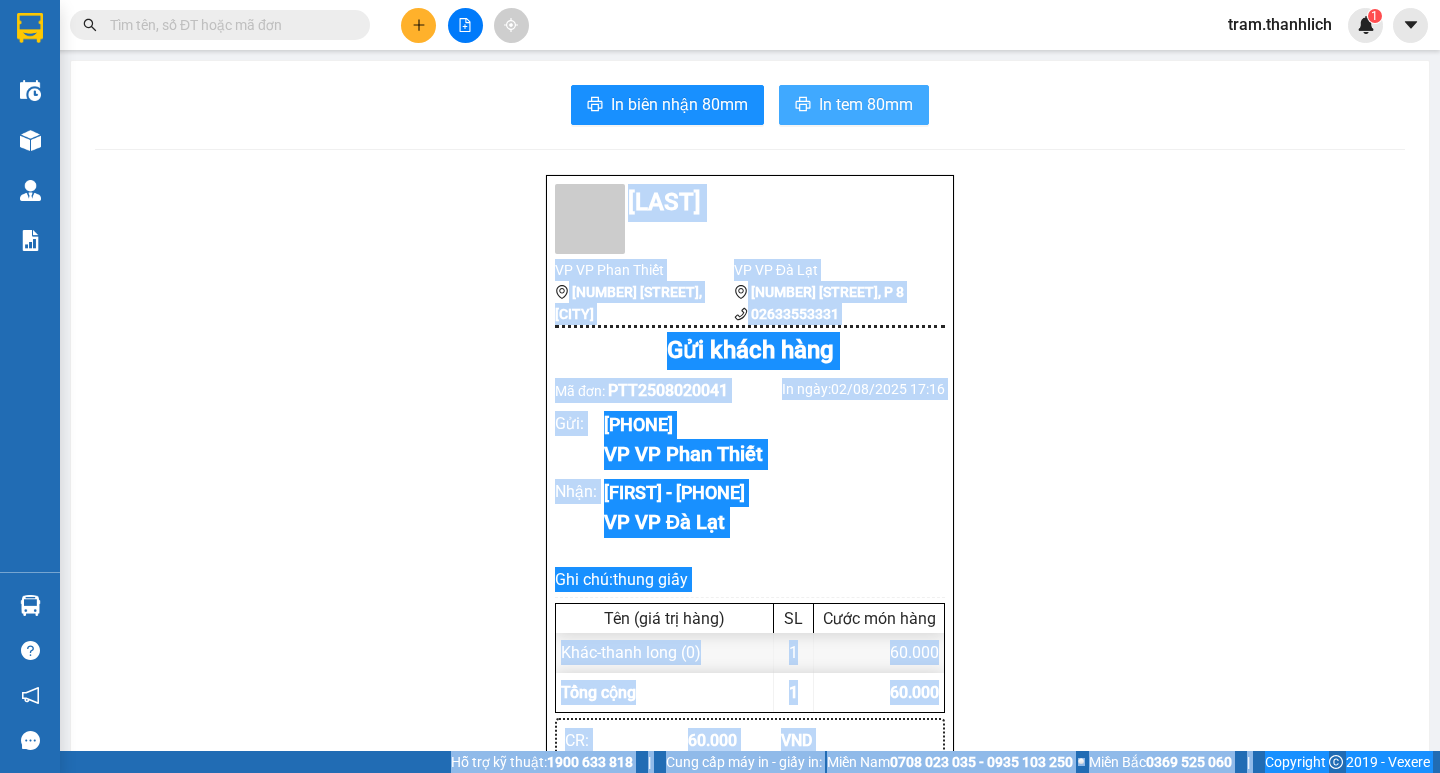 click on "In tem 80mm" at bounding box center (866, 104) 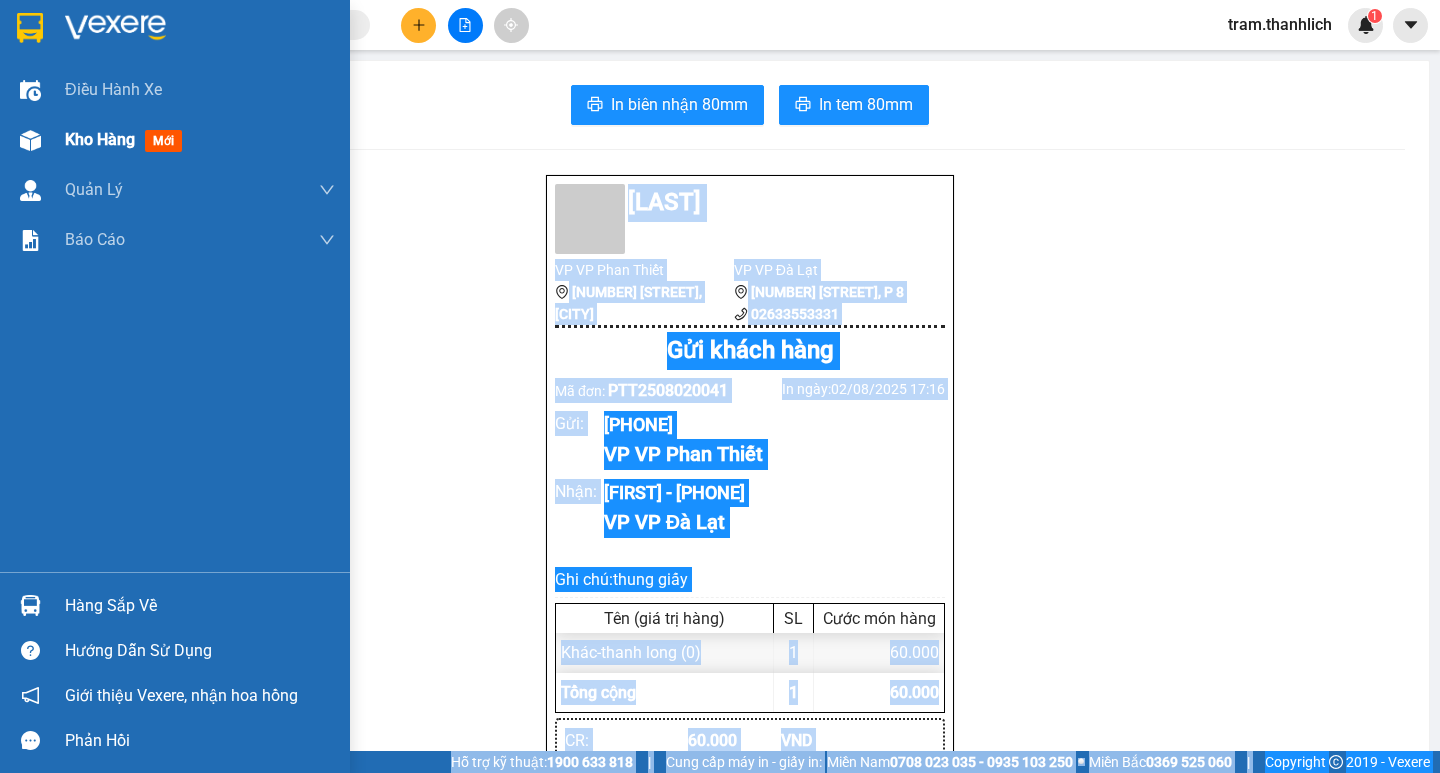 click on "Kho hàng" at bounding box center (100, 139) 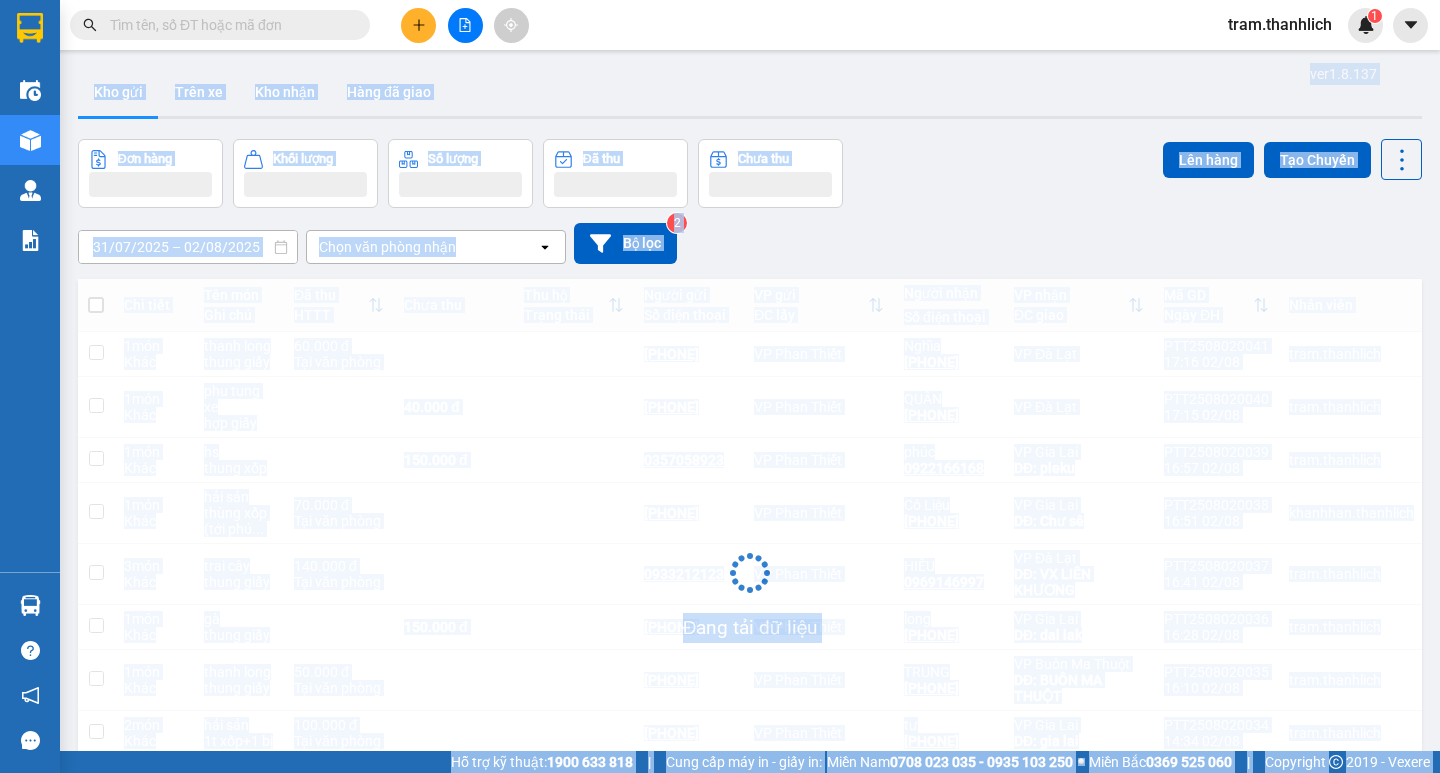 click on "31/07/2025 – 02/08/2025 Press the down arrow key to interact with the calendar and select a date. Press the escape button to close the calendar. Selected date range is from 31/07/2025 to 02/08/2025. Chọn văn phòng nhận open Bộ lọc 2" at bounding box center (750, 243) 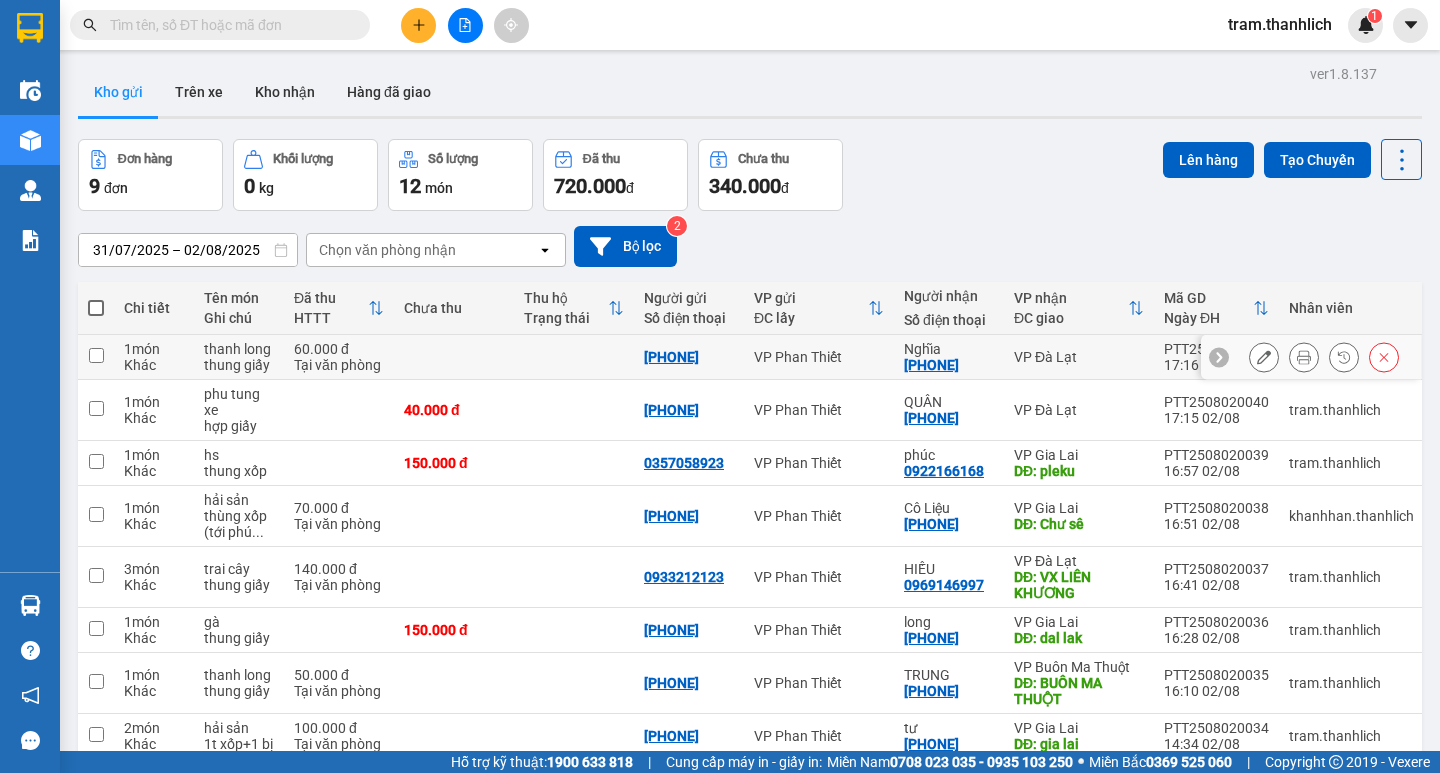click 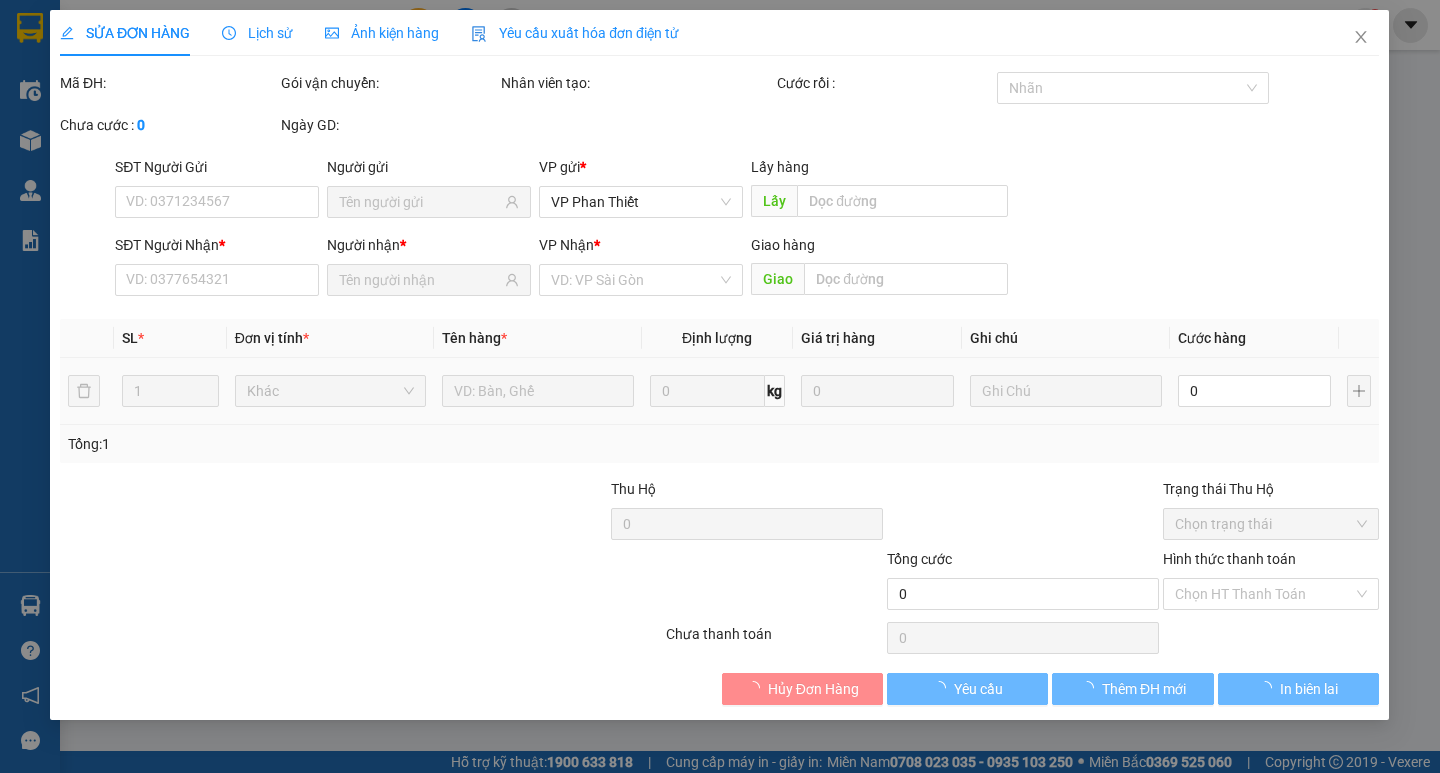 type on "[PHONE]" 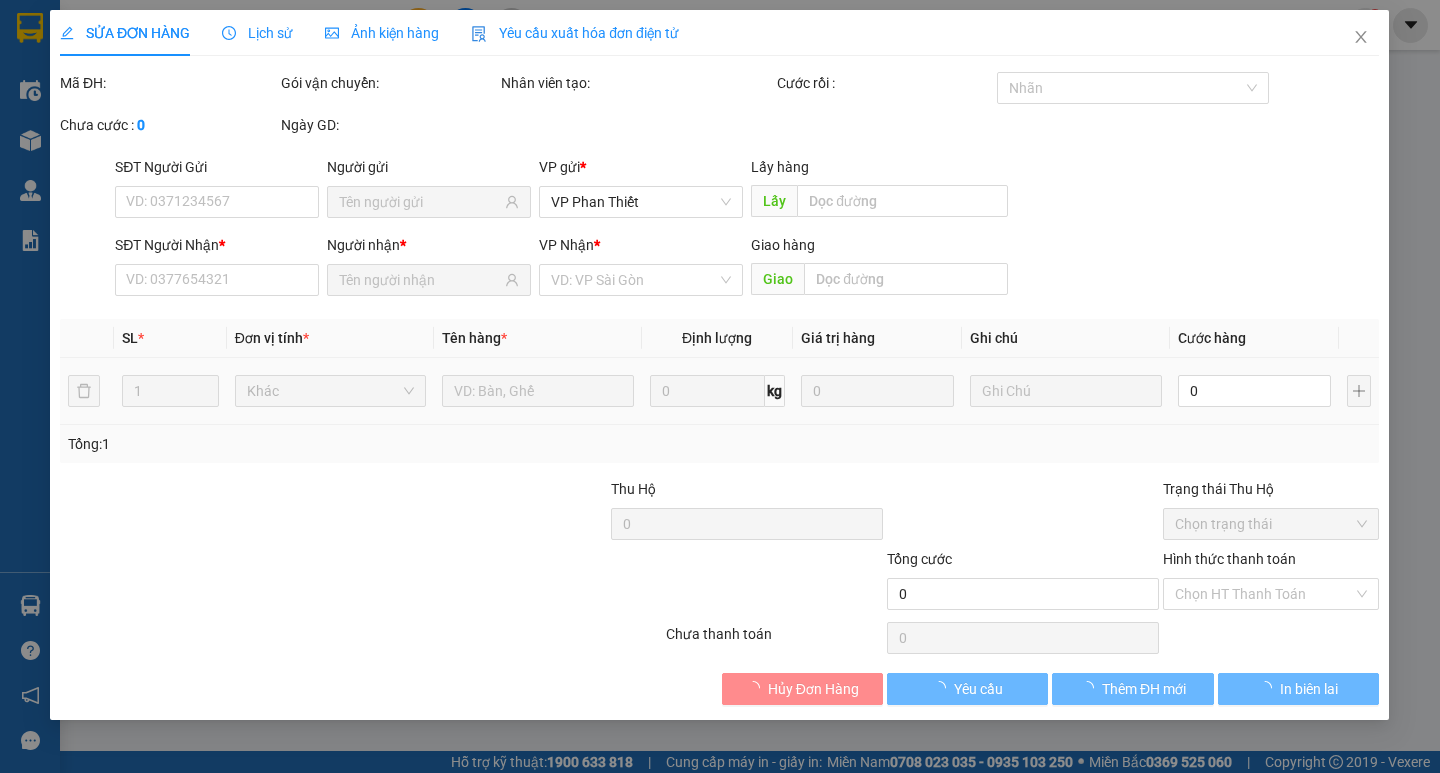 type on "[PHONE]" 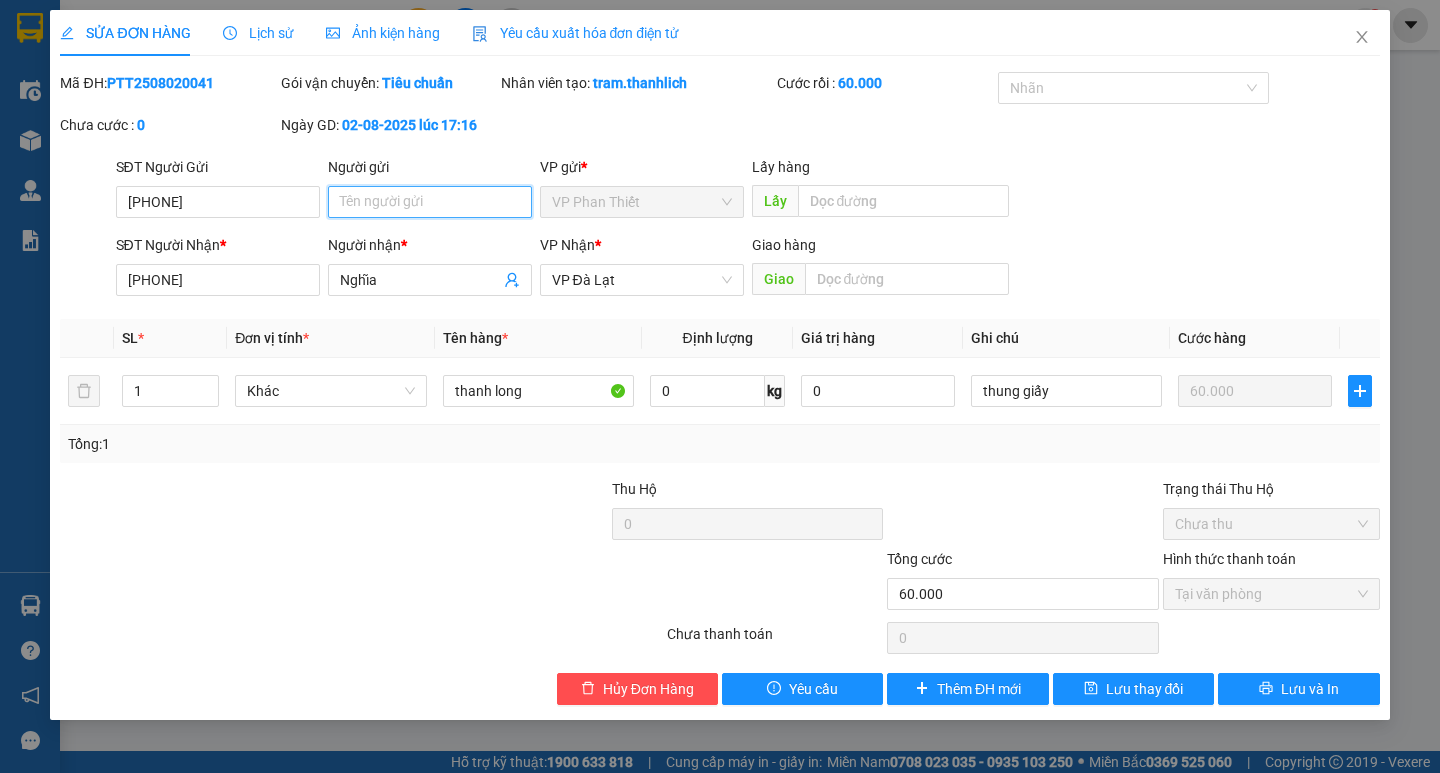 click on "Người gửi" at bounding box center [430, 202] 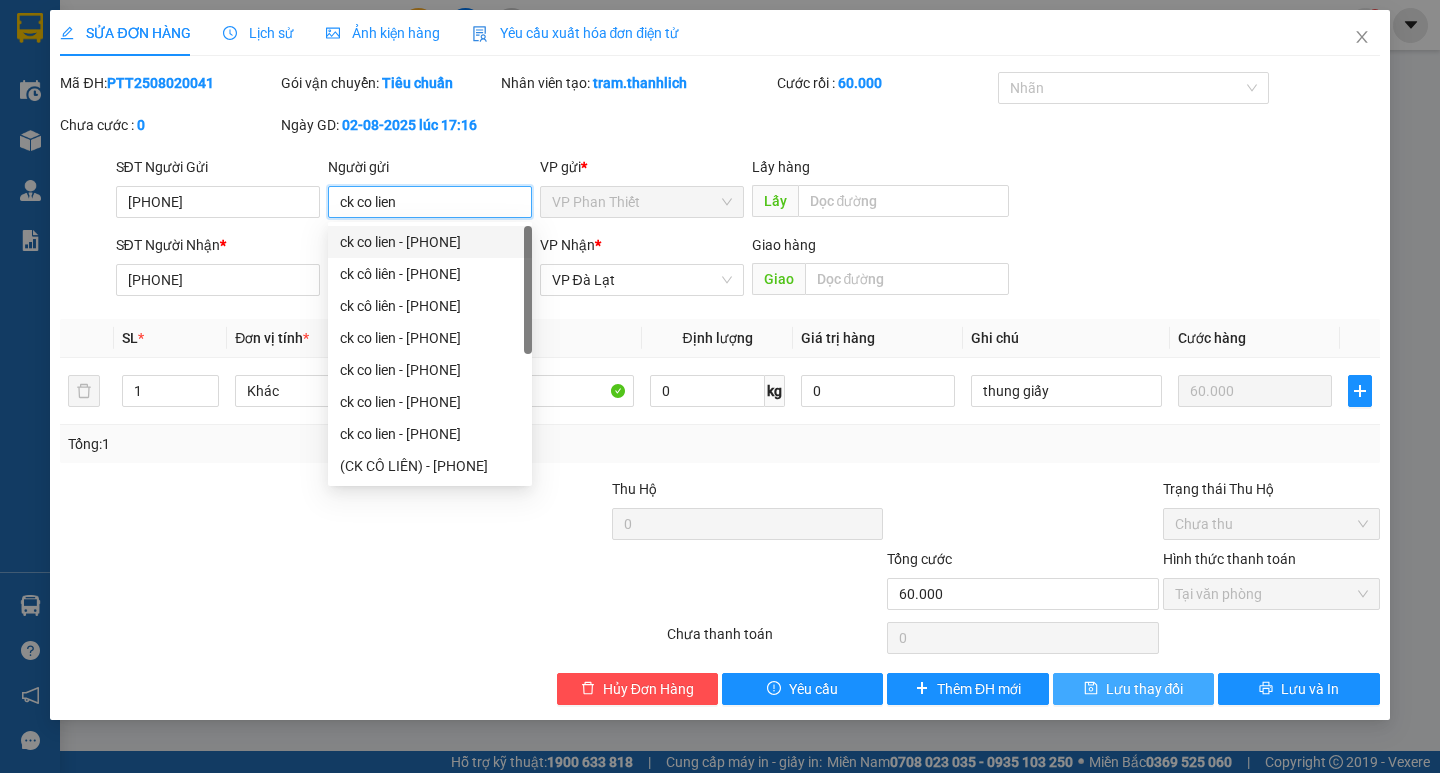 type on "ck co lien" 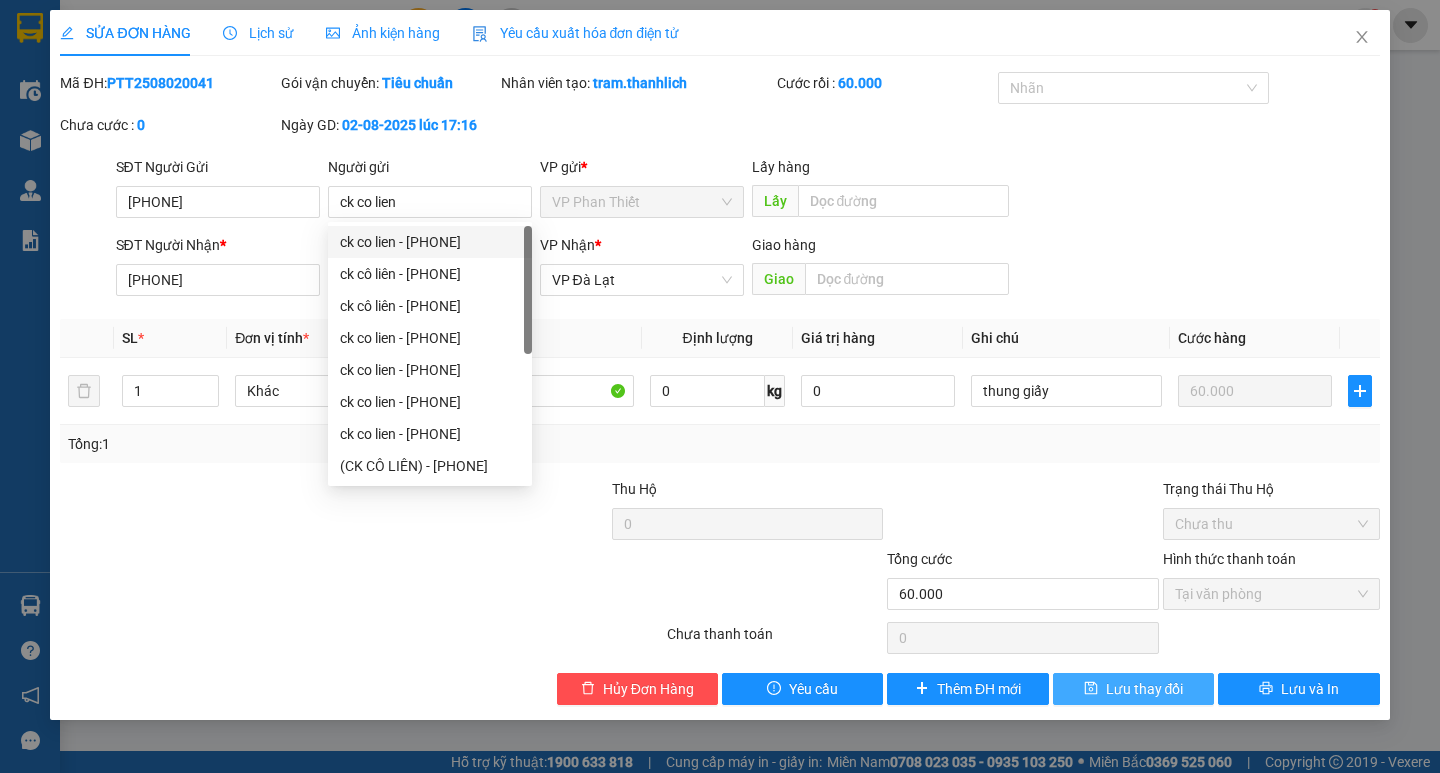 click on "Lưu thay đổi" at bounding box center [1145, 689] 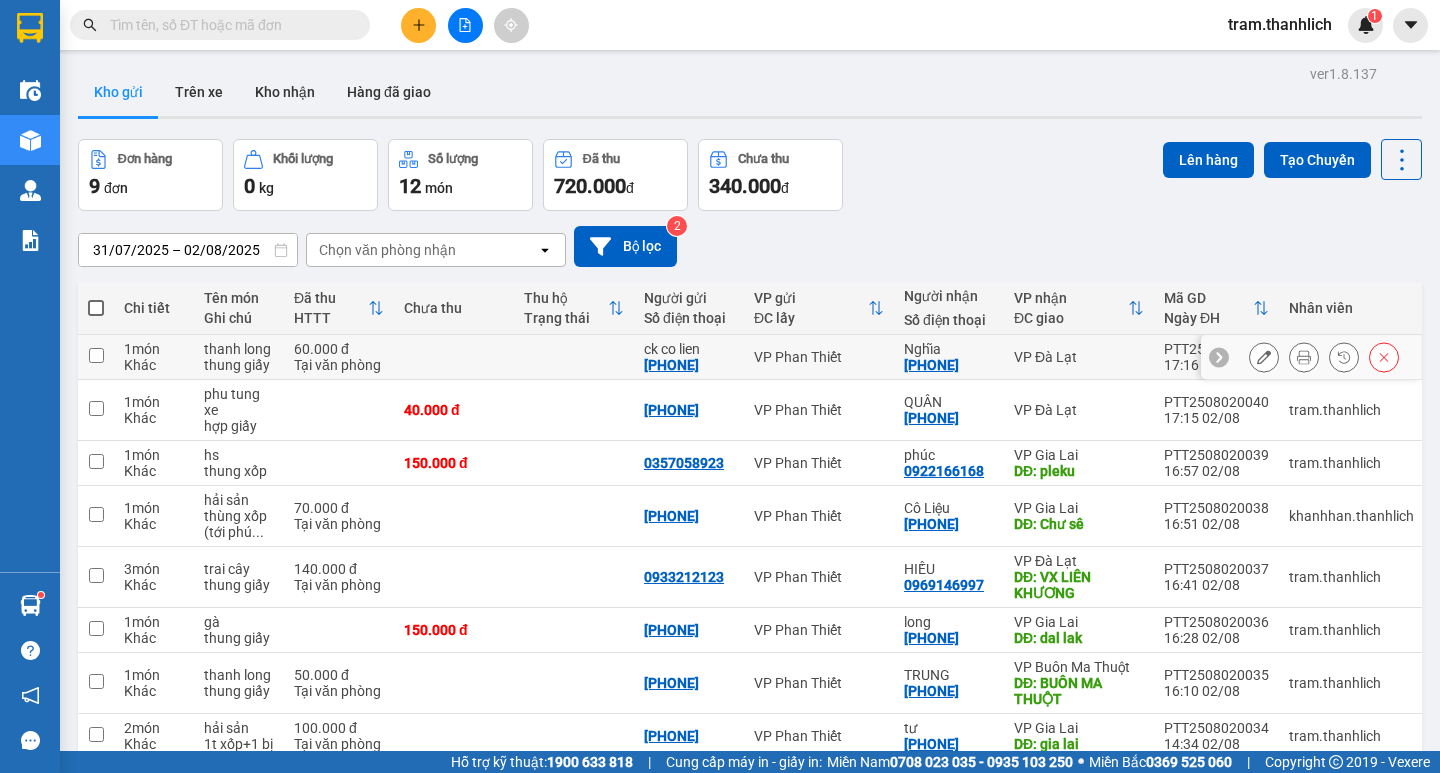 scroll, scrollTop: 191, scrollLeft: 0, axis: vertical 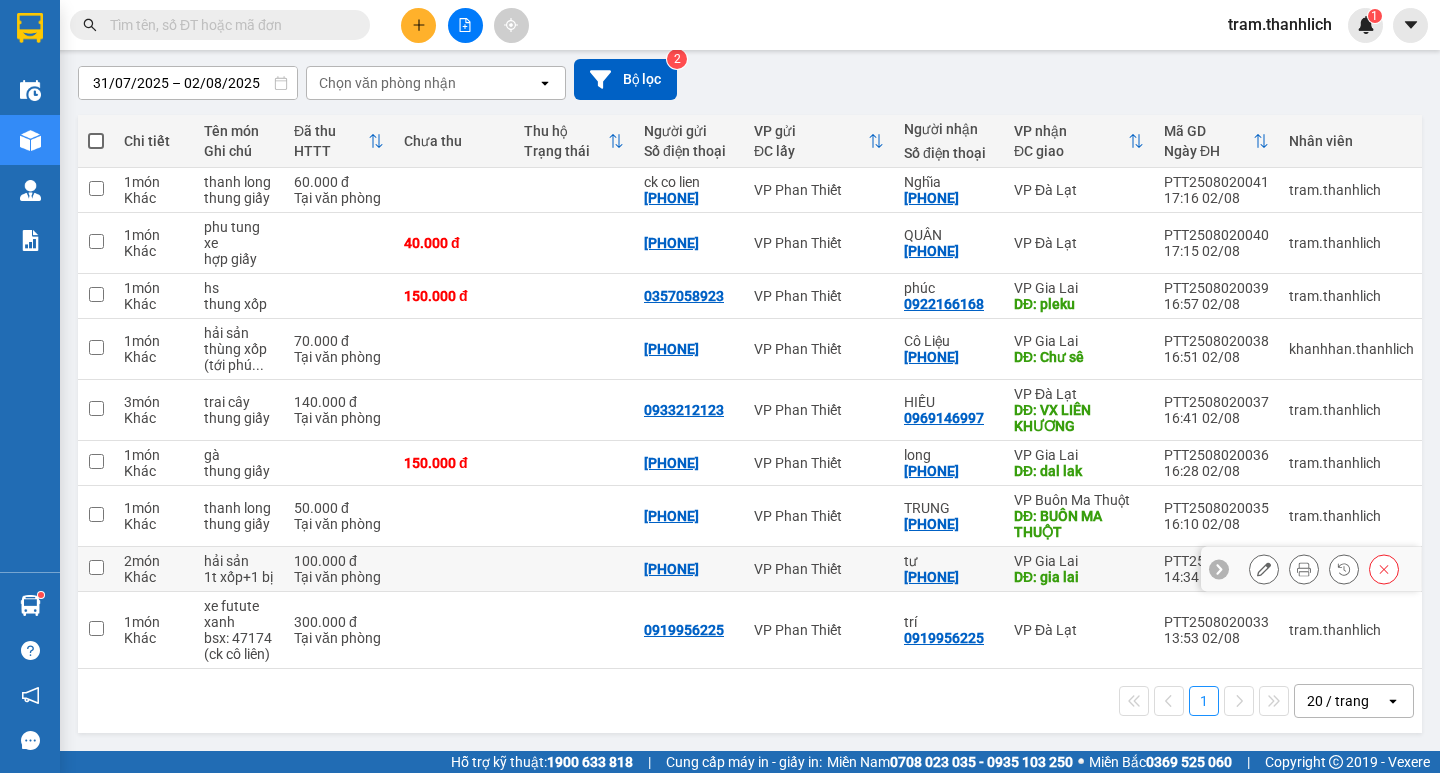 click at bounding box center [96, 569] 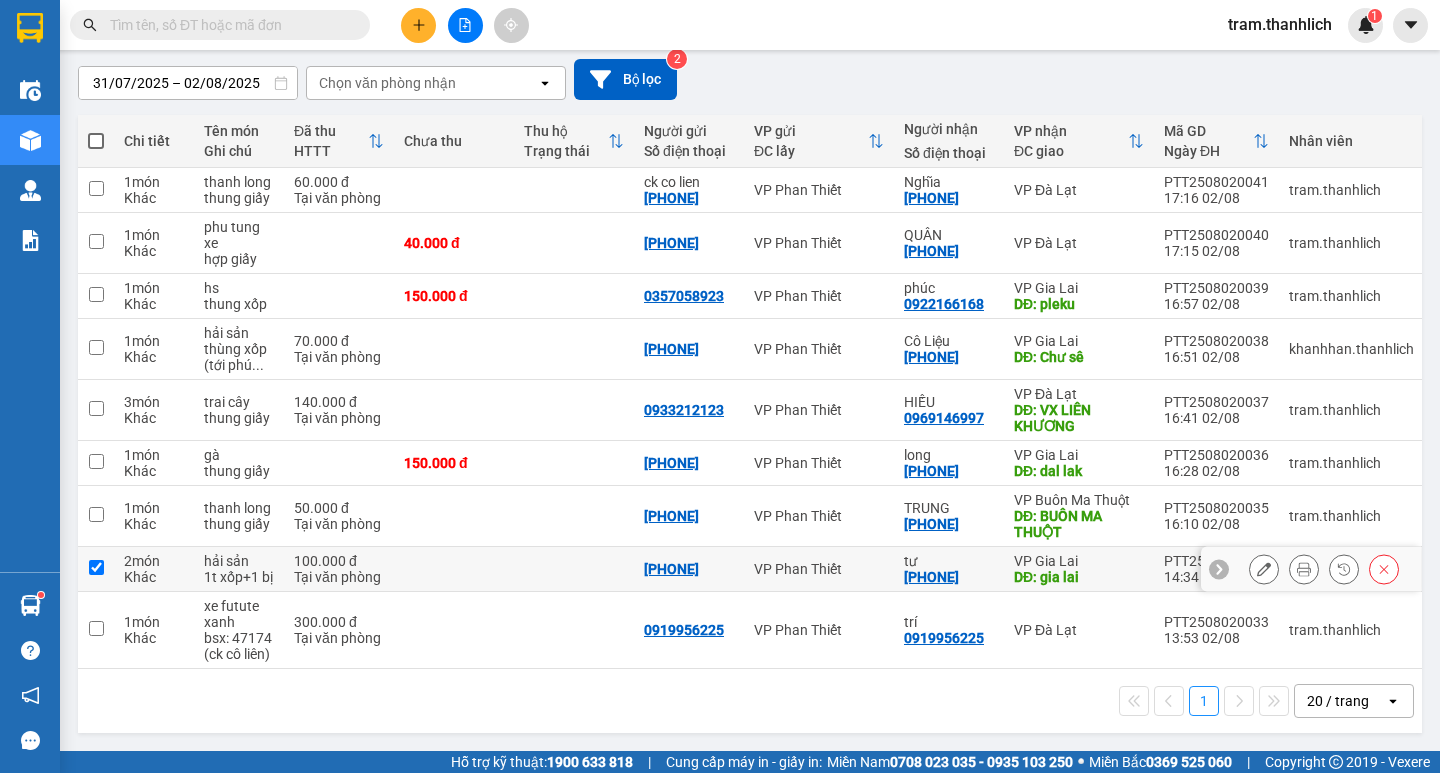 checkbox on "true" 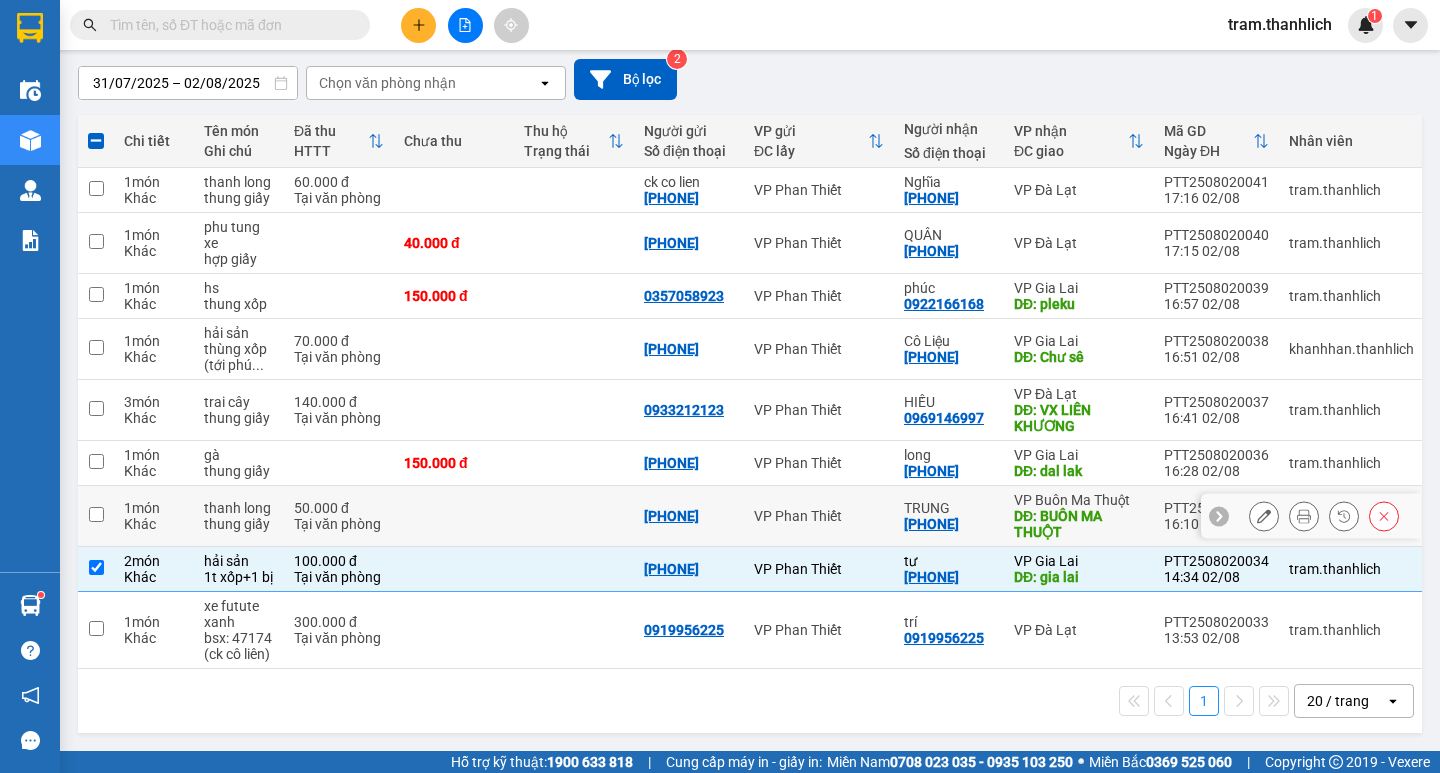 click at bounding box center [96, 516] 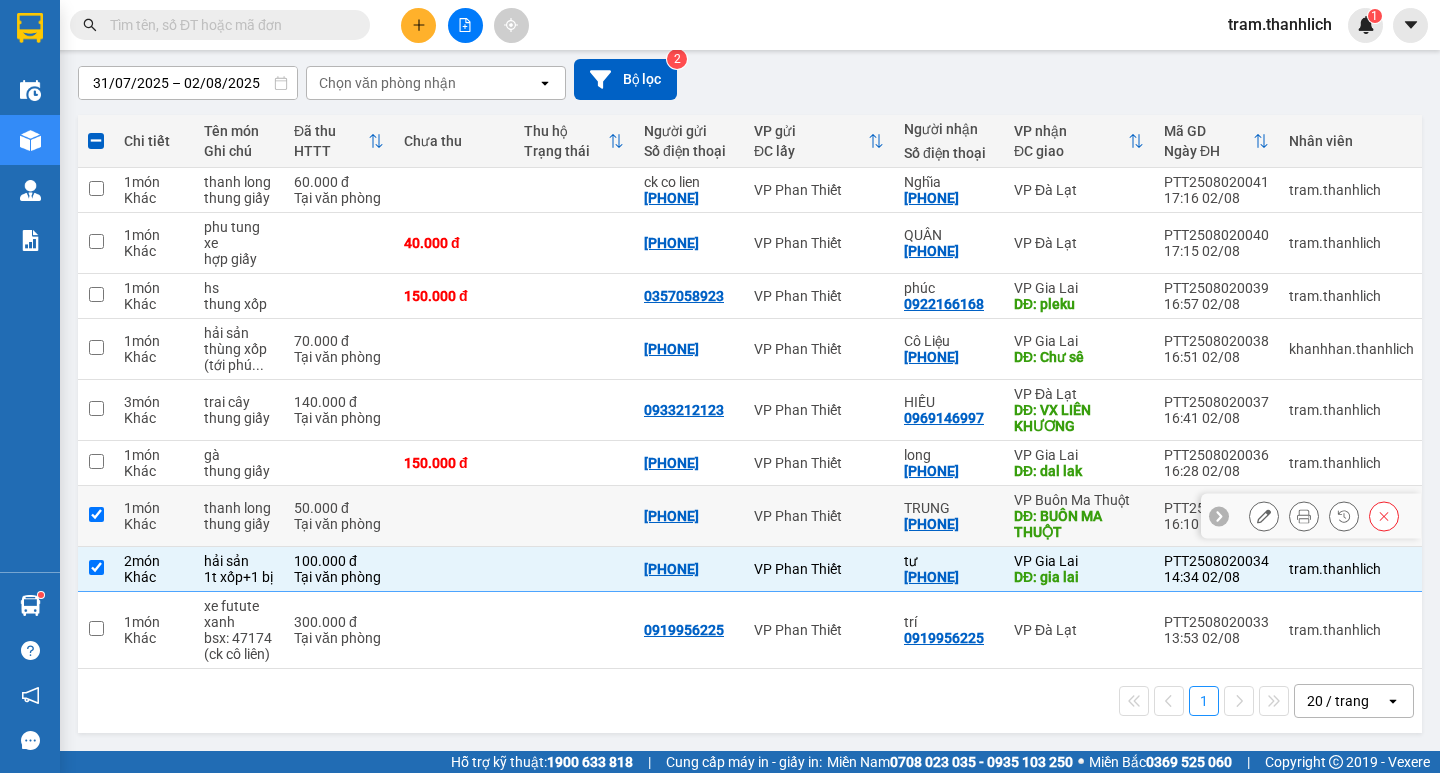 checkbox on "true" 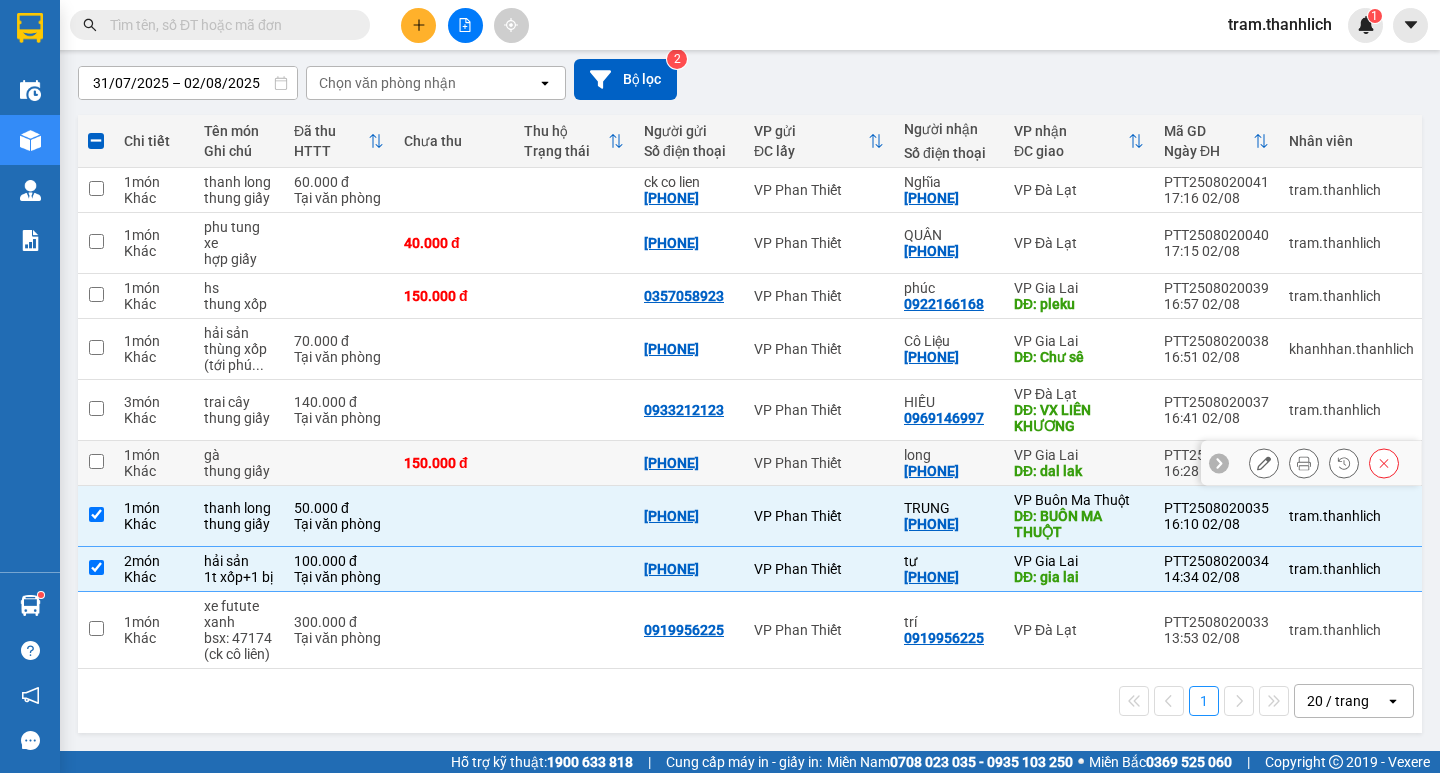 click at bounding box center [96, 461] 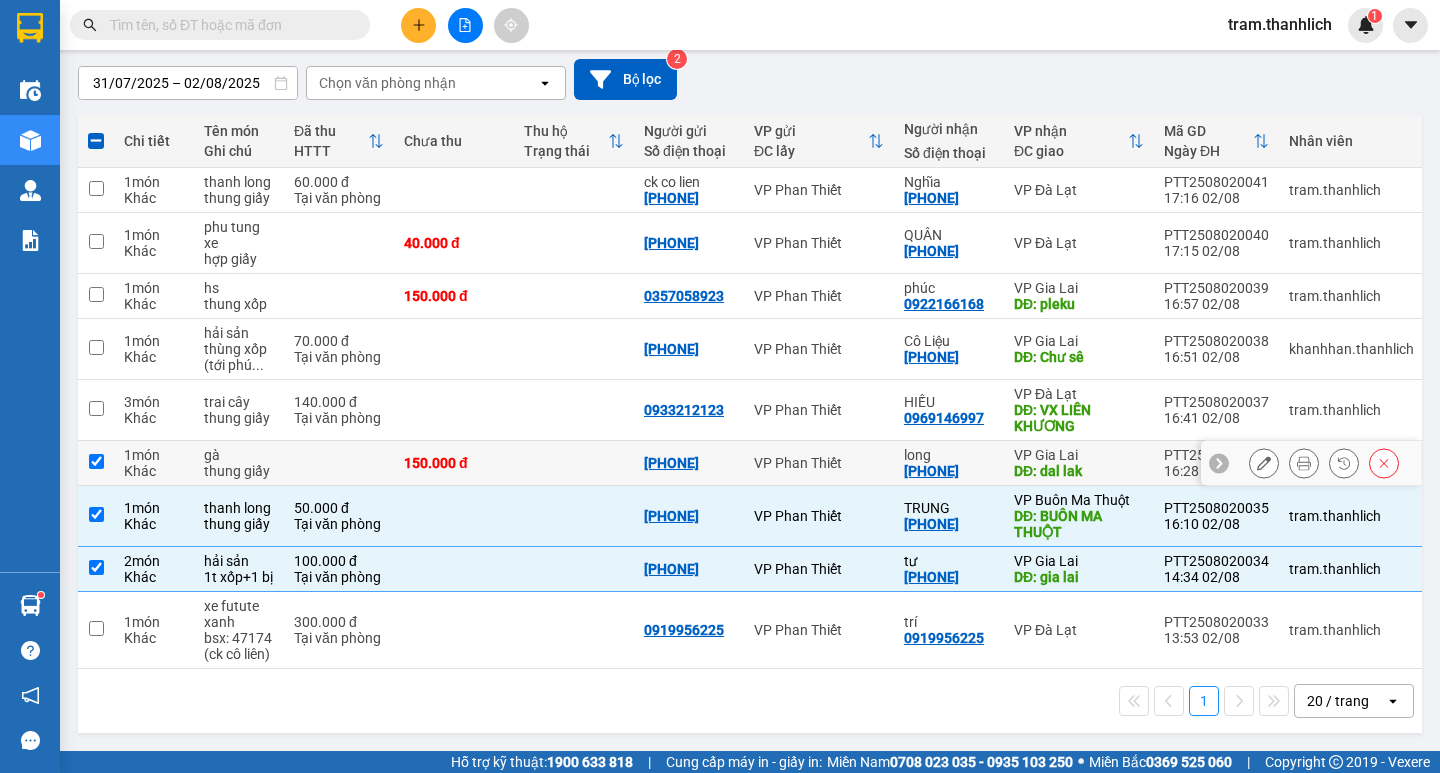 checkbox on "true" 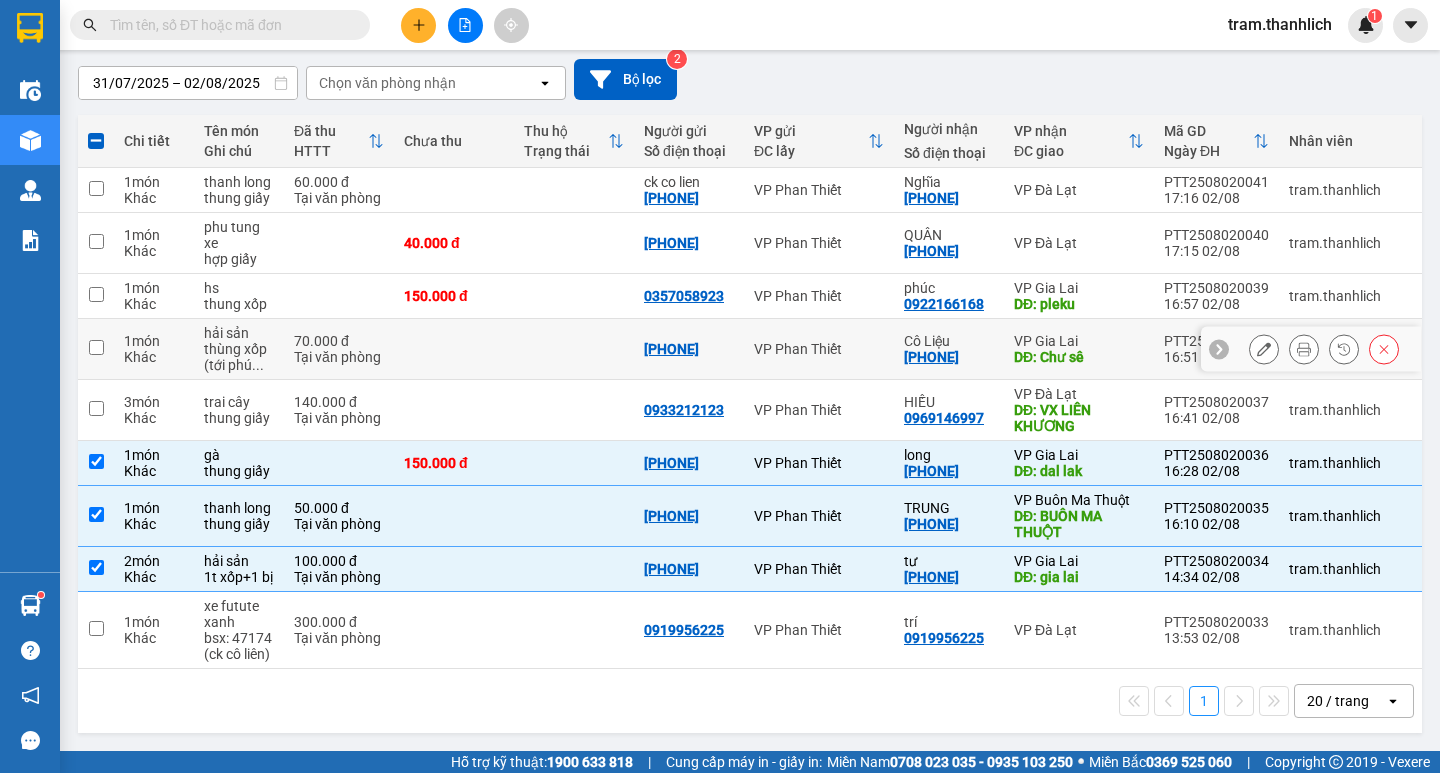 click at bounding box center [96, 347] 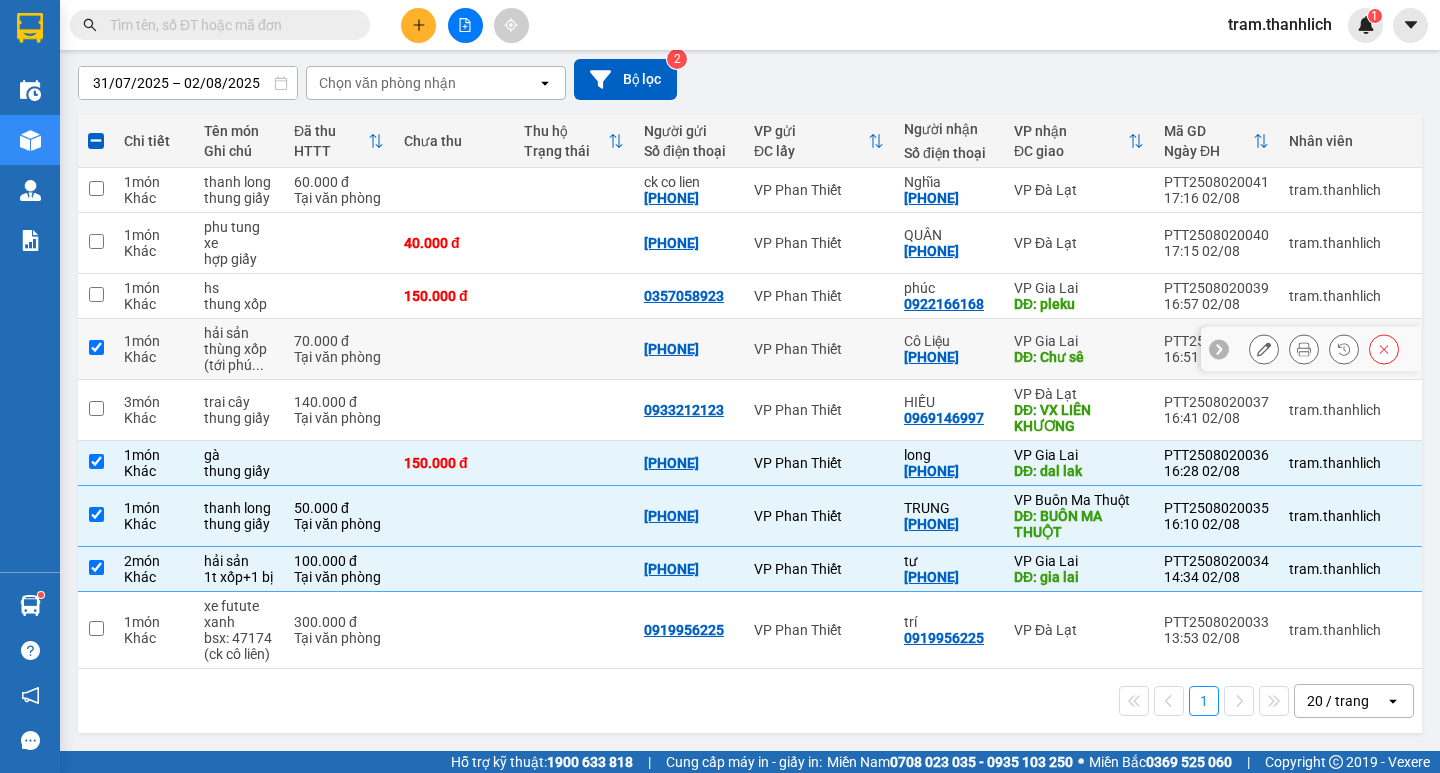 checkbox on "true" 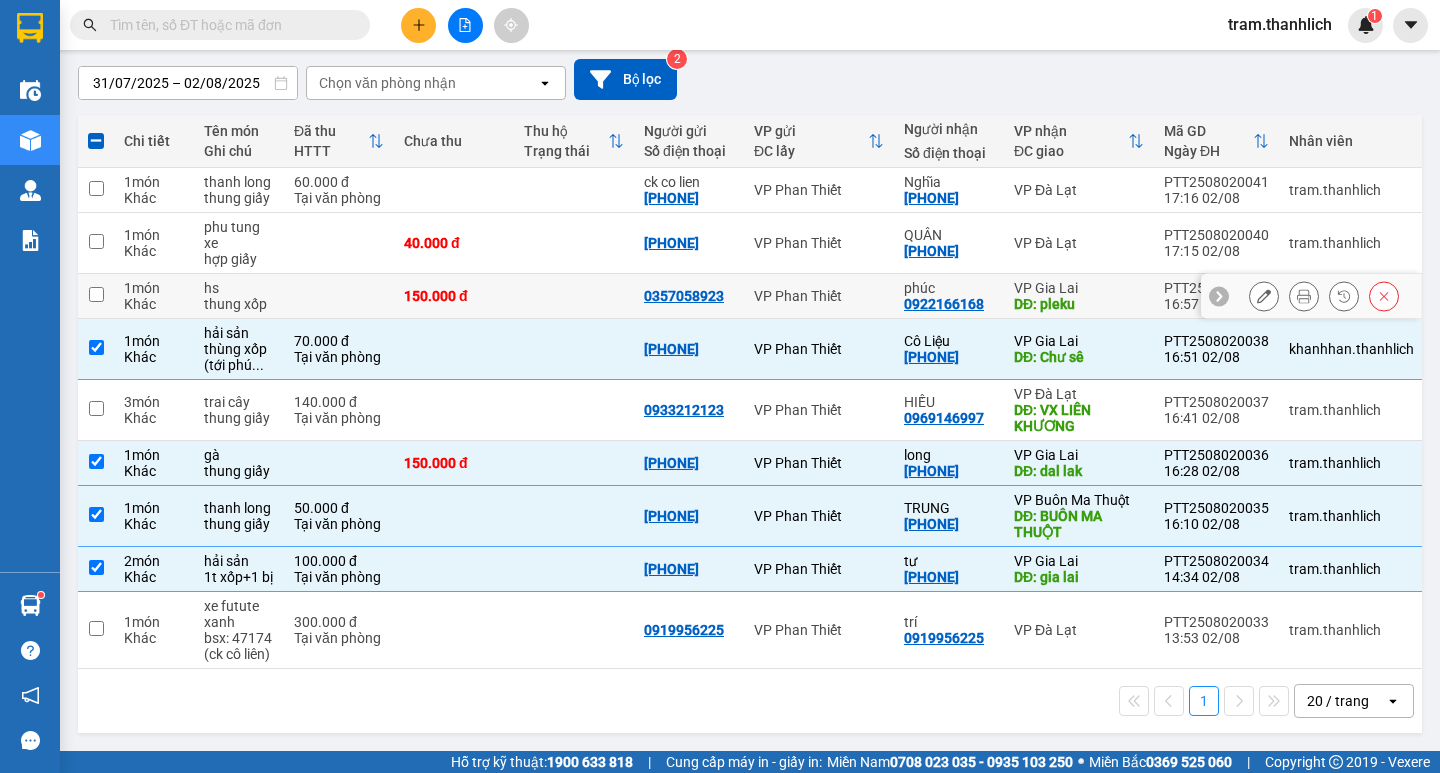 click at bounding box center (96, 294) 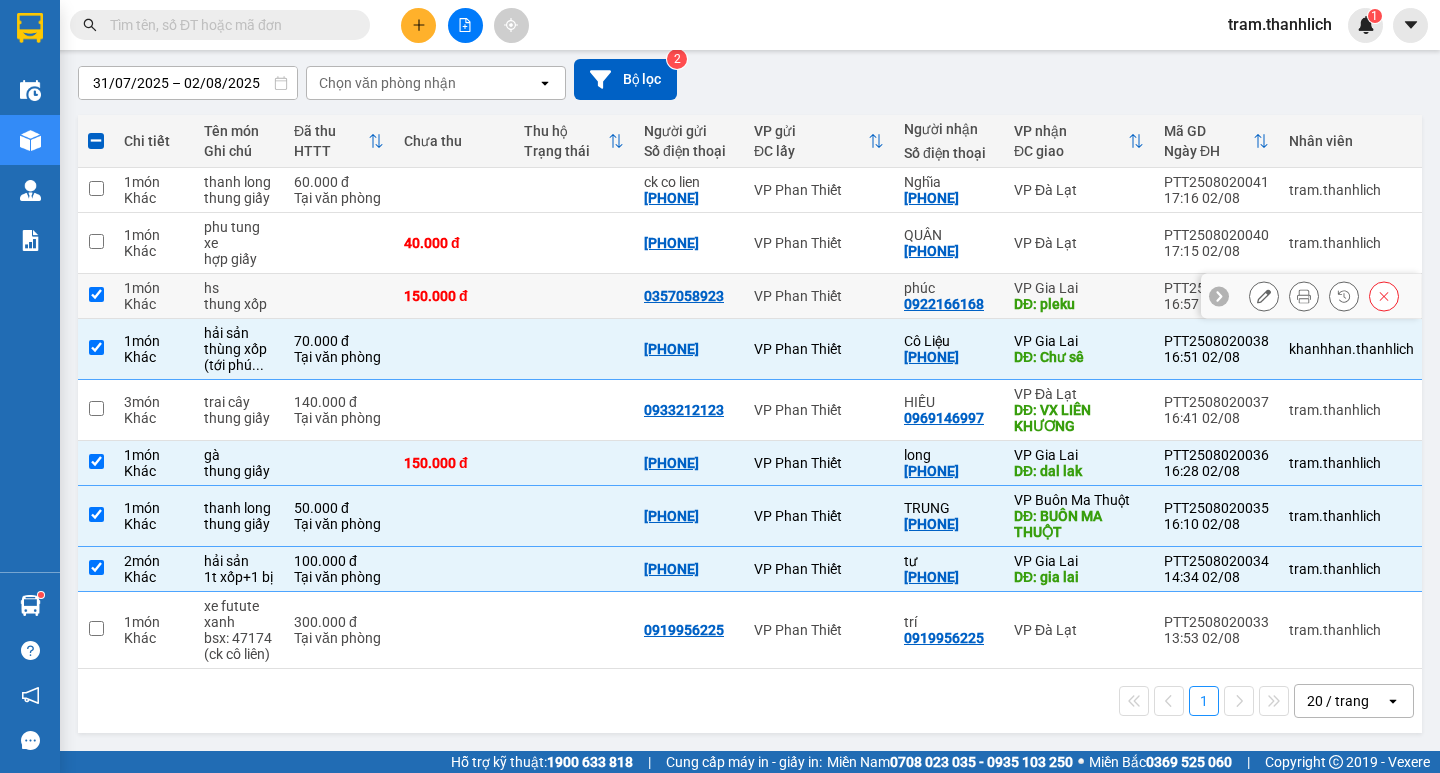 checkbox on "true" 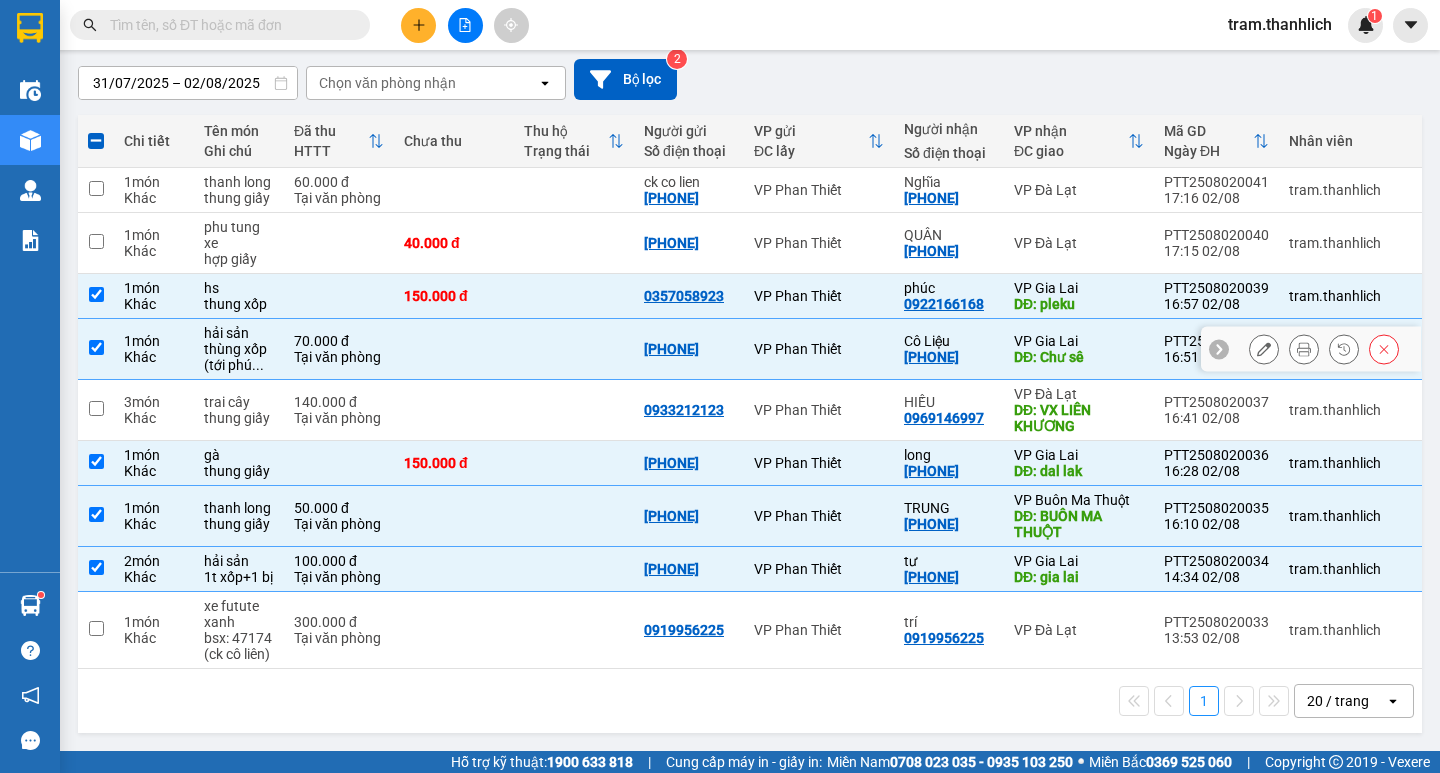 scroll, scrollTop: 0, scrollLeft: 0, axis: both 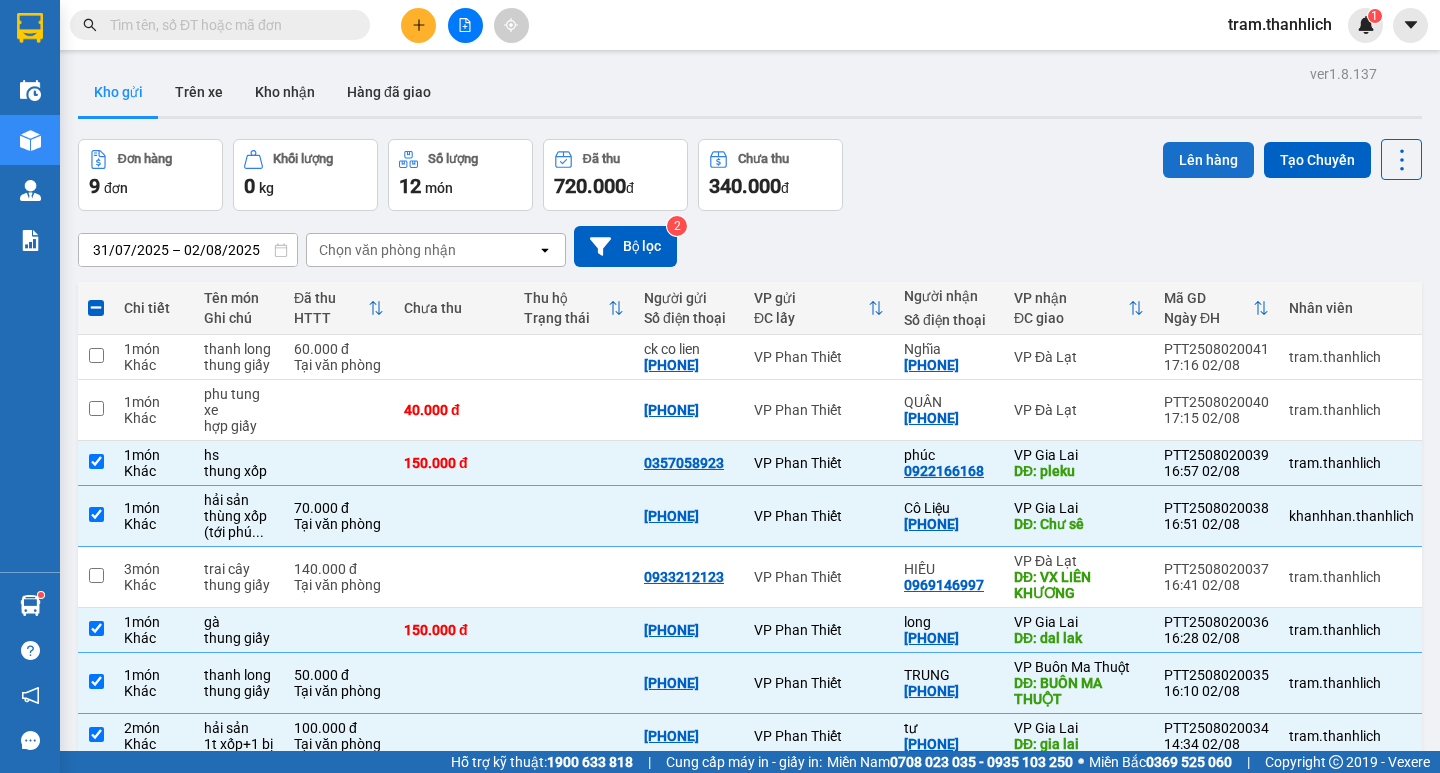 click on "Lên hàng" at bounding box center [1208, 160] 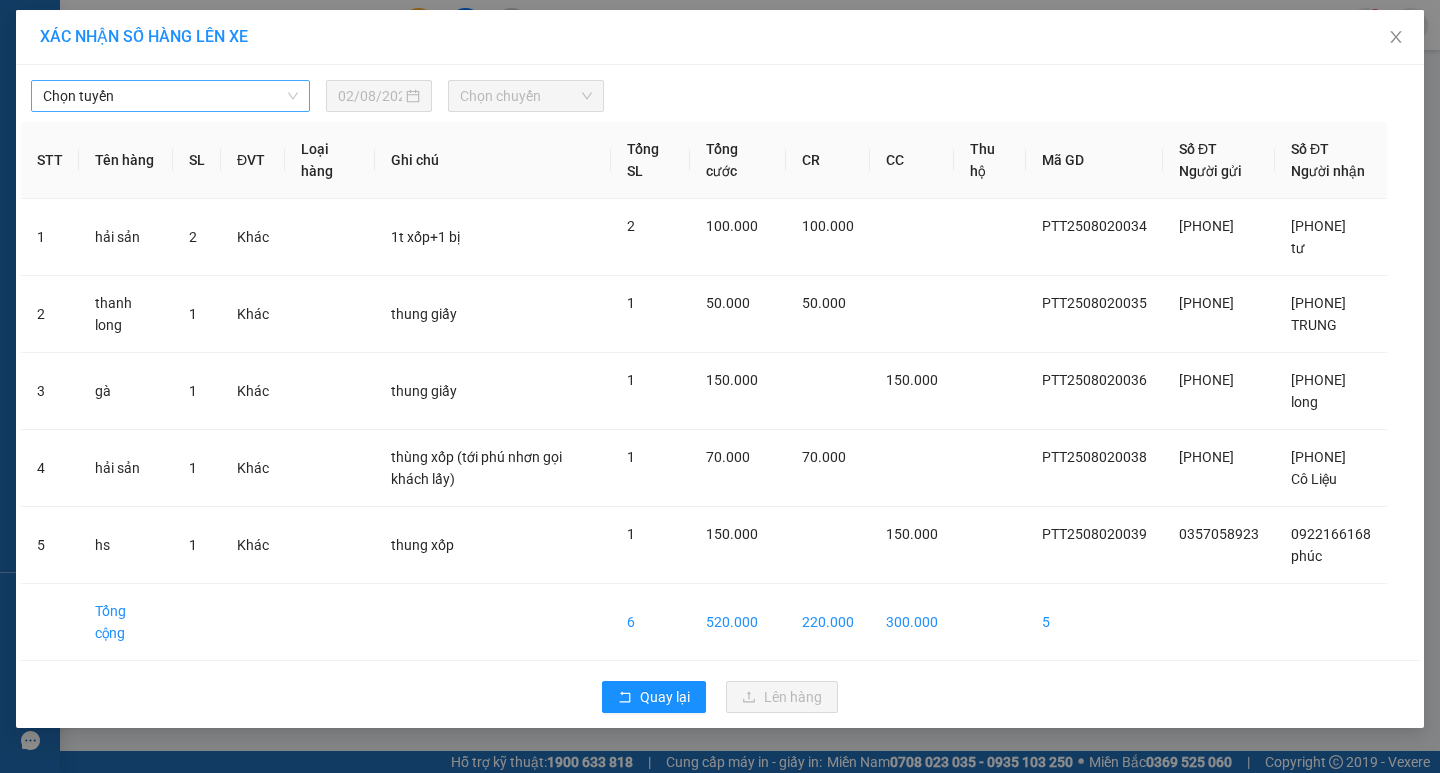 click on "Chọn tuyến" at bounding box center [170, 96] 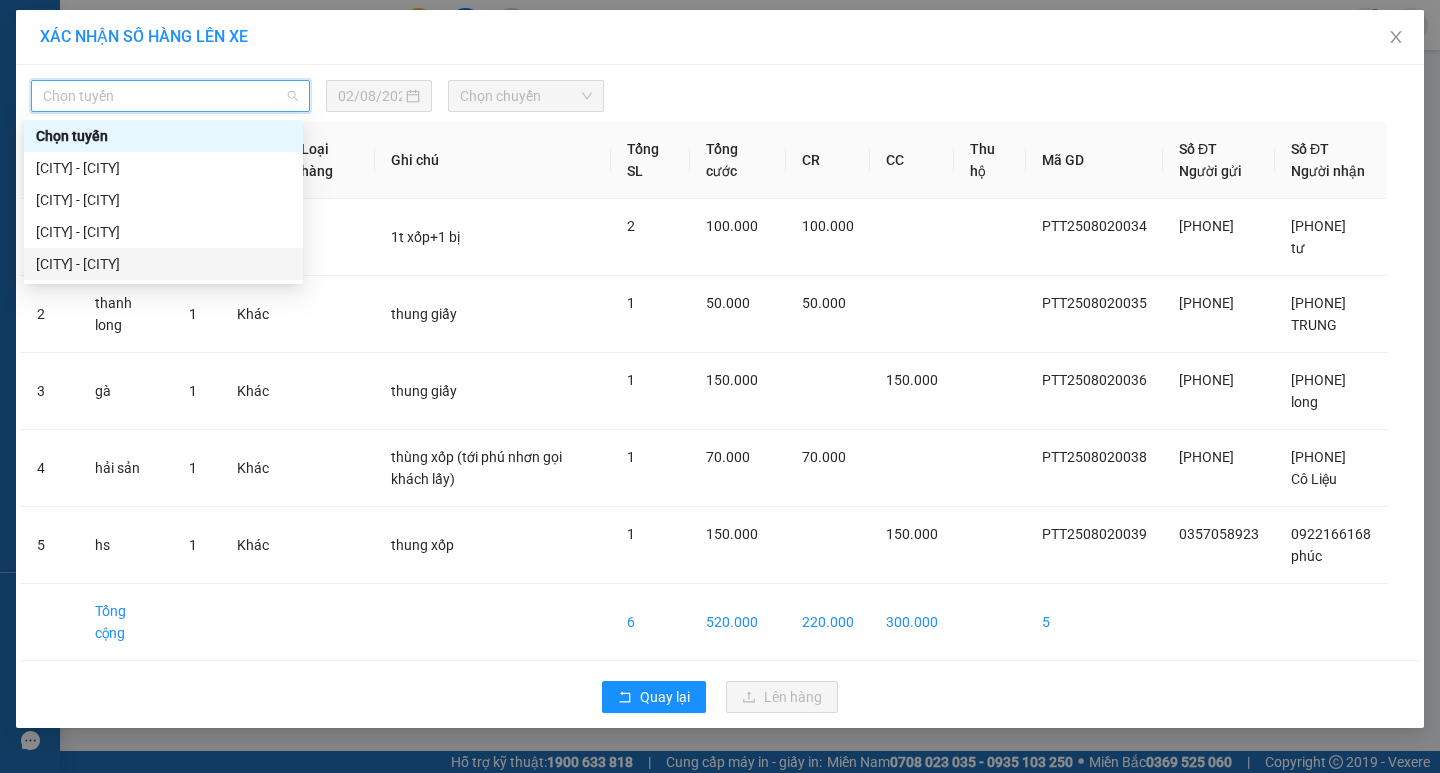 drag, startPoint x: 137, startPoint y: 264, endPoint x: 164, endPoint y: 247, distance: 31.906113 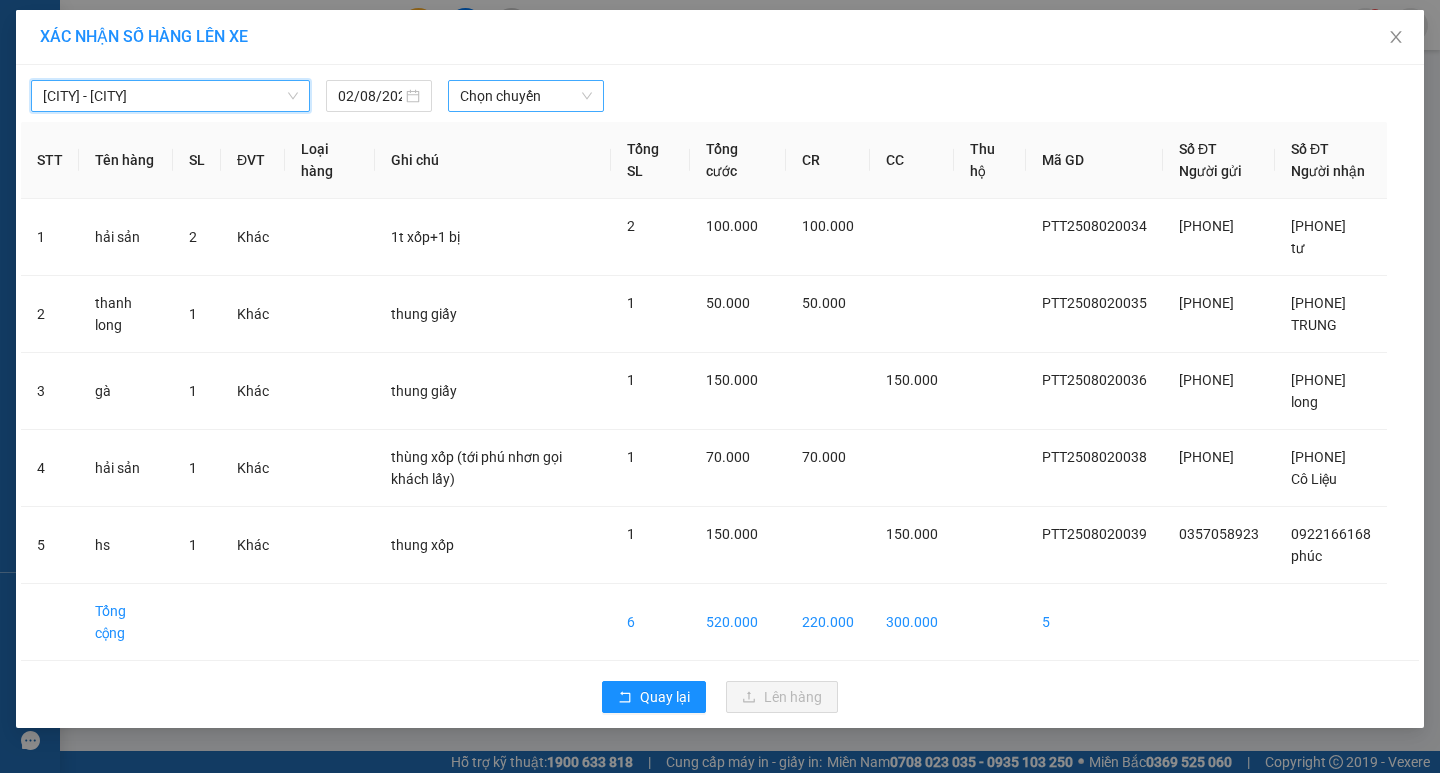 click on "Chọn chuyến" at bounding box center [526, 96] 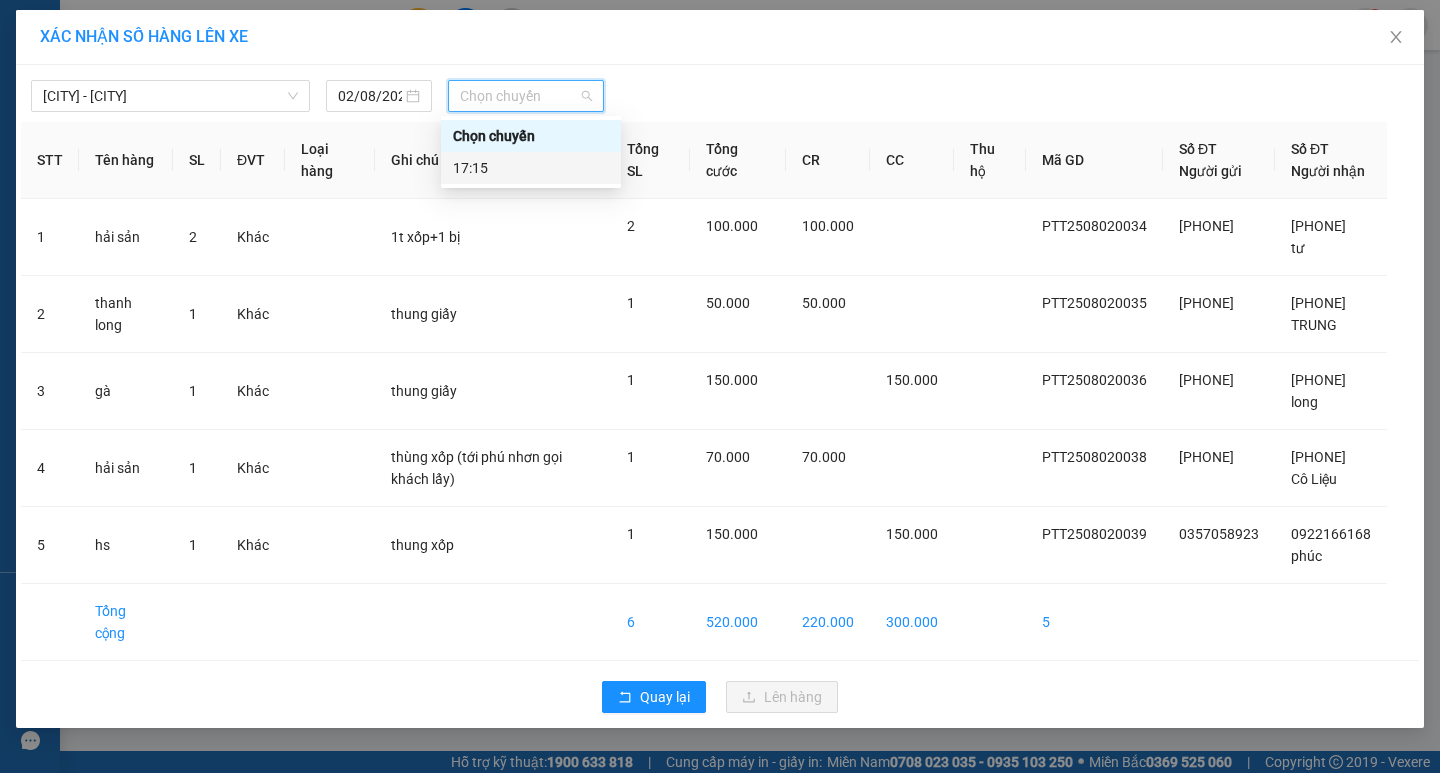 click on "17:15" at bounding box center (531, 168) 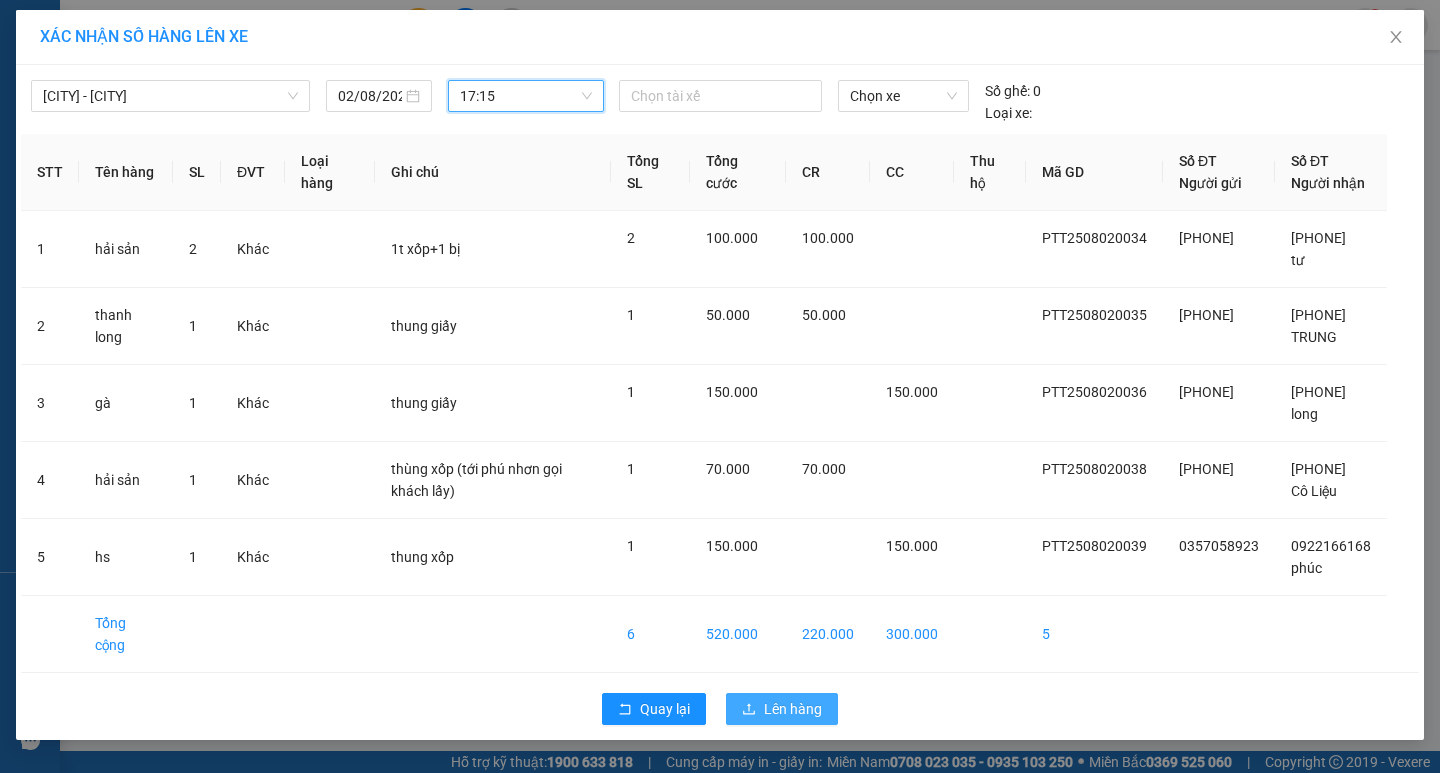 scroll, scrollTop: 13, scrollLeft: 0, axis: vertical 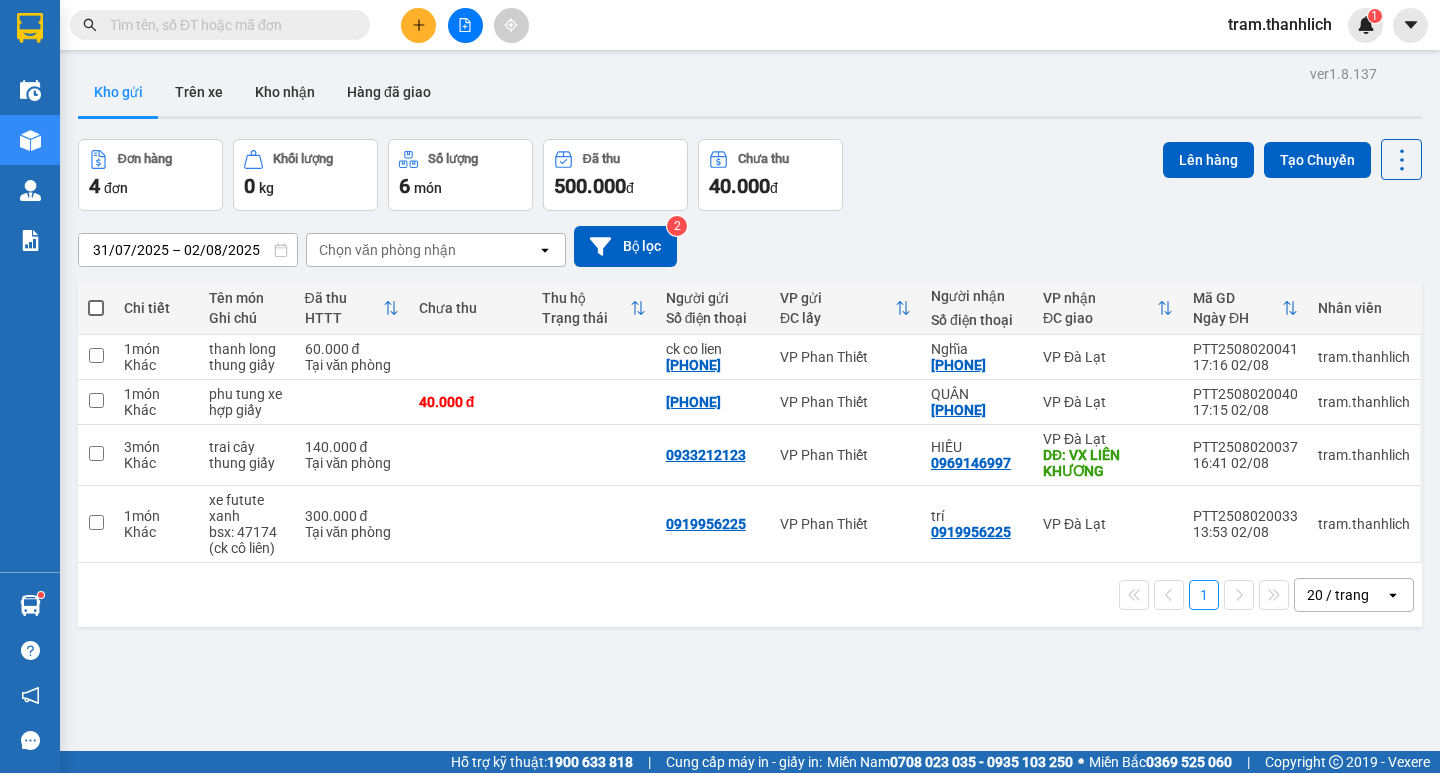 click on "ver  1.8.137 Kho gửi Trên xe Kho nhận Hàng đã giao Đơn hàng 4 đơn Khối lượng 0 kg Số lượng 6 món Đã thu 500.000  đ Chưa thu 40.000  đ Lên hàng Tạo Chuyến 31/07/2025 – 02/08/2025 Press the down arrow key to interact with the calendar and select a date. Press the escape button to close the calendar. Selected date range is from 31/07/2025 to 02/08/2025. Chọn văn phòng nhận open Bộ lọc 2 Chi tiết Tên món Ghi chú Đã thu HTTT Chưa thu Thu hộ Trạng thái Người gửi Số điện thoại VP gửi ĐC lấy Người nhận Số điện thoại VP nhận ĐC giao Mã GD Ngày ĐH Nhân viên 1  món Khác thanh long thung giấy 60.000 đ Tại văn phòng ck co lien [PHONE] VP Phan Thiết Nghĩa [PHONE] VP Đà Lạt PTT2508020041 17:16 02/08 tram.thanhlich 1  món Khác phu tung xe  hợp giấy 40.000 đ [PHONE] VP Phan Thiết QUÂN  [PHONE] VP Đà Lạt PTT2508020040 17:15 02/08 tram.thanhlich 3  món Khác trai cây thung giấy  HIẾU 1" at bounding box center (750, 446) 